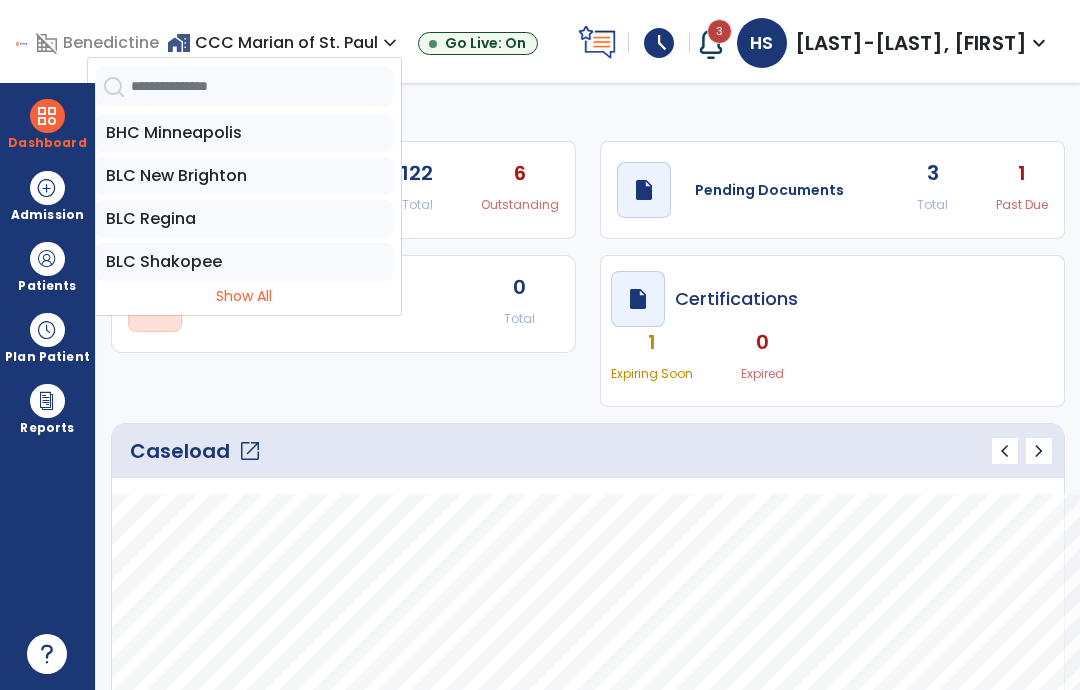 select on "****" 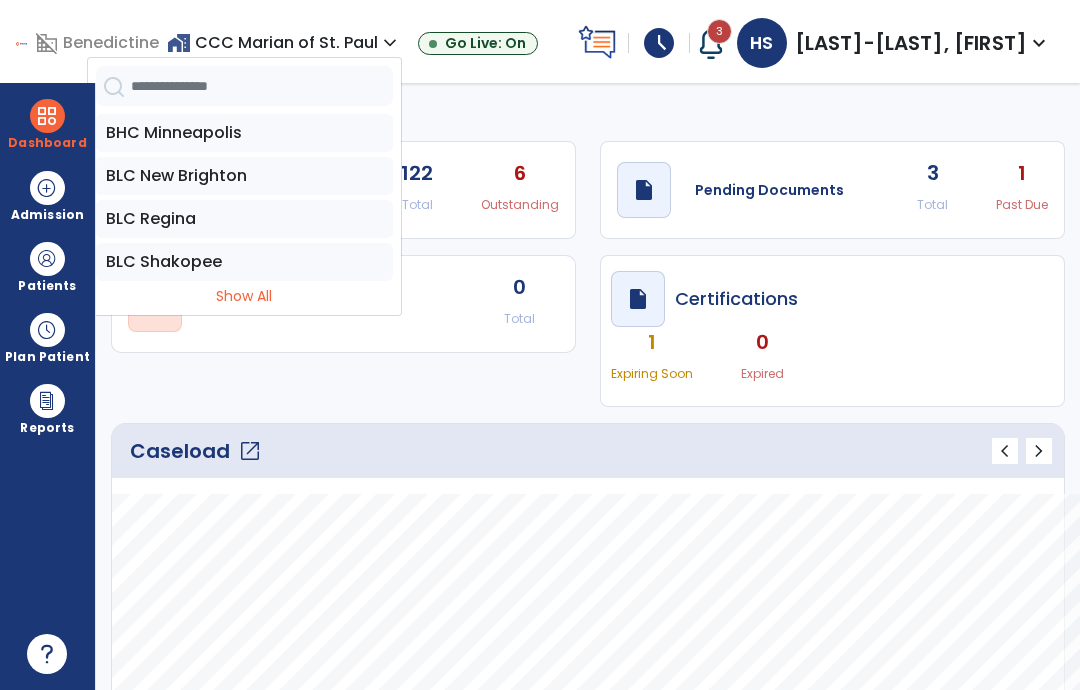 scroll, scrollTop: 0, scrollLeft: 0, axis: both 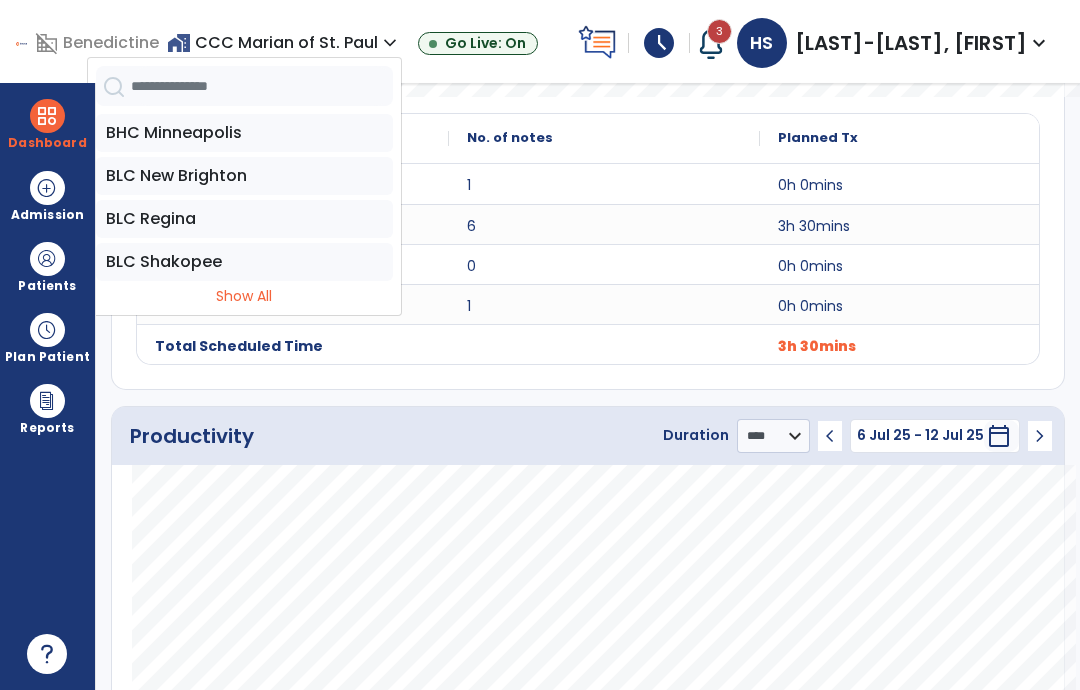 click on "Show All" at bounding box center (244, 296) 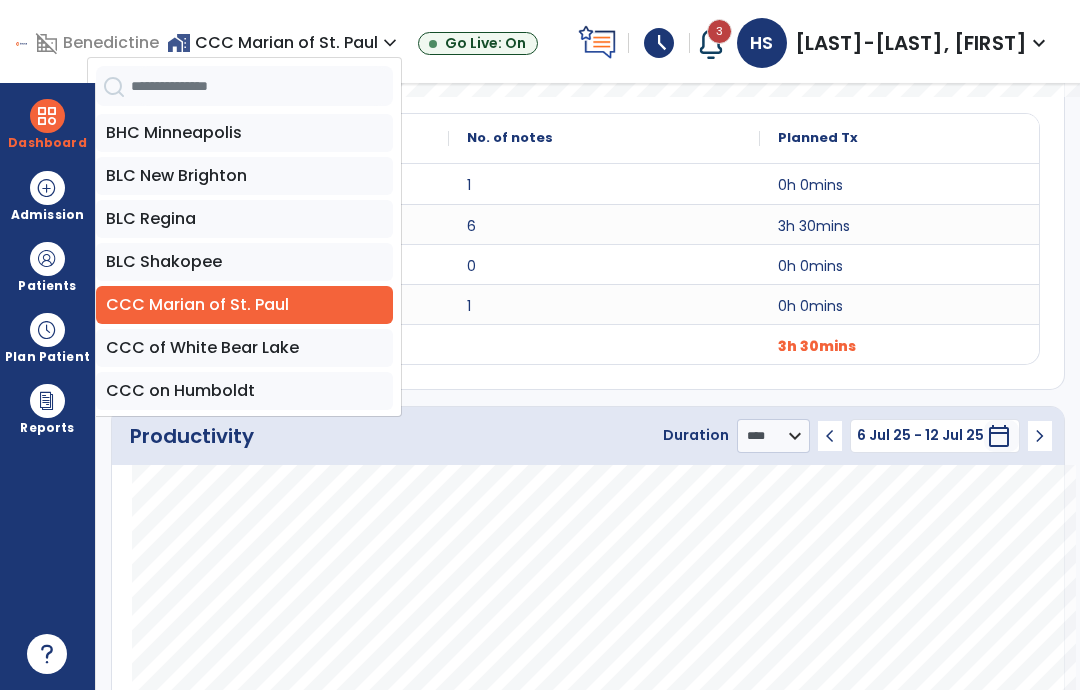 click on "CCC on Humboldt" at bounding box center [244, 391] 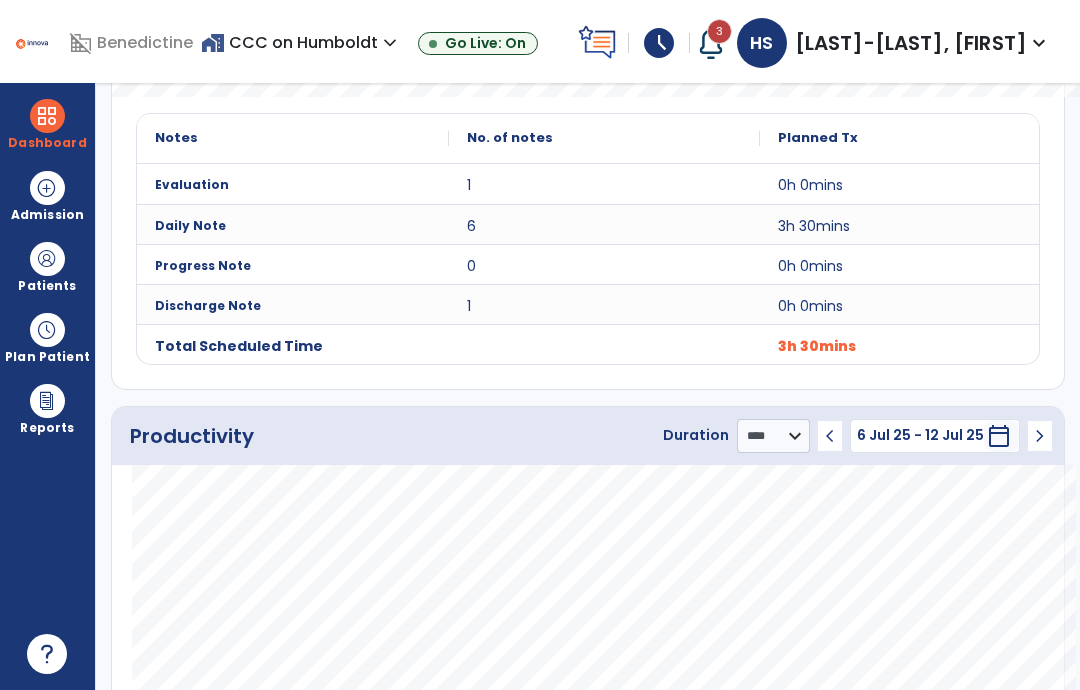 scroll, scrollTop: 0, scrollLeft: 0, axis: both 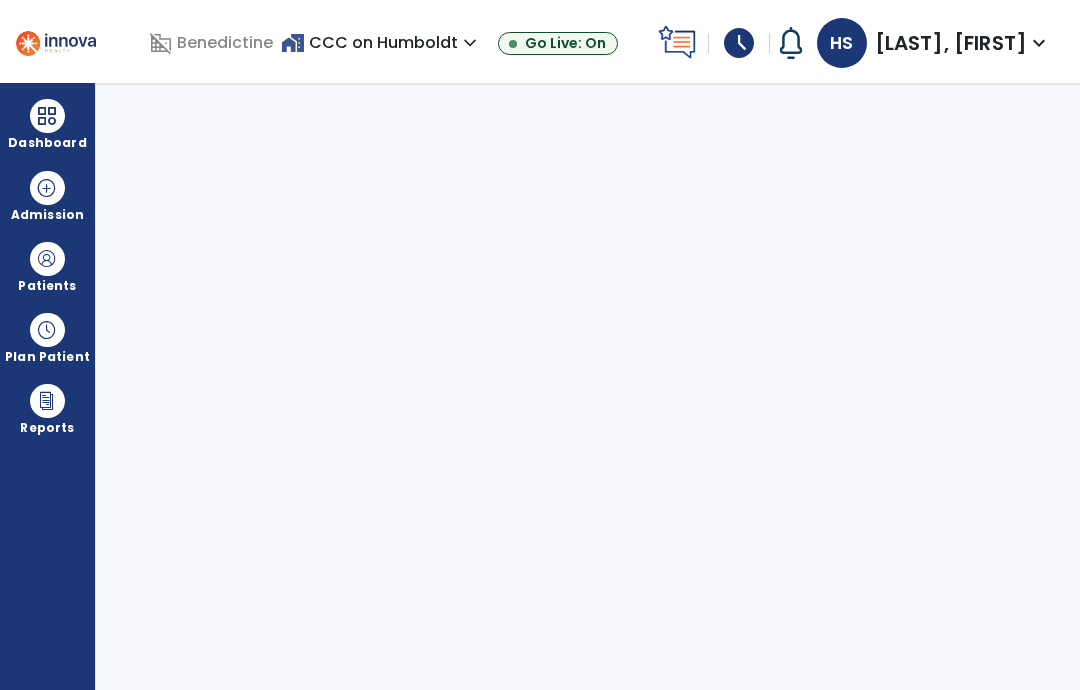 select on "****" 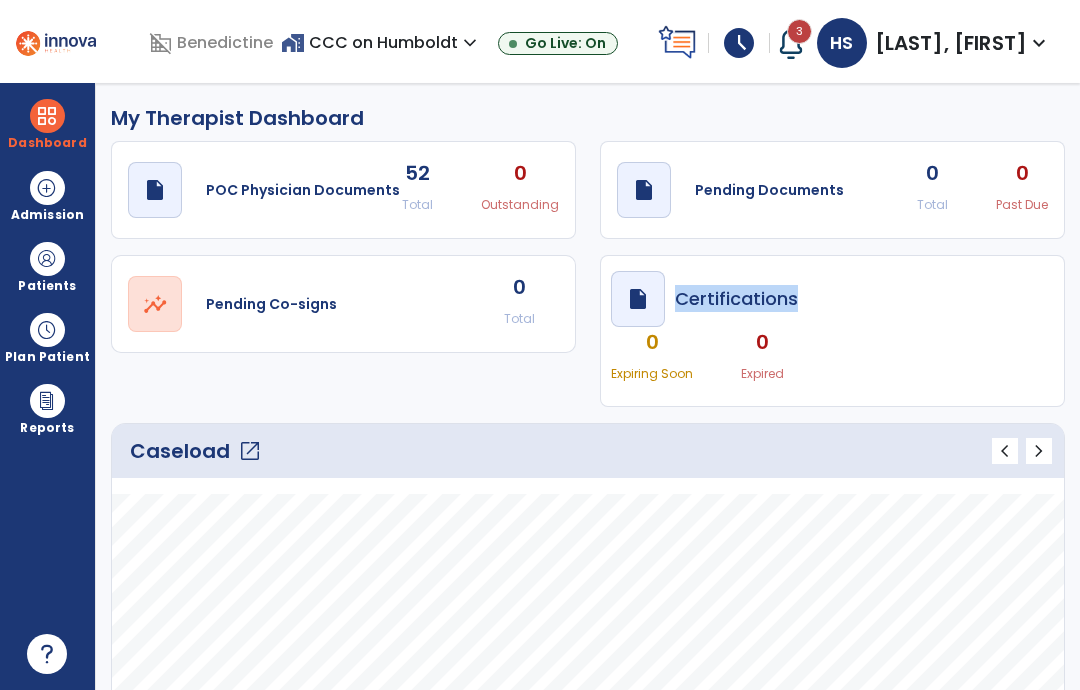 click on "0" 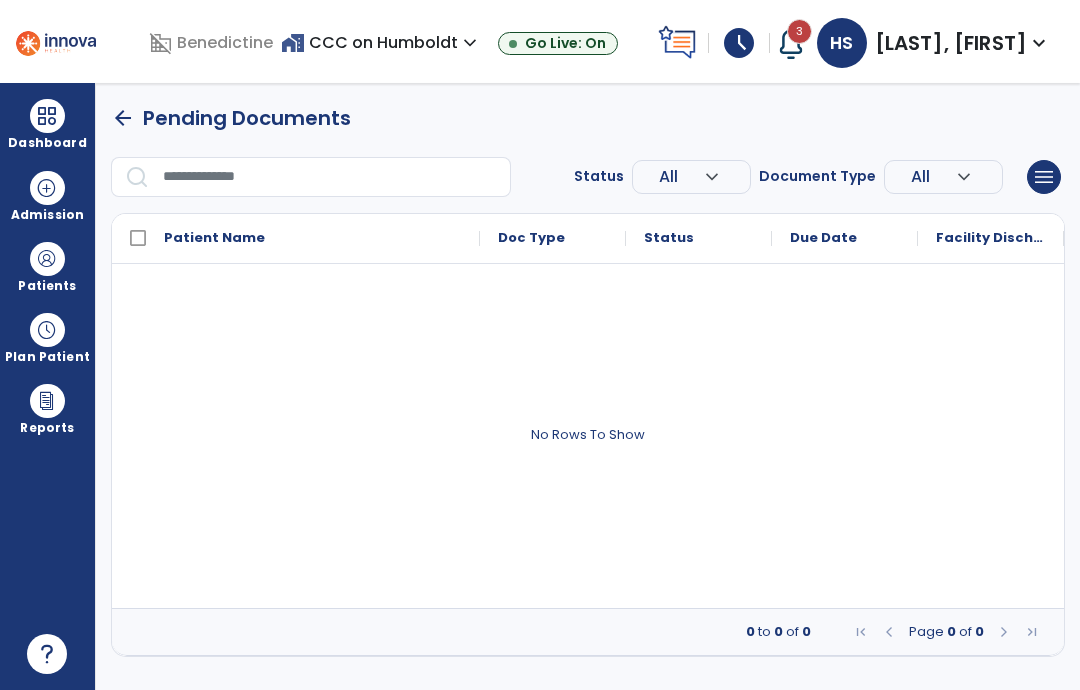click at bounding box center [47, 259] 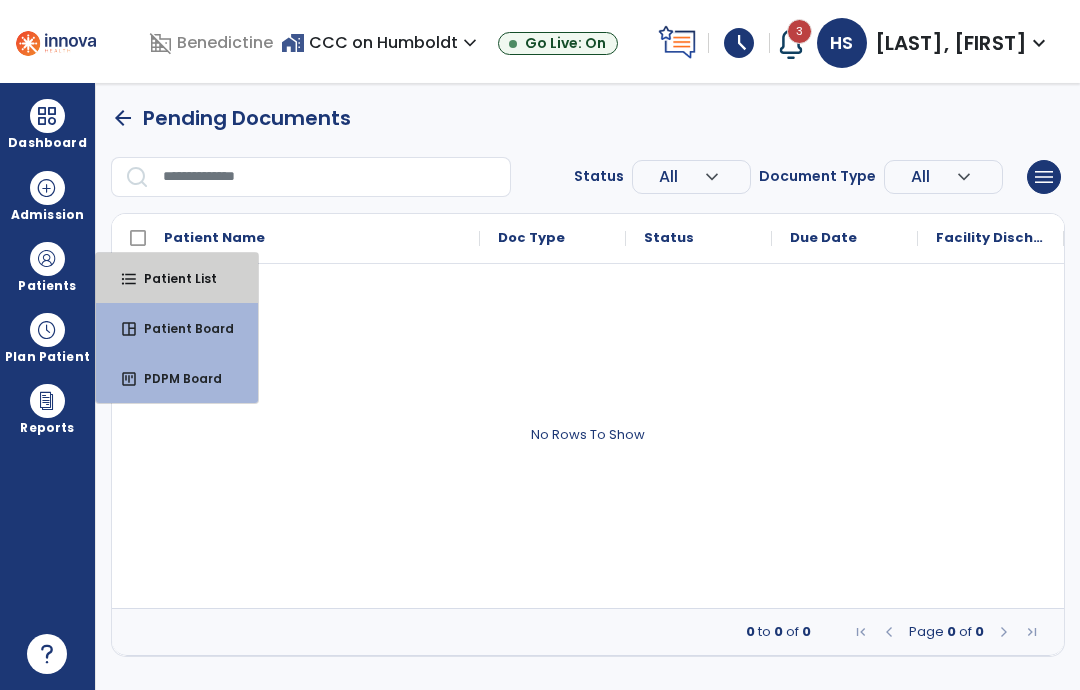 click on "Patient List" at bounding box center (172, 278) 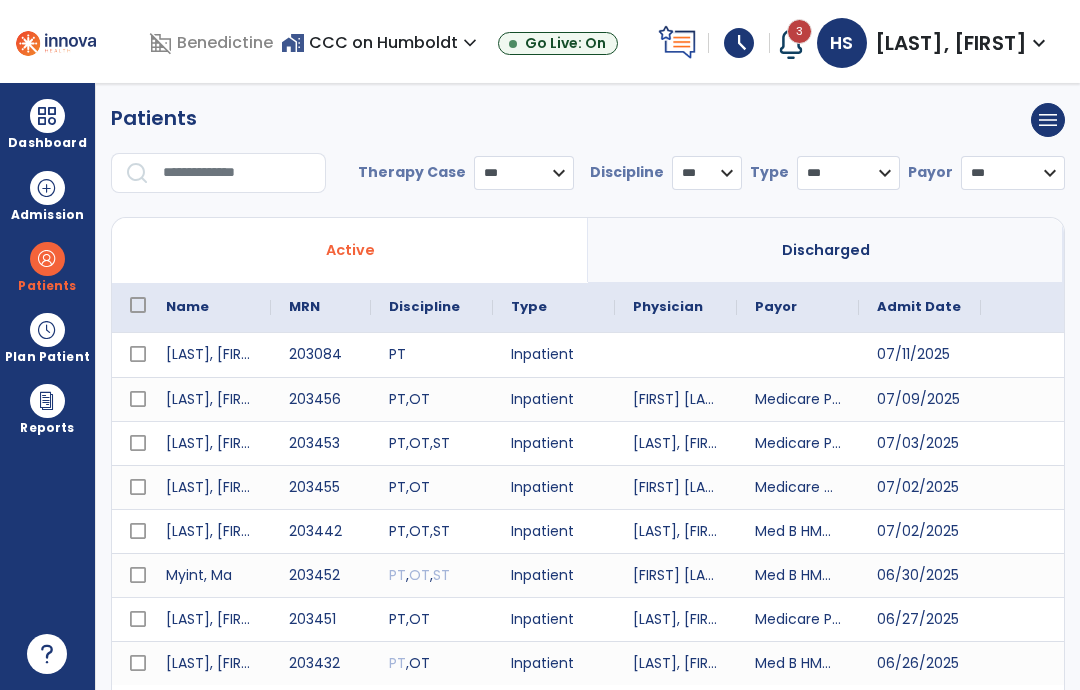 select on "***" 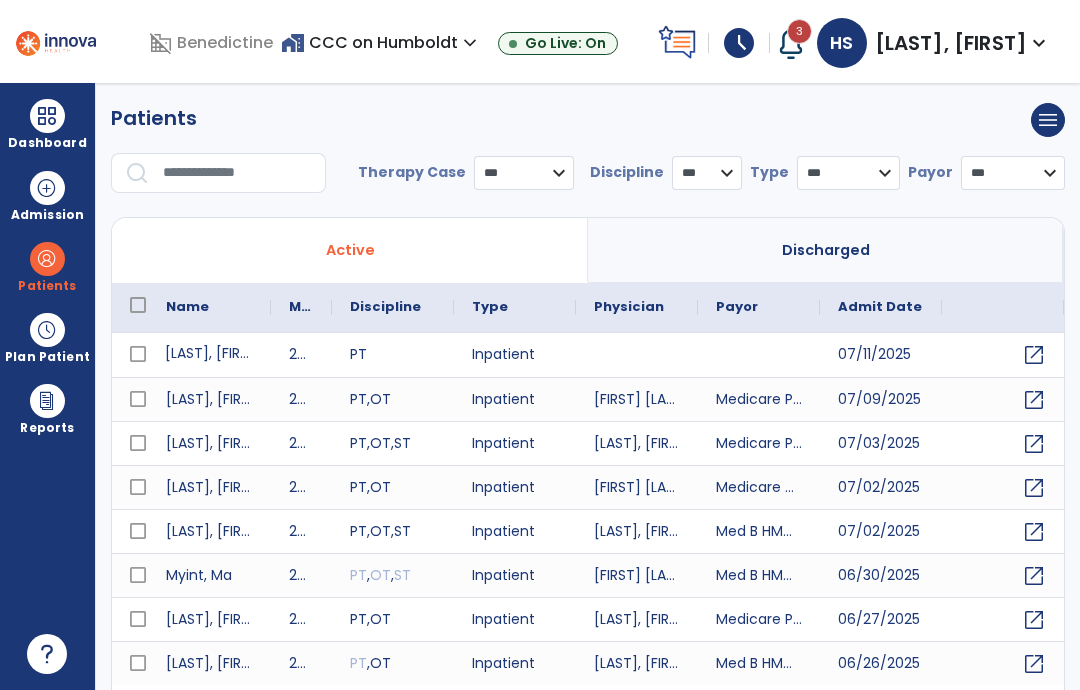 click on "[LAST], [FIRST]" at bounding box center (209, 355) 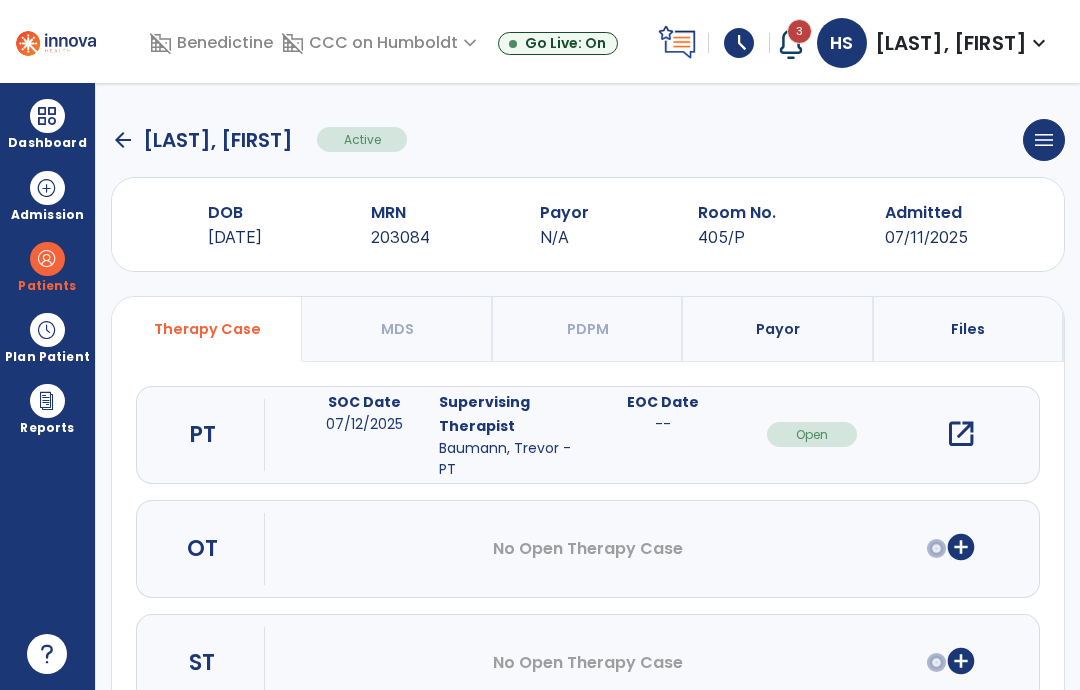 click at bounding box center (47, 259) 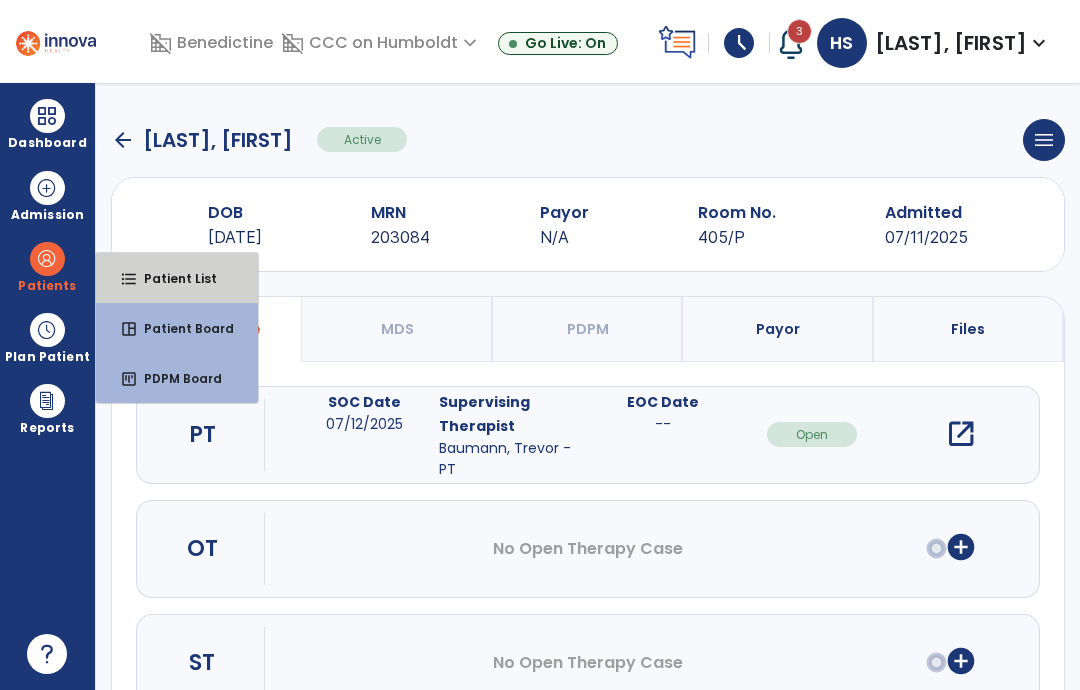 click on "Patient List" at bounding box center [172, 278] 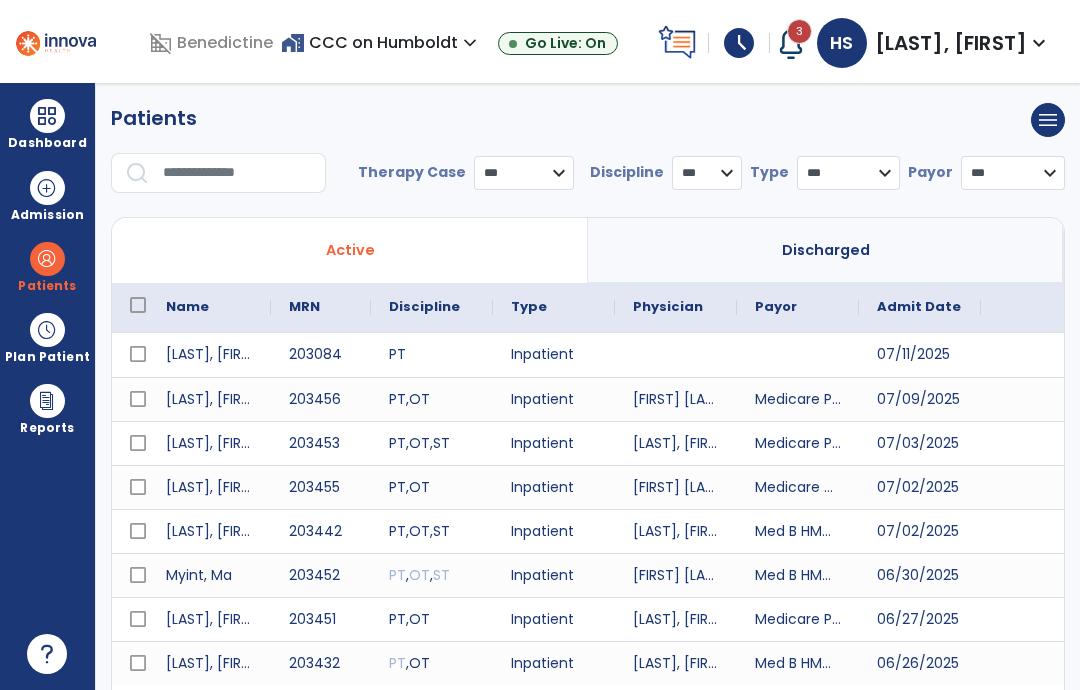 select on "***" 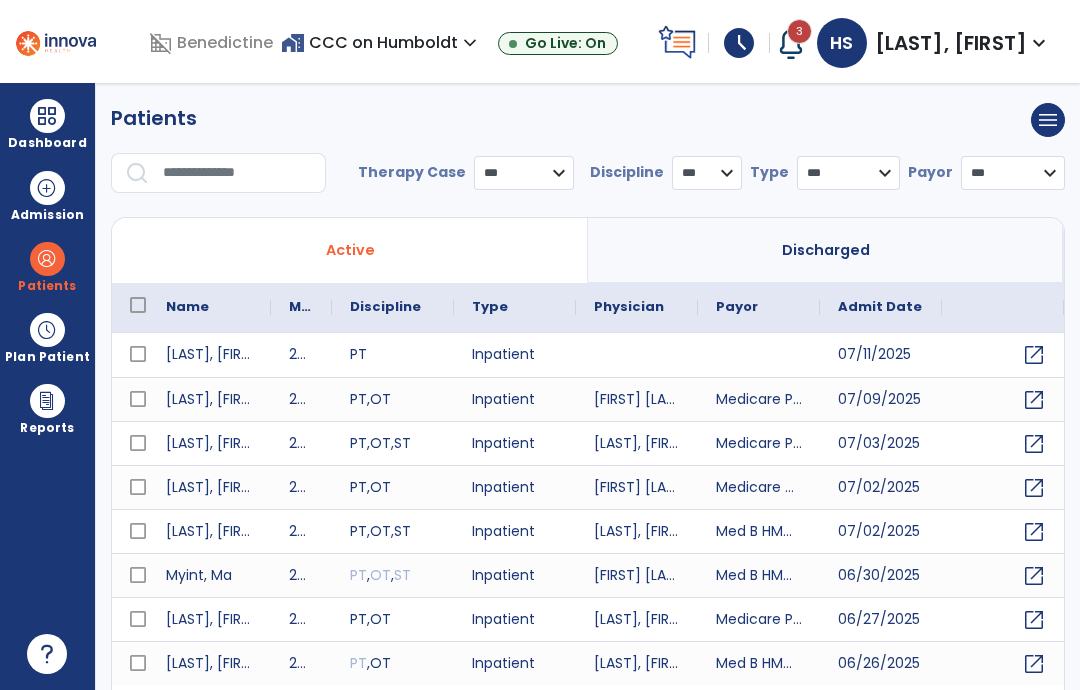 click at bounding box center [237, 173] 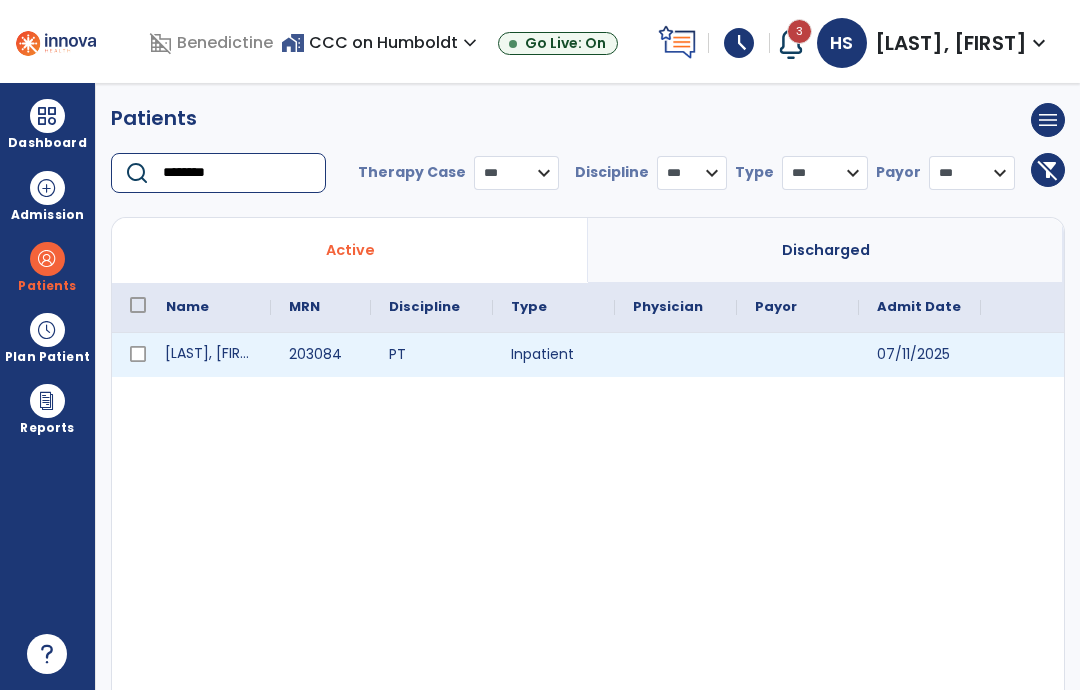 type on "********" 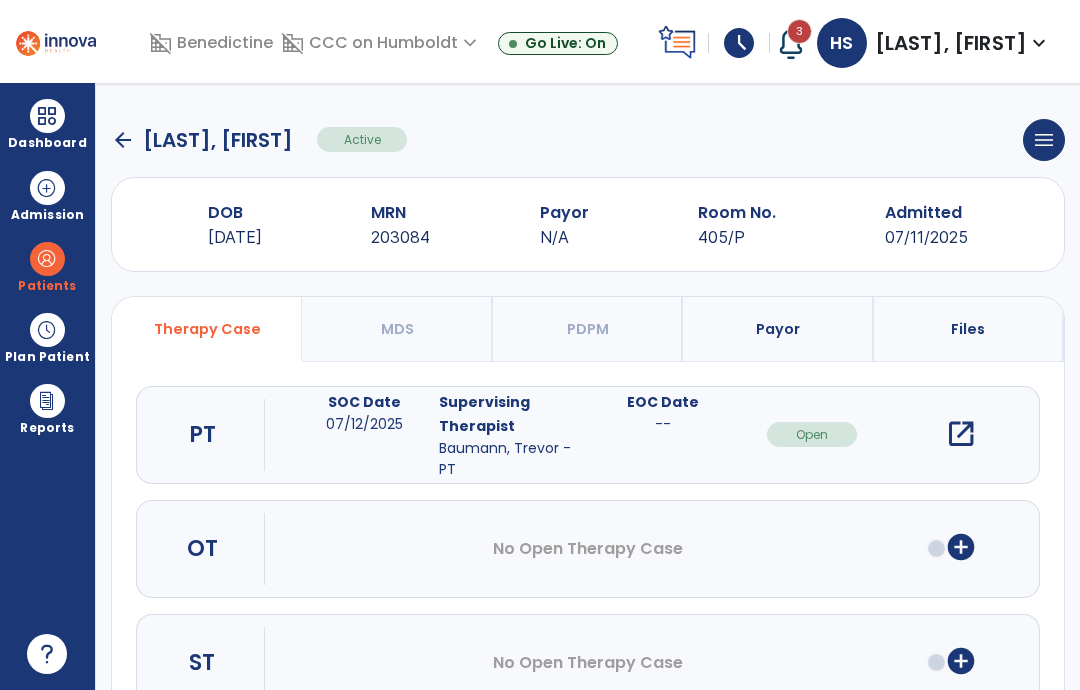 click on "open_in_new" at bounding box center (961, 434) 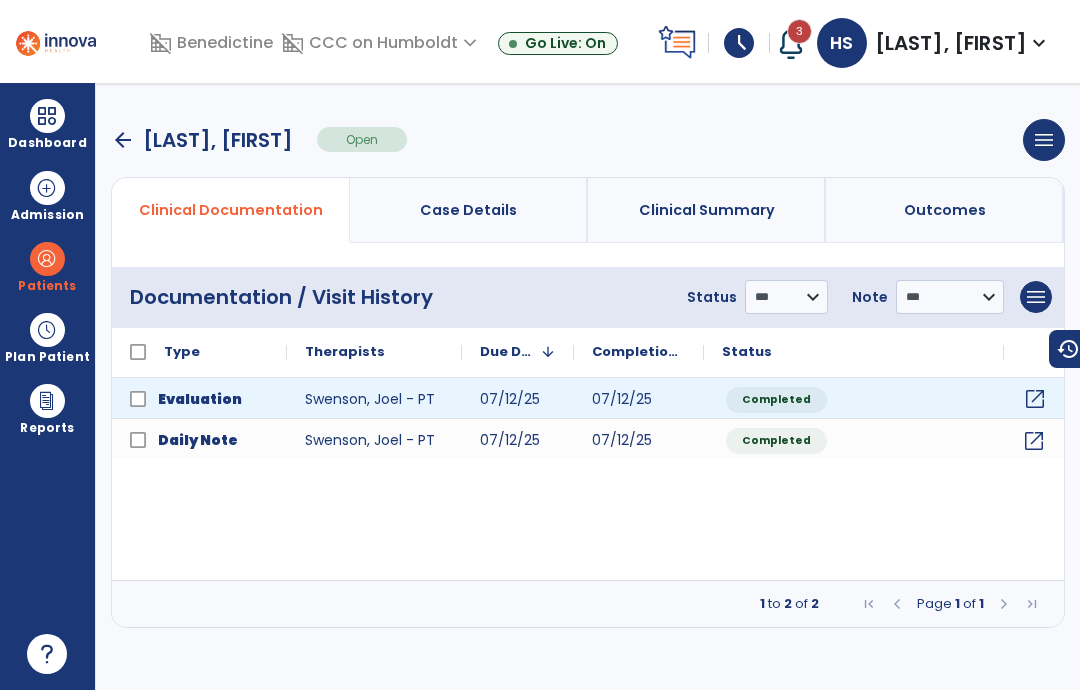 click on "open_in_new" 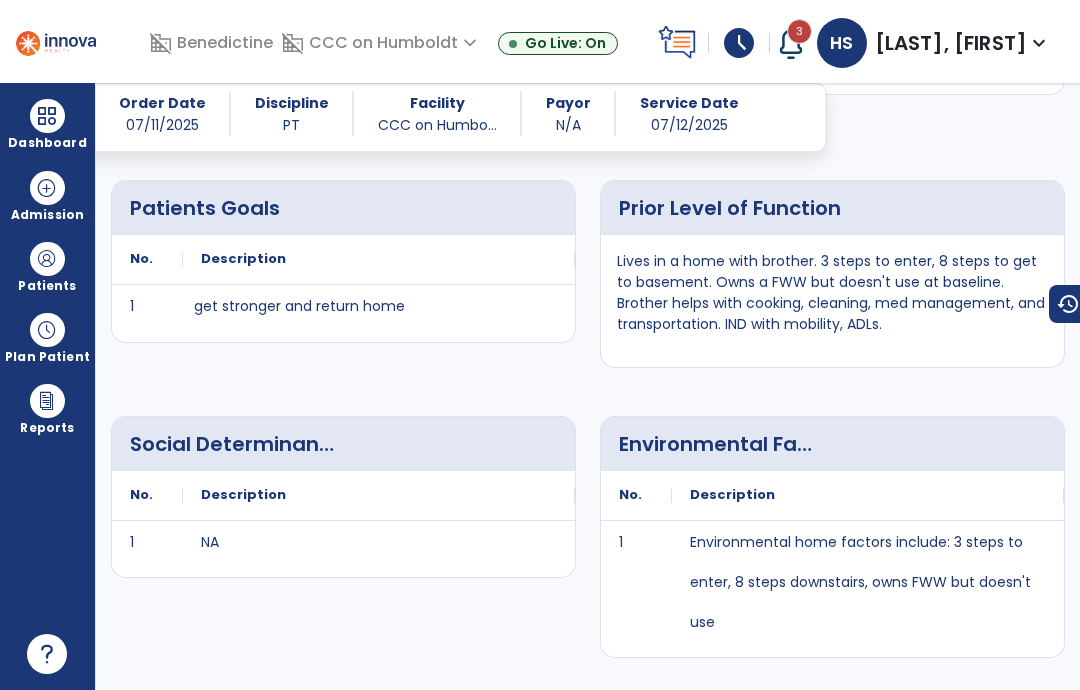 scroll, scrollTop: 3887, scrollLeft: 0, axis: vertical 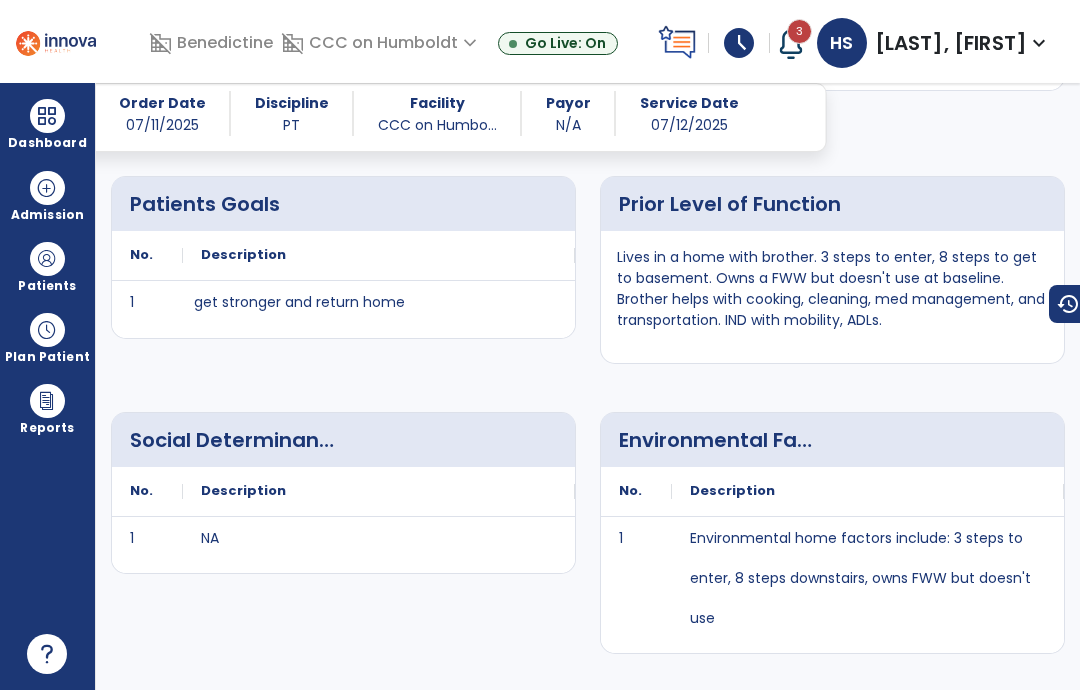 click at bounding box center (47, 116) 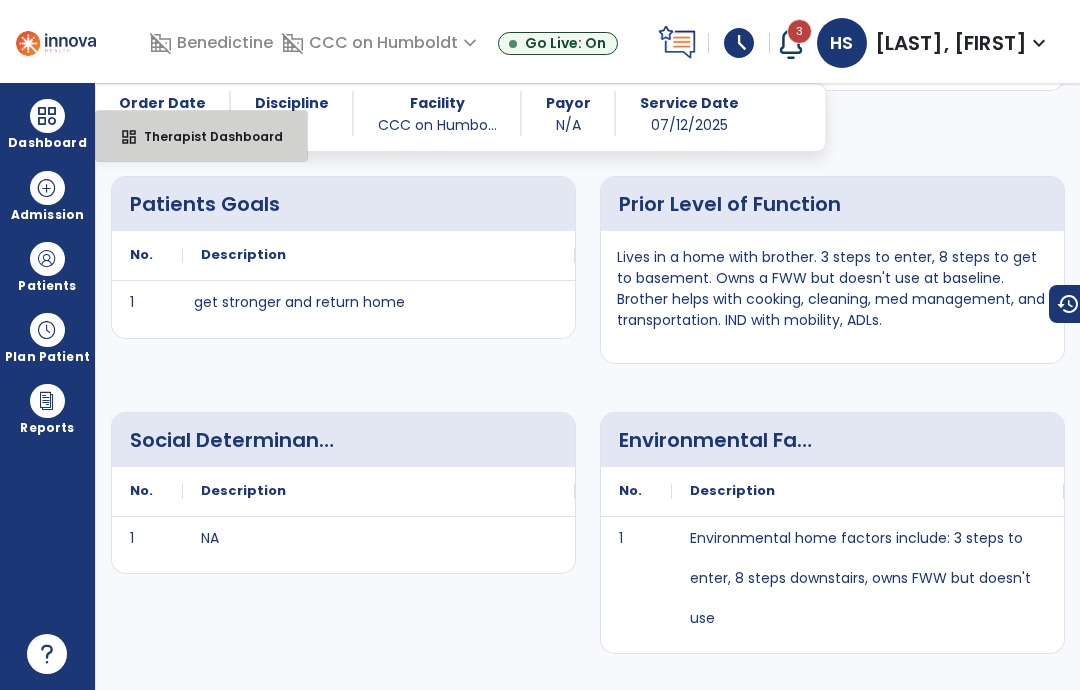 click on "dashboard  Therapist Dashboard" at bounding box center (201, 136) 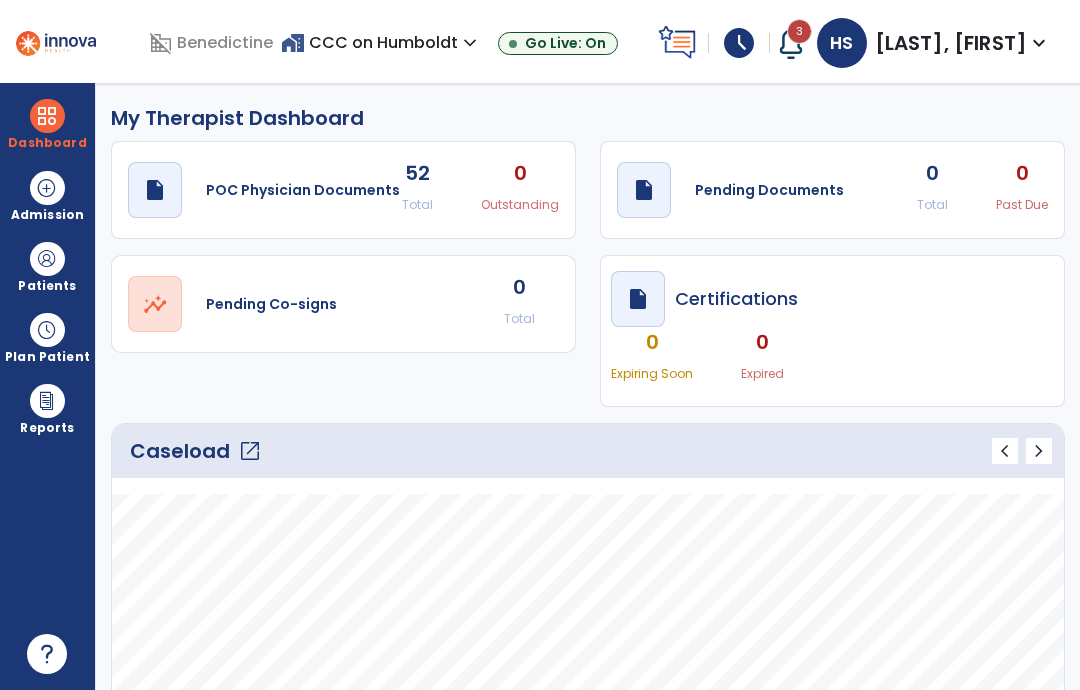 scroll, scrollTop: 0, scrollLeft: 0, axis: both 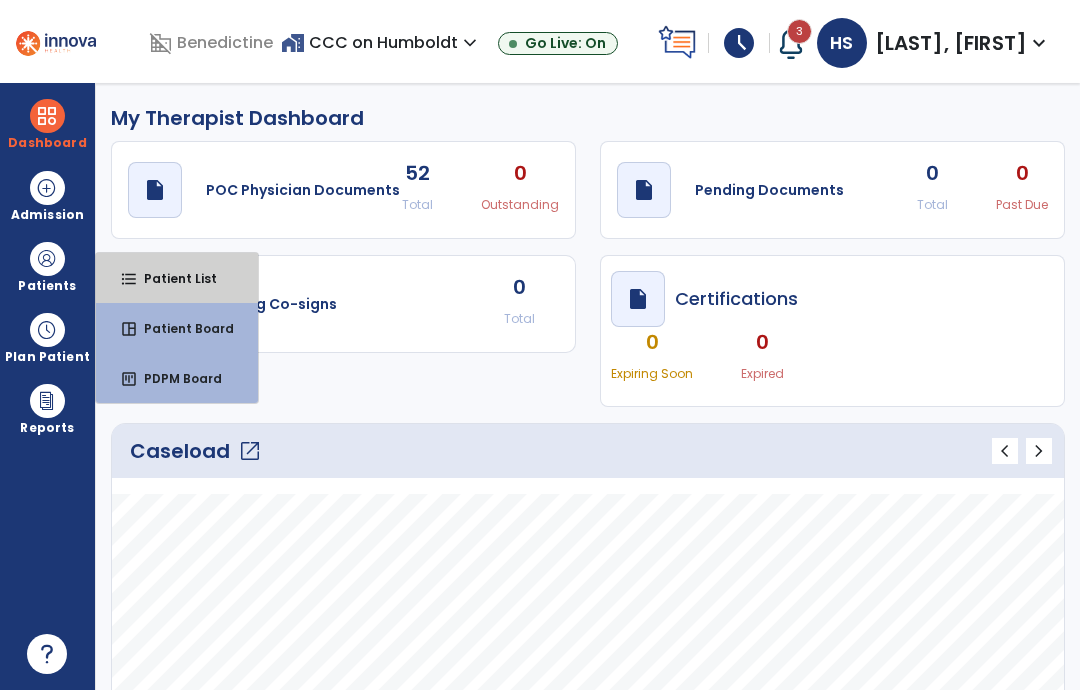 click on "Patient List" at bounding box center [172, 278] 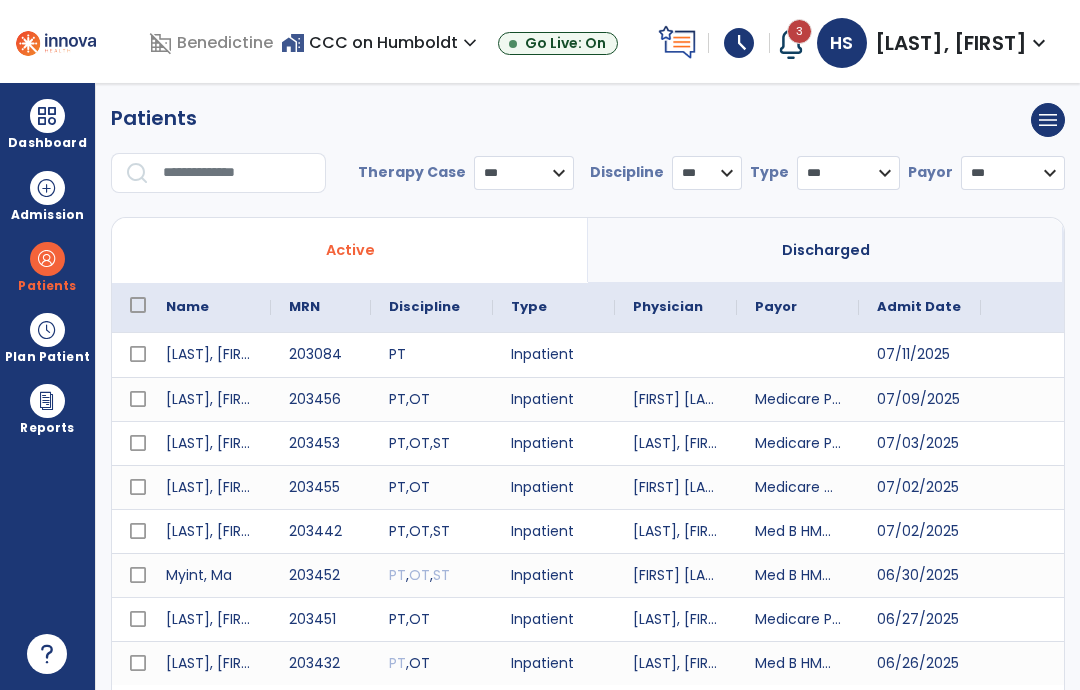 select on "***" 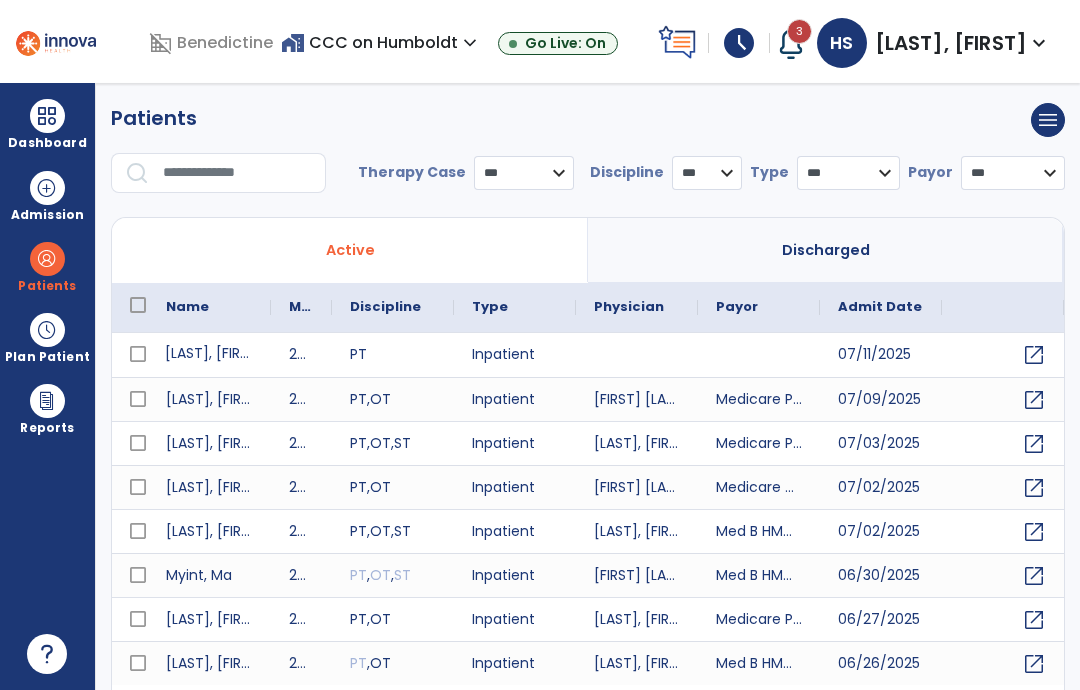 click on "[LAST], [FIRST]" at bounding box center [209, 355] 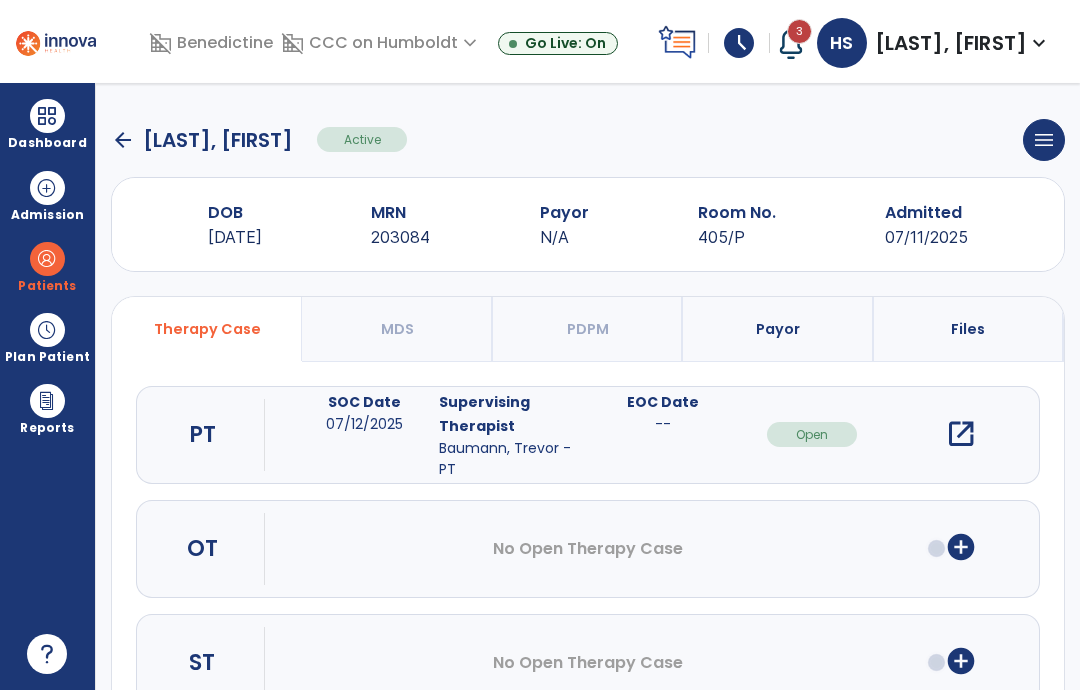 click on "add_circle" at bounding box center [961, 547] 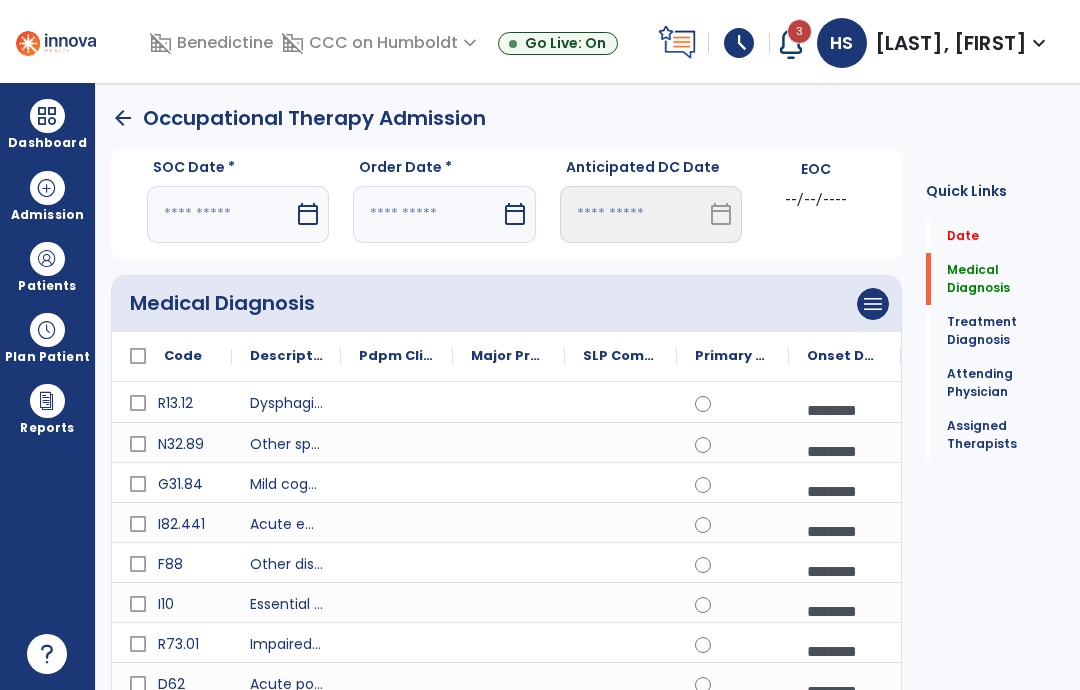click at bounding box center (220, 214) 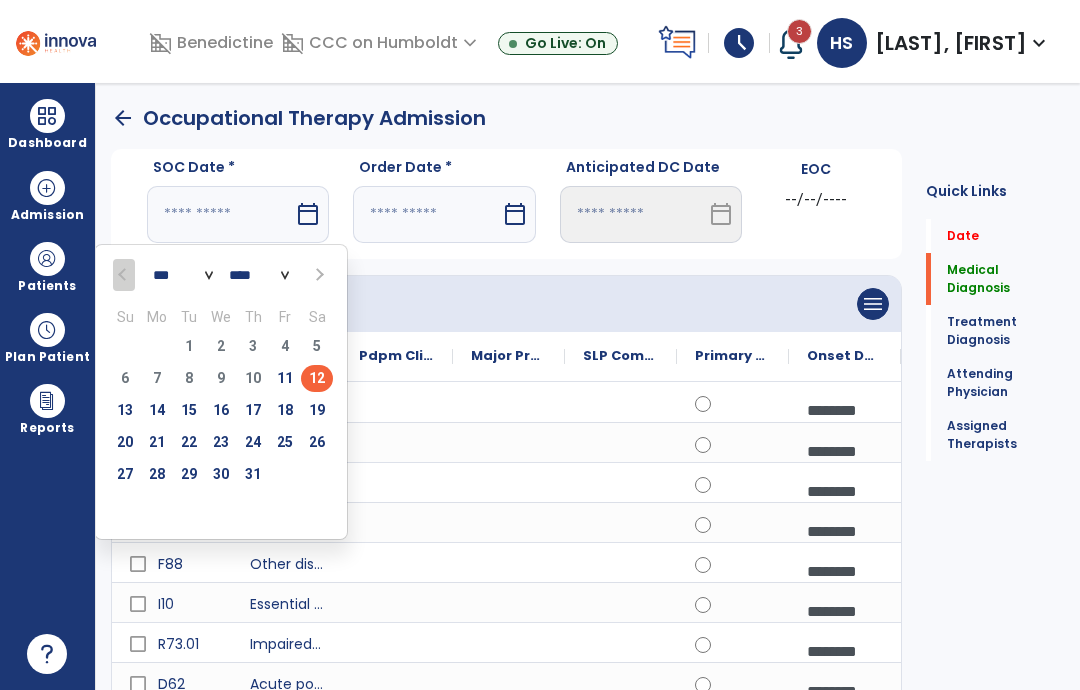 click on "12" at bounding box center [317, 378] 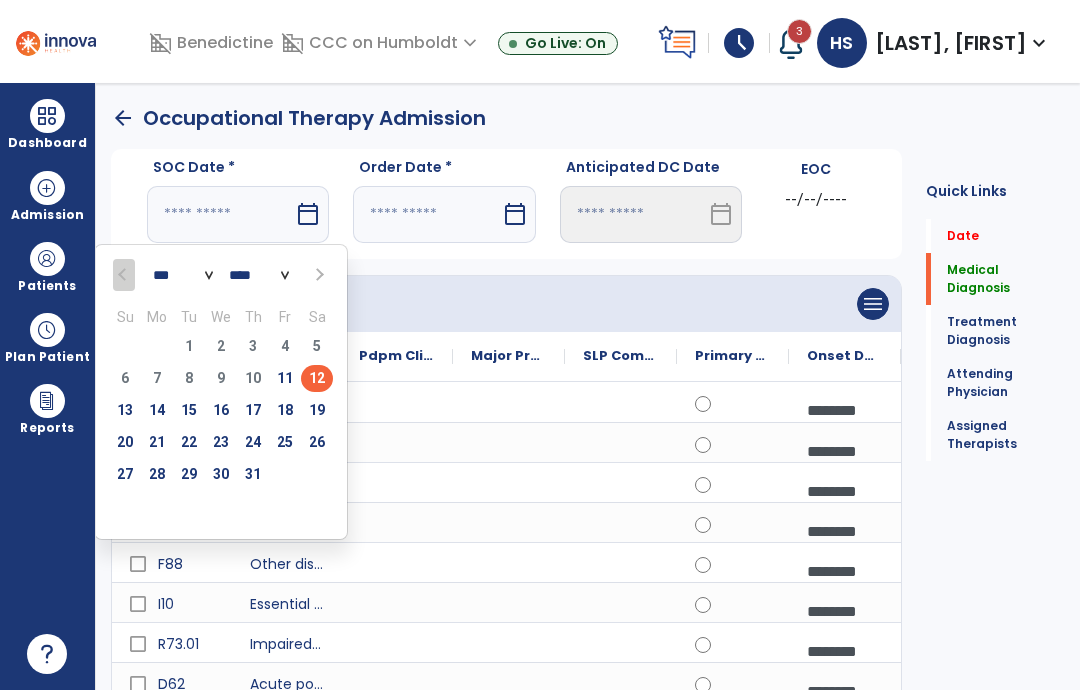 type on "*********" 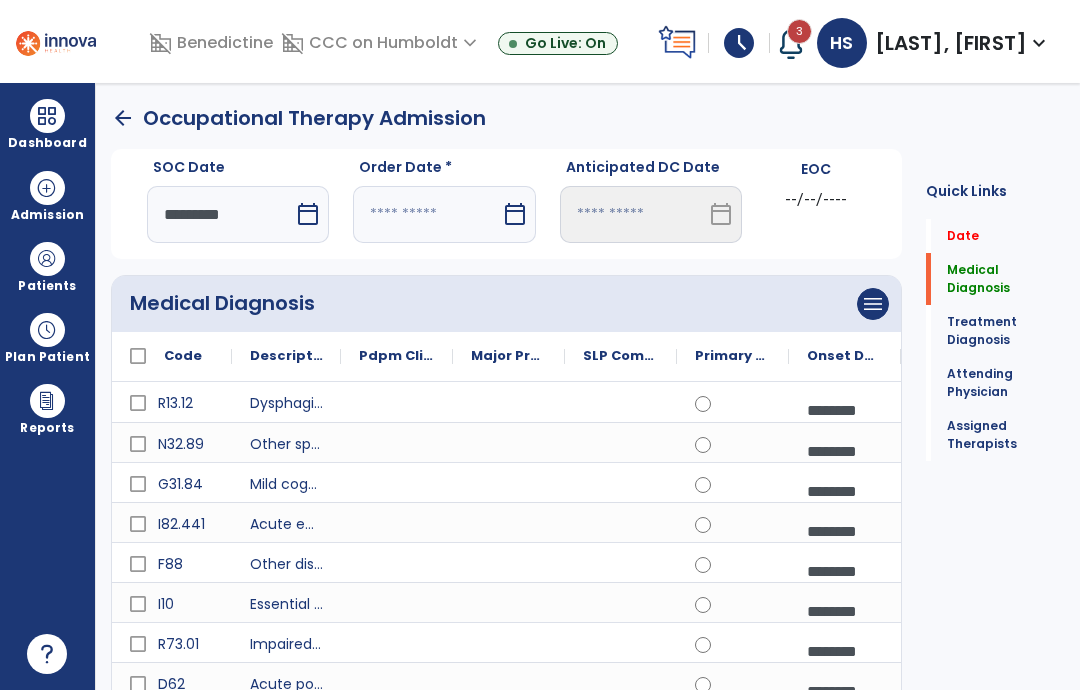 click at bounding box center [426, 214] 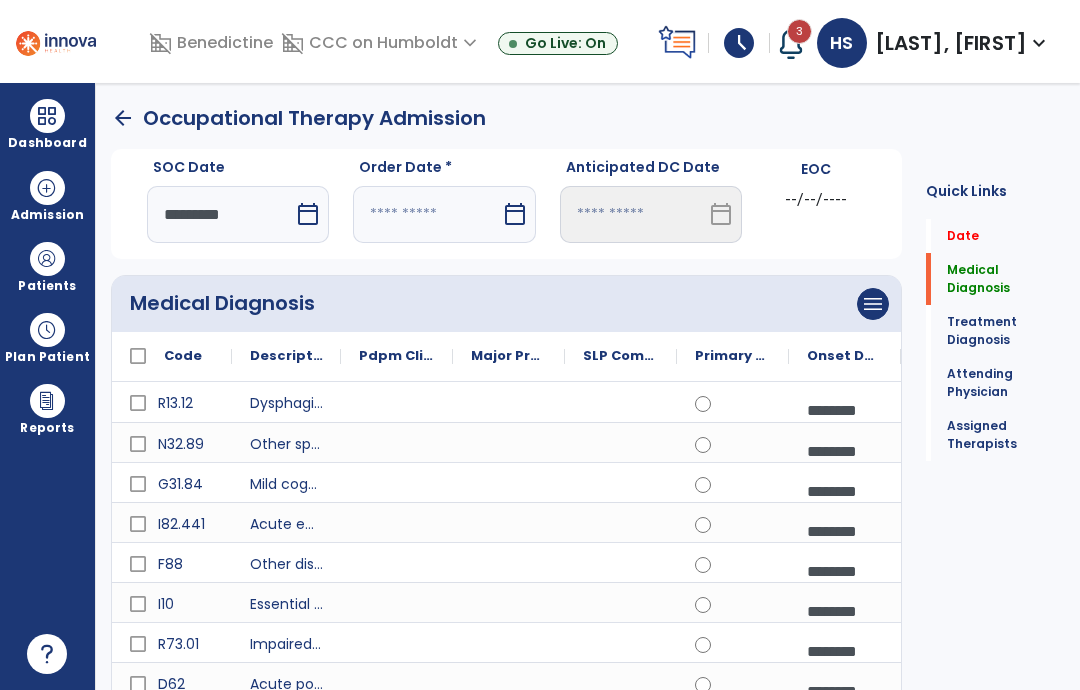 select on "*" 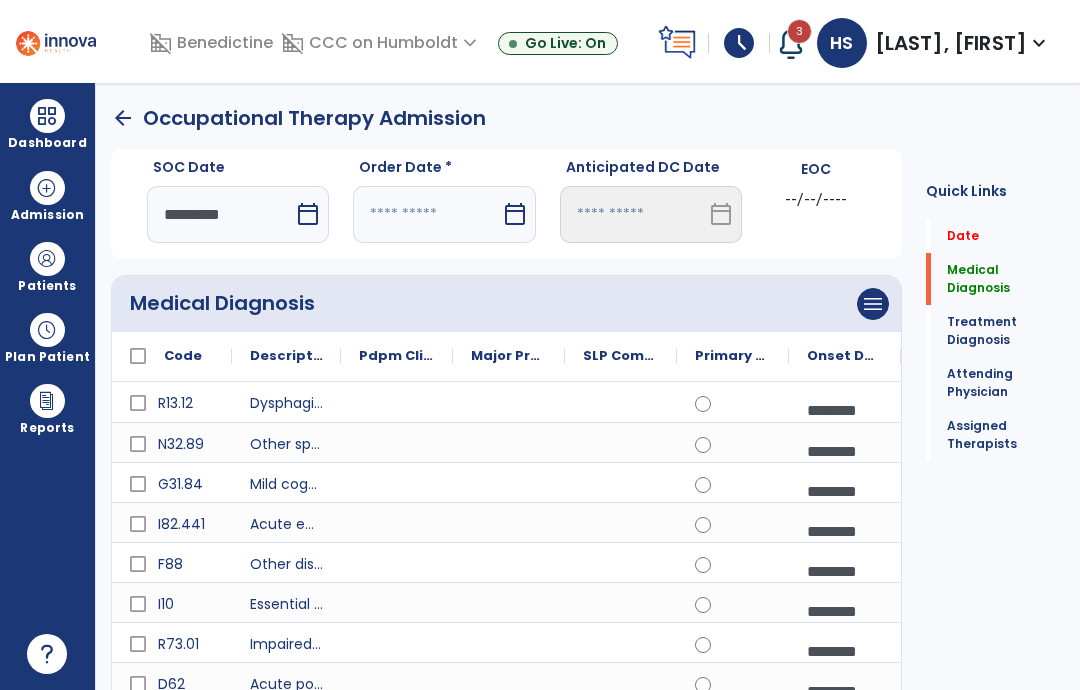 select on "****" 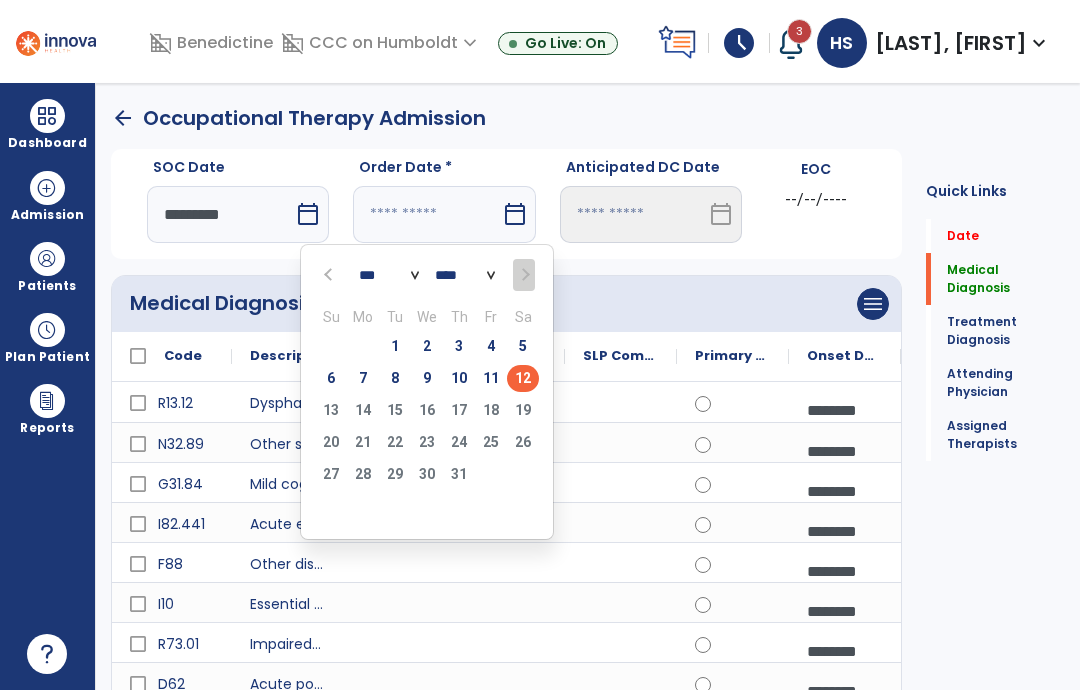 click on "11" at bounding box center (491, 378) 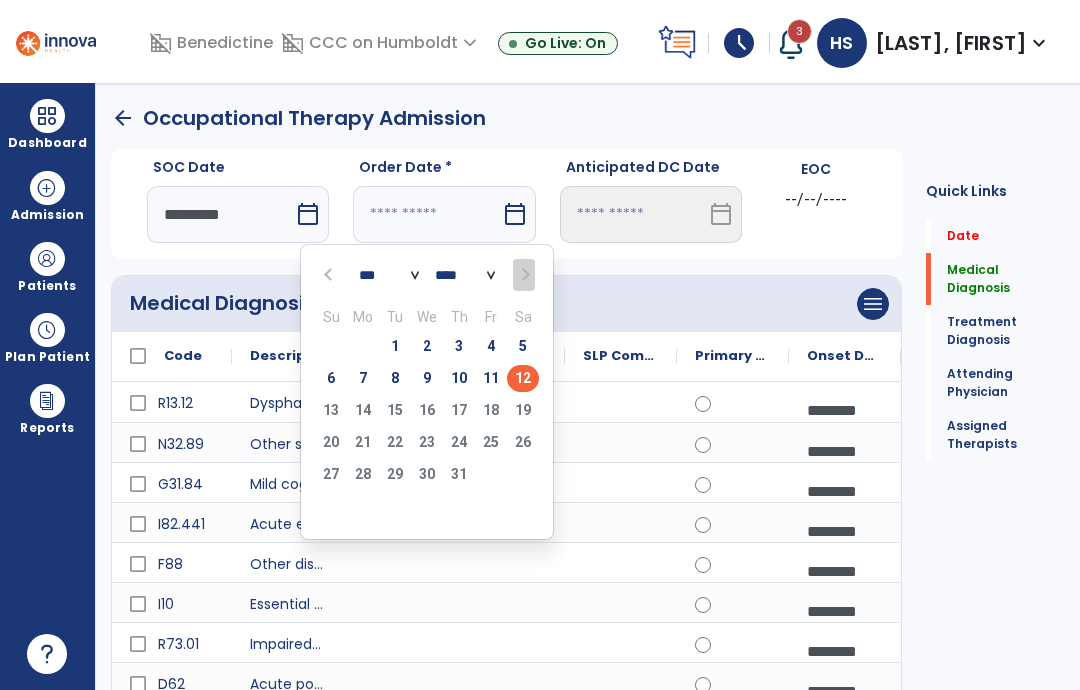 type on "*********" 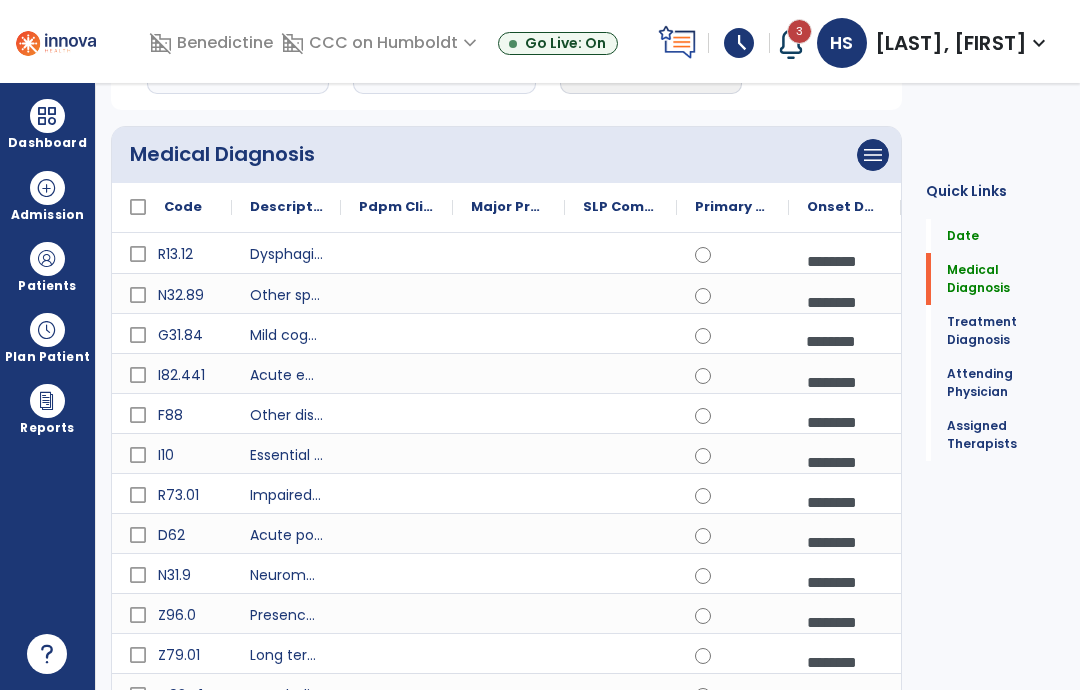 scroll, scrollTop: 152, scrollLeft: 0, axis: vertical 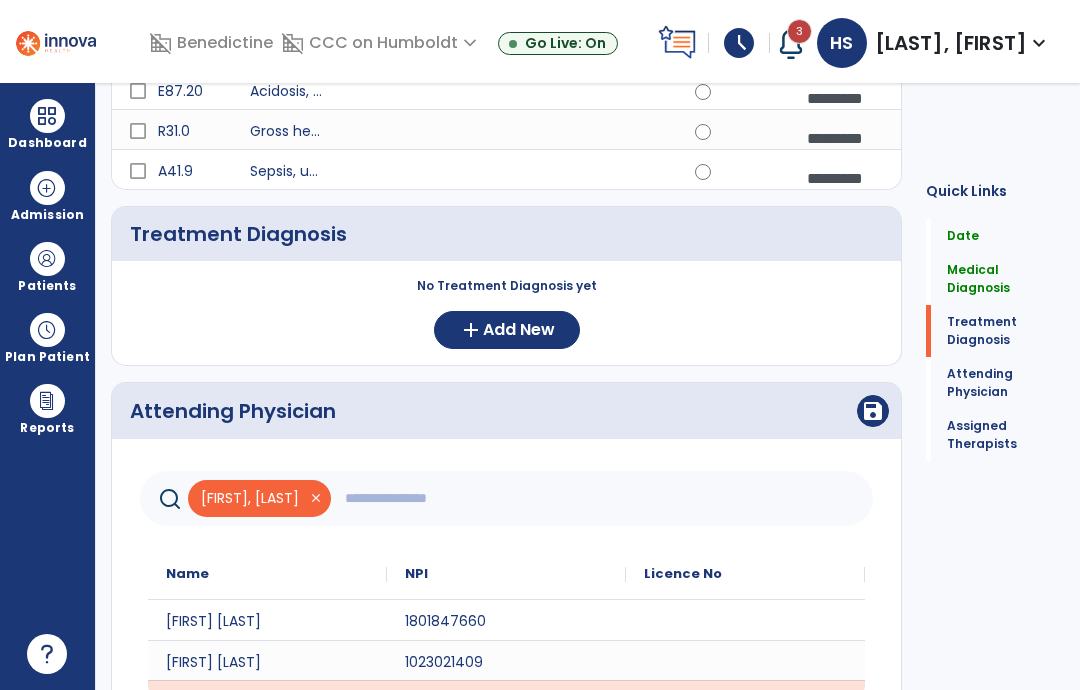 click on "Add New" 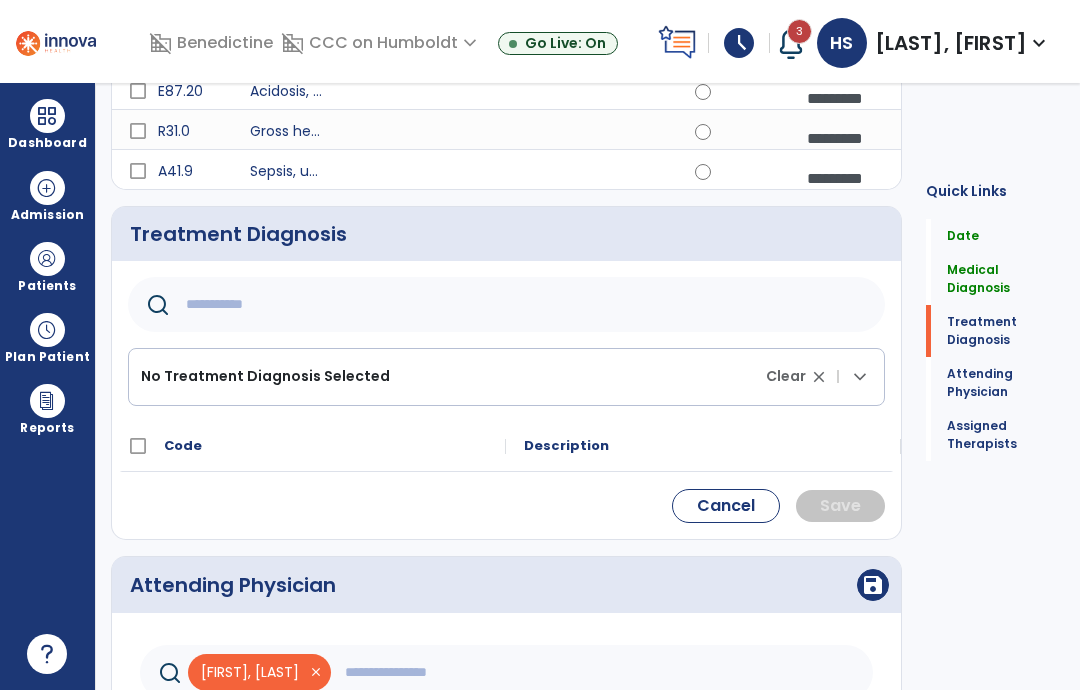 click 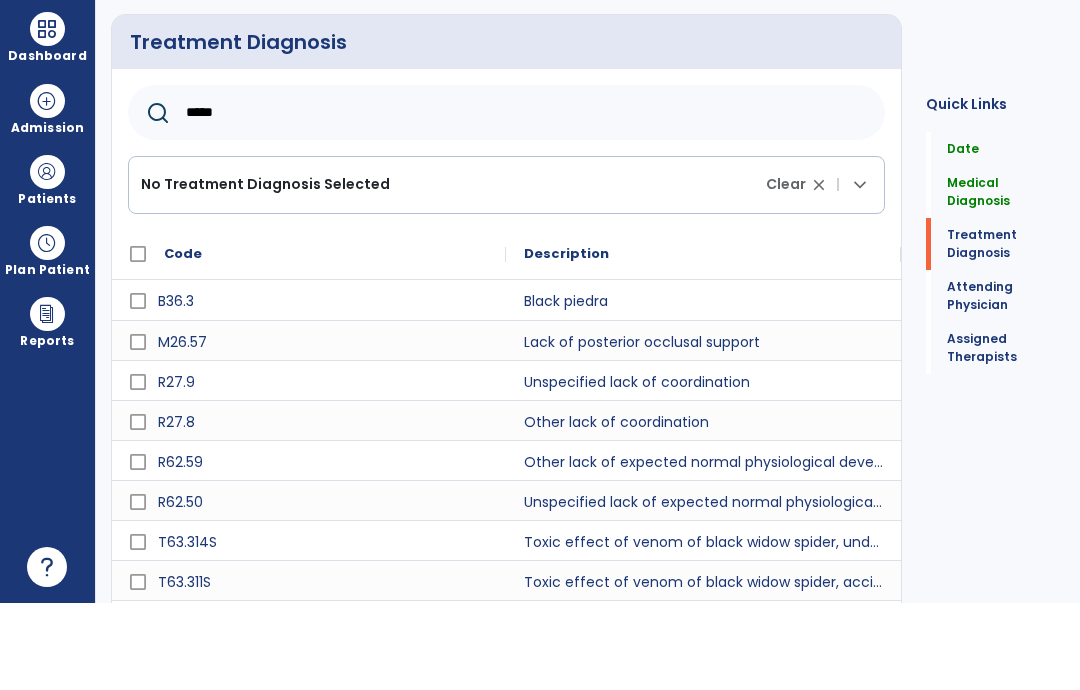 scroll, scrollTop: 1181, scrollLeft: 0, axis: vertical 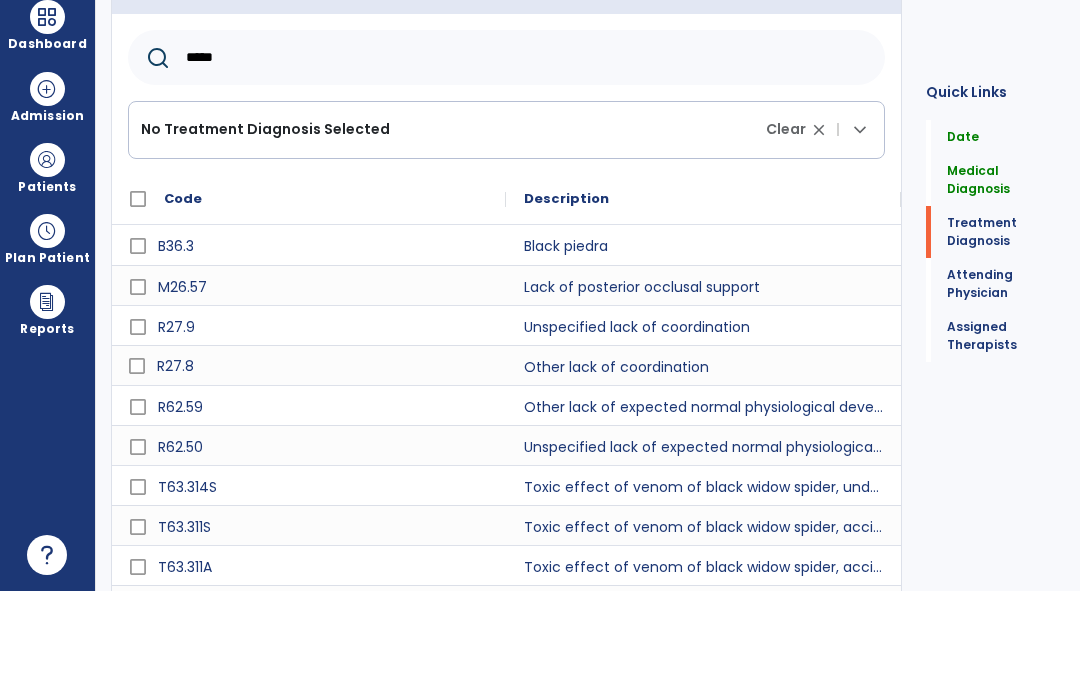 click 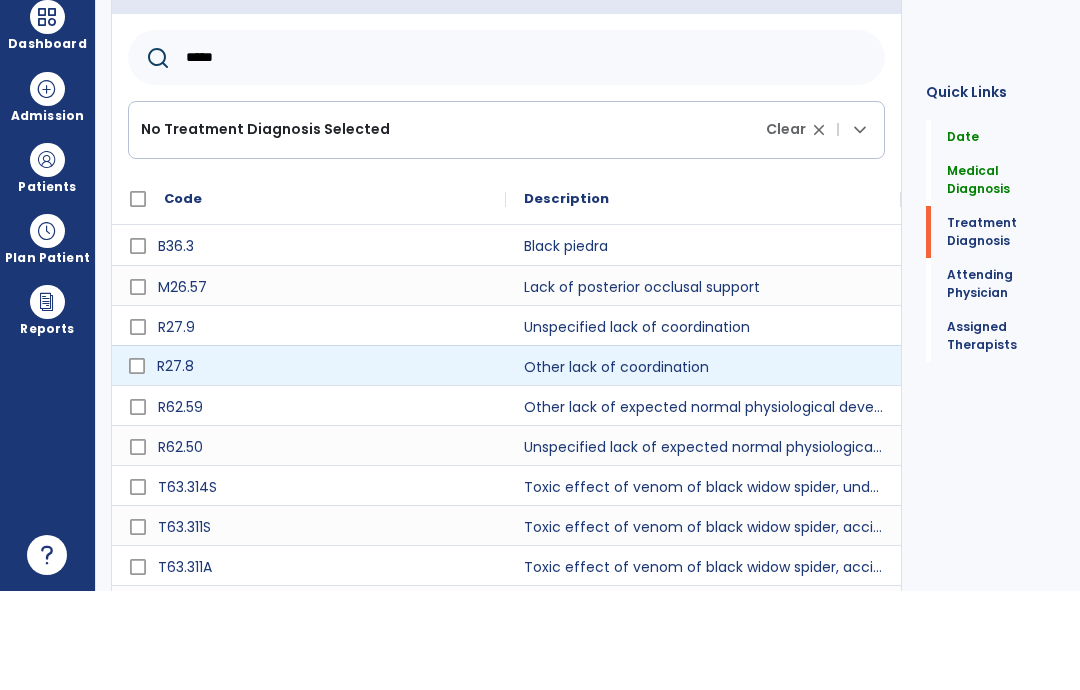 scroll, scrollTop: 80, scrollLeft: 0, axis: vertical 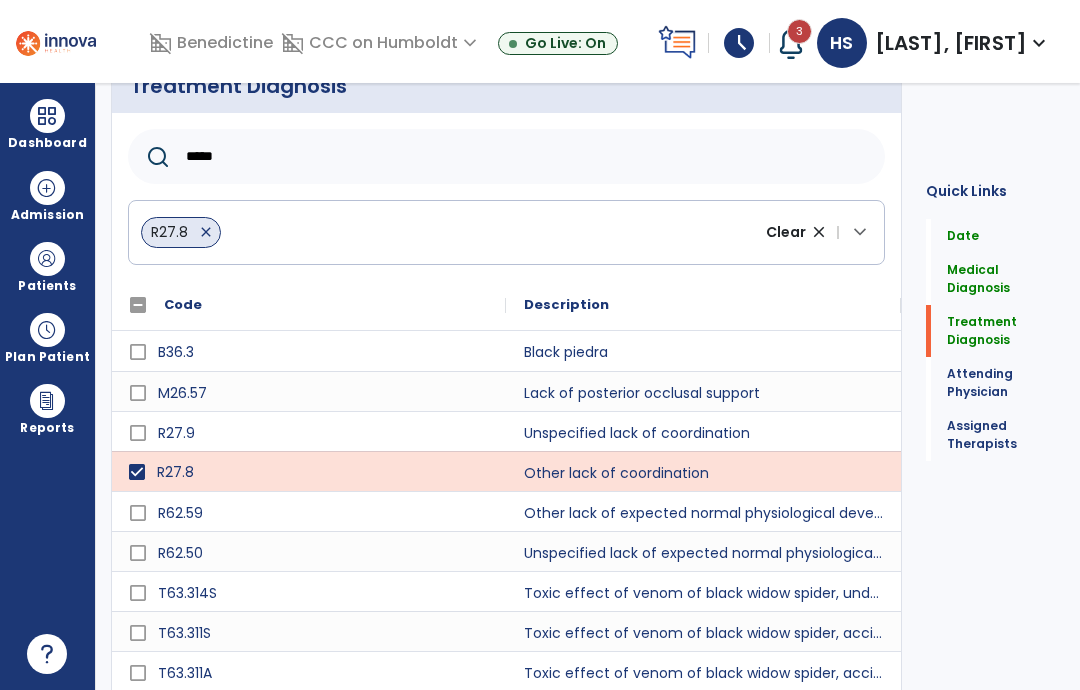 click on "****" 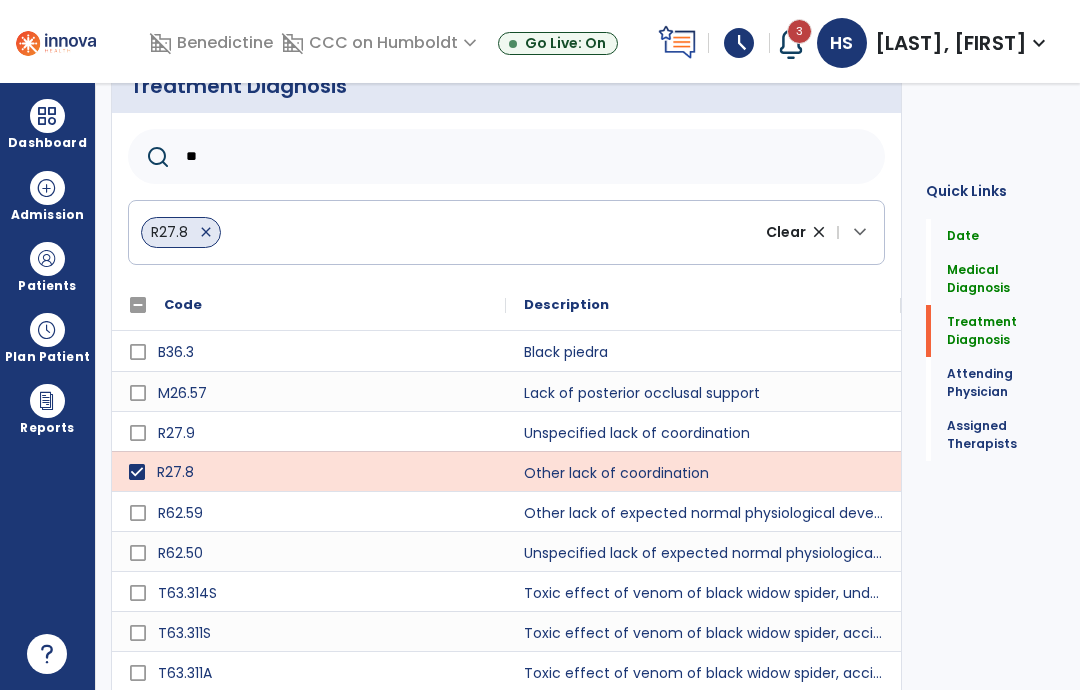 type on "*" 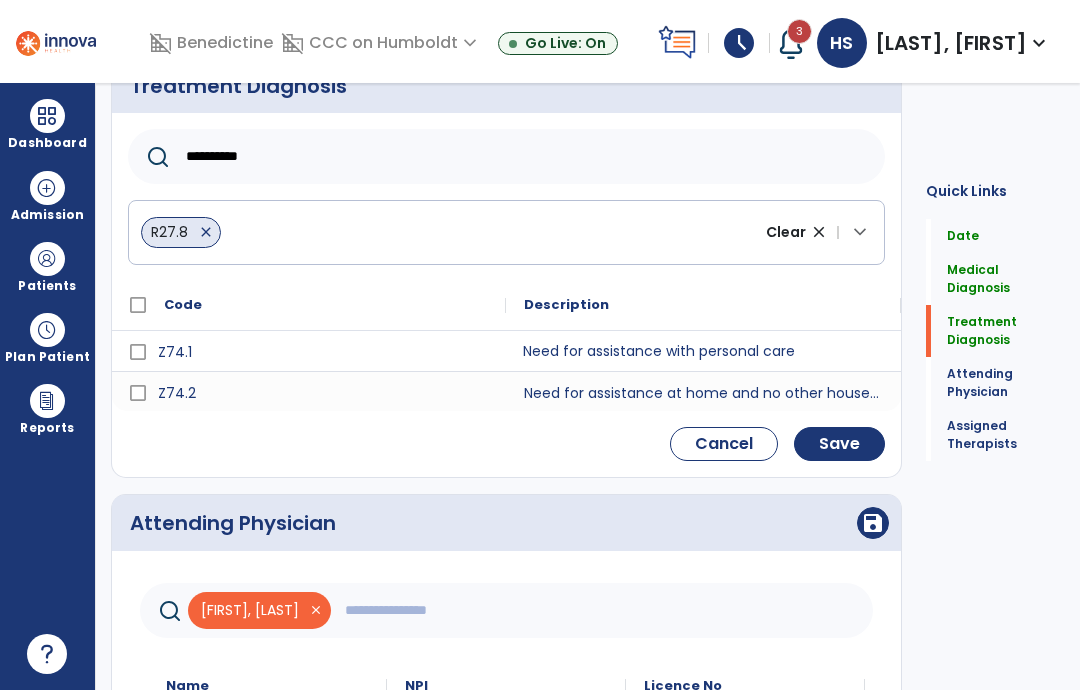 type on "**********" 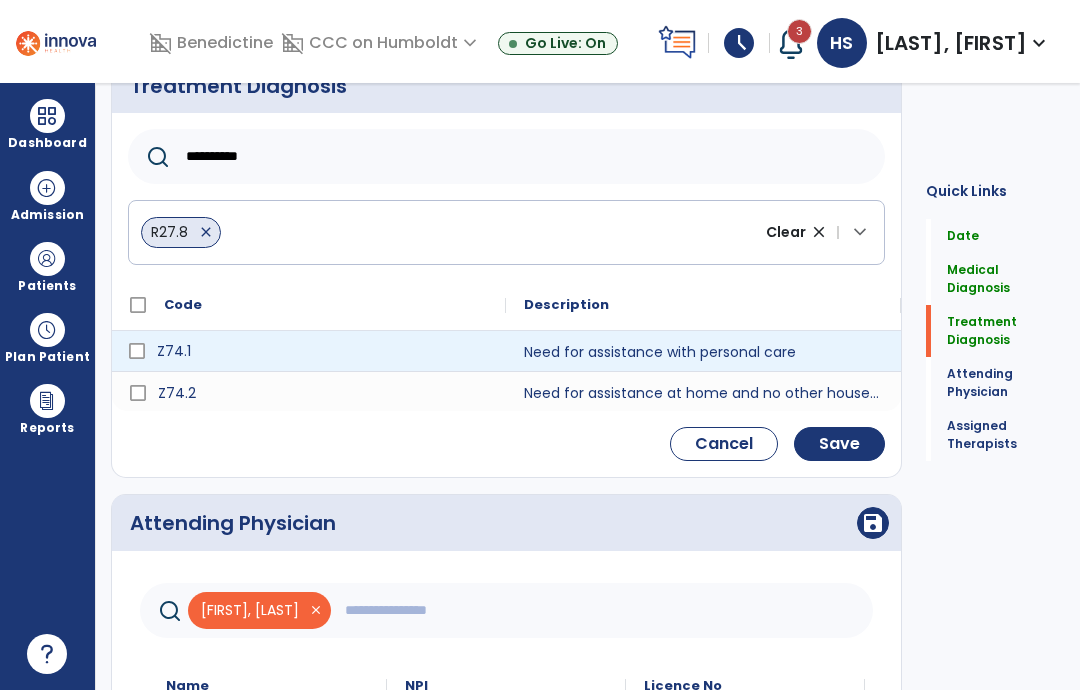 click 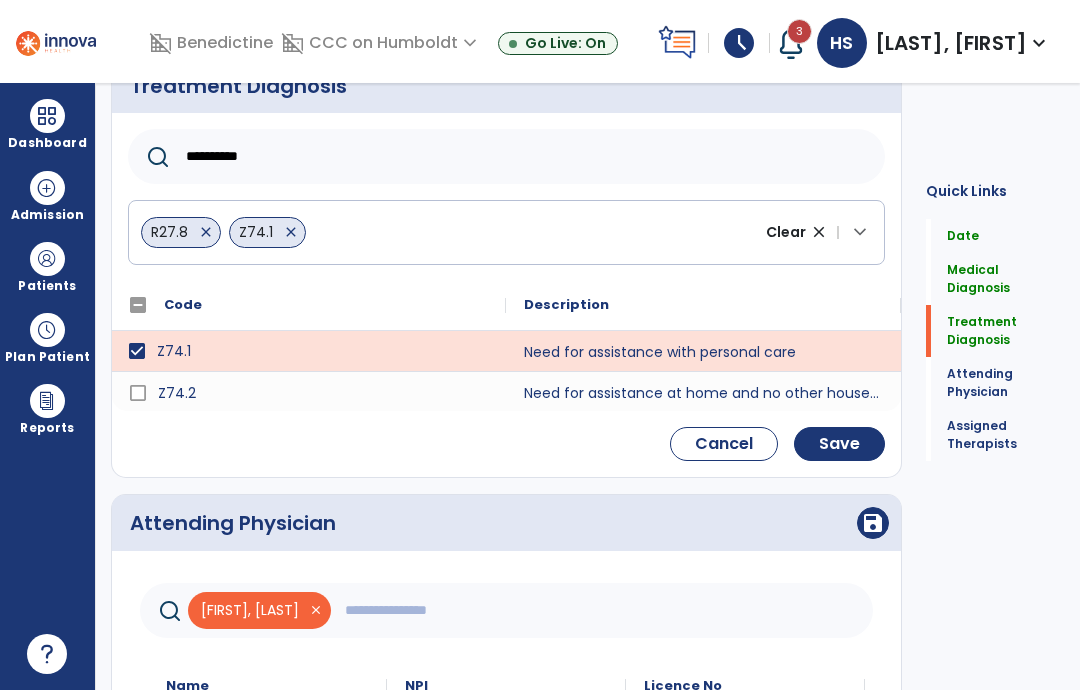 click on "Save" 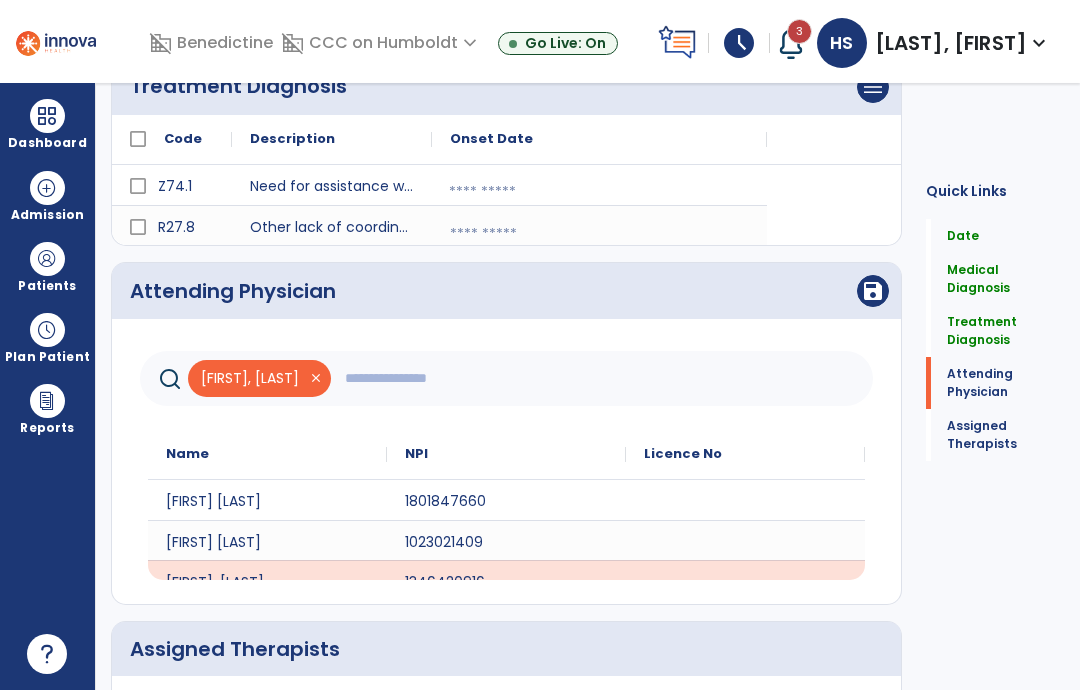 click at bounding box center (599, 192) 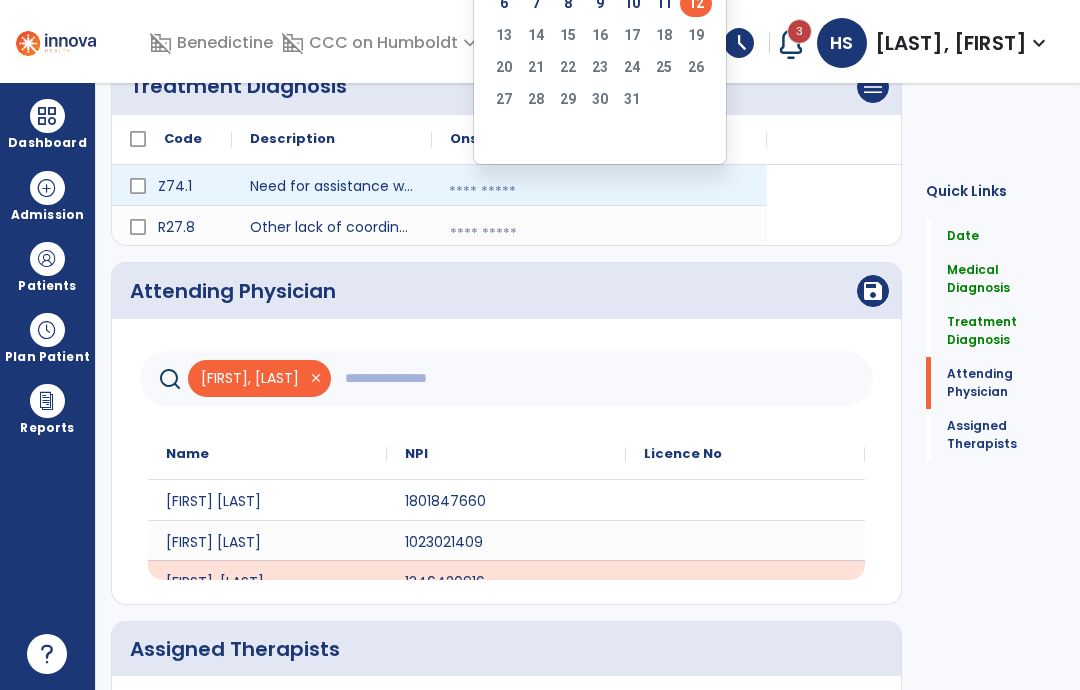 scroll, scrollTop: 0, scrollLeft: 0, axis: both 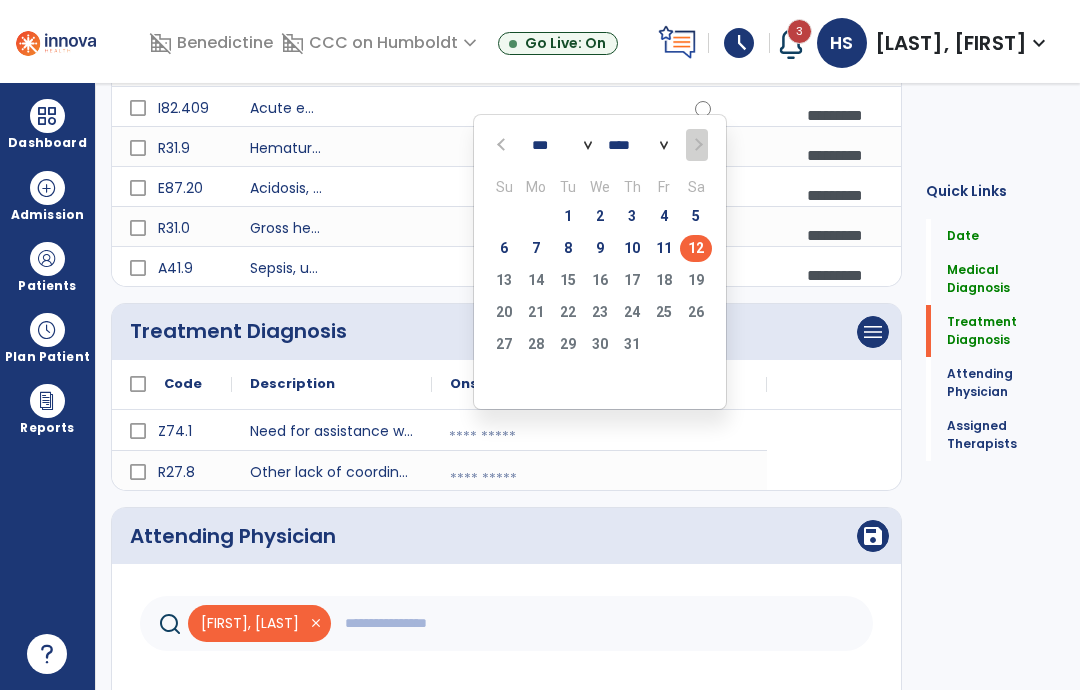 click on "12" 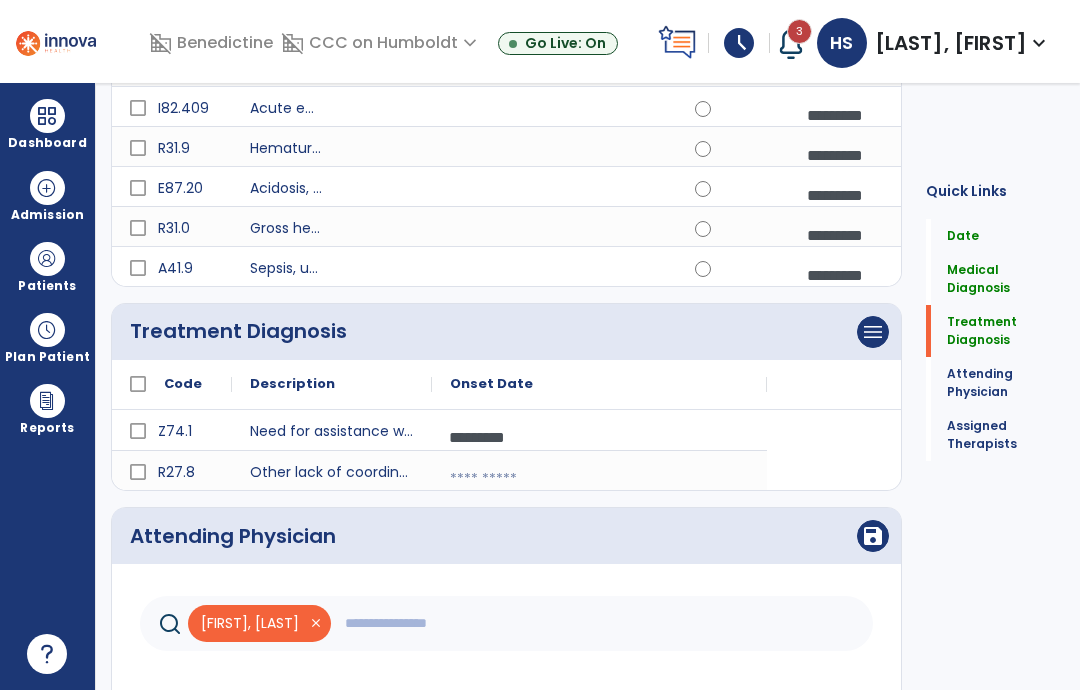 scroll, scrollTop: 70, scrollLeft: 0, axis: vertical 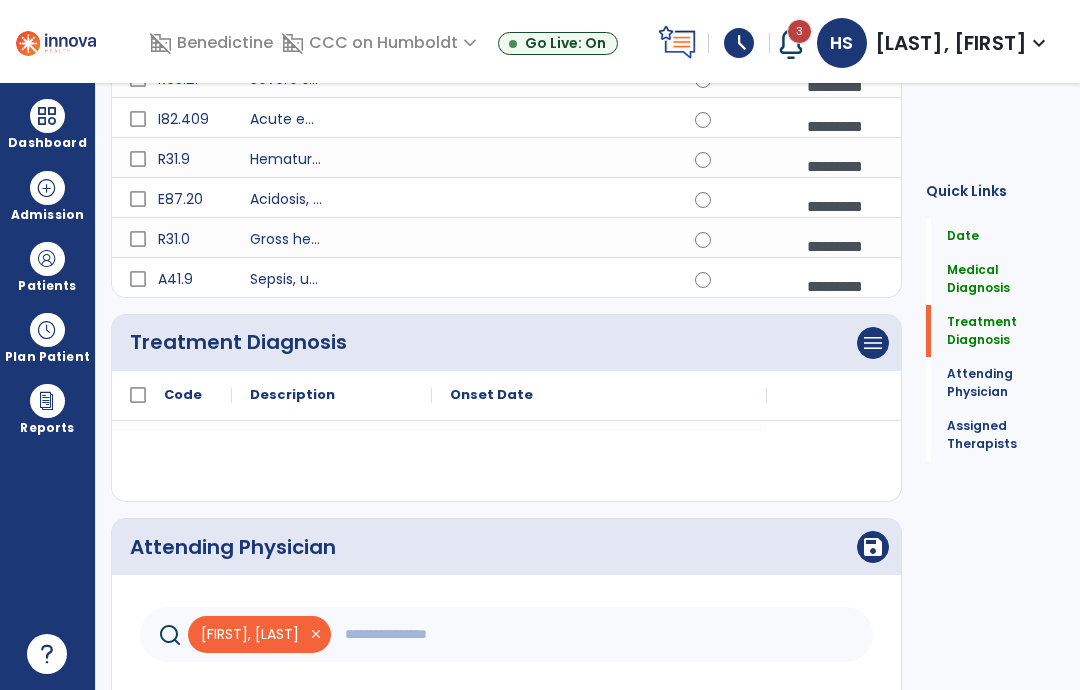 click at bounding box center (599, 419) 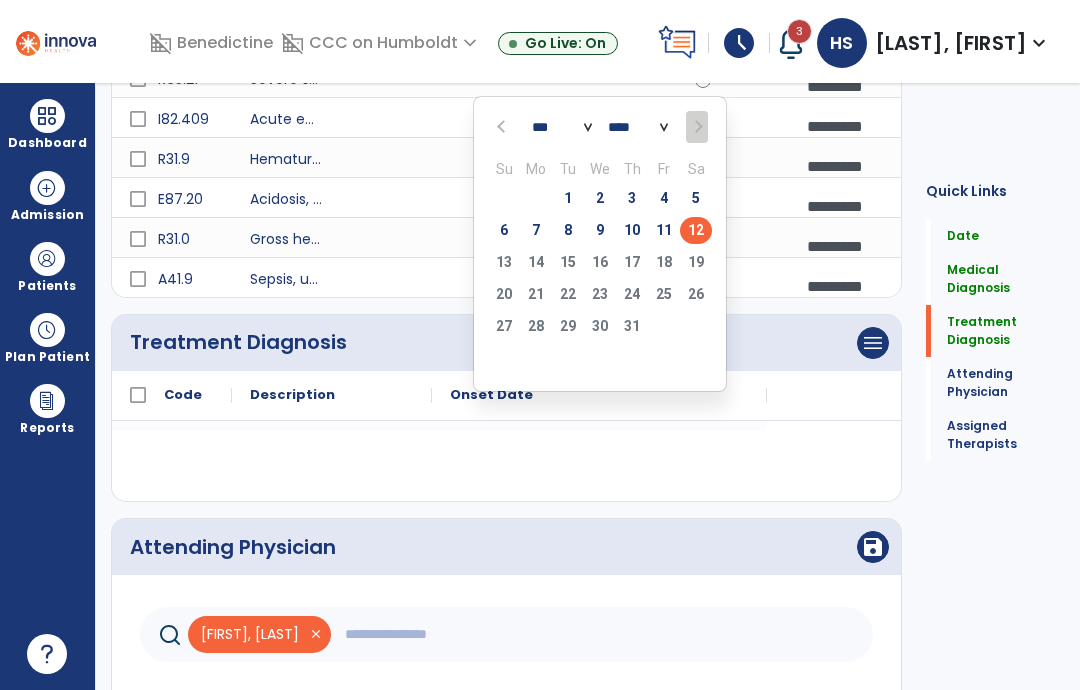 click on "12" 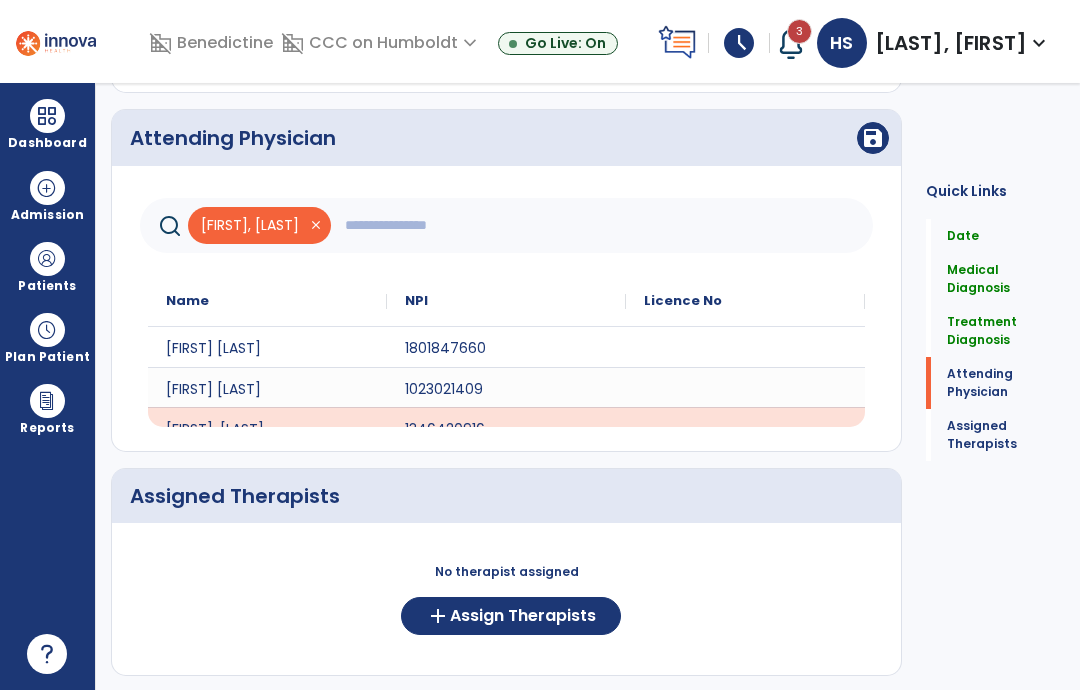 scroll, scrollTop: 1333, scrollLeft: 0, axis: vertical 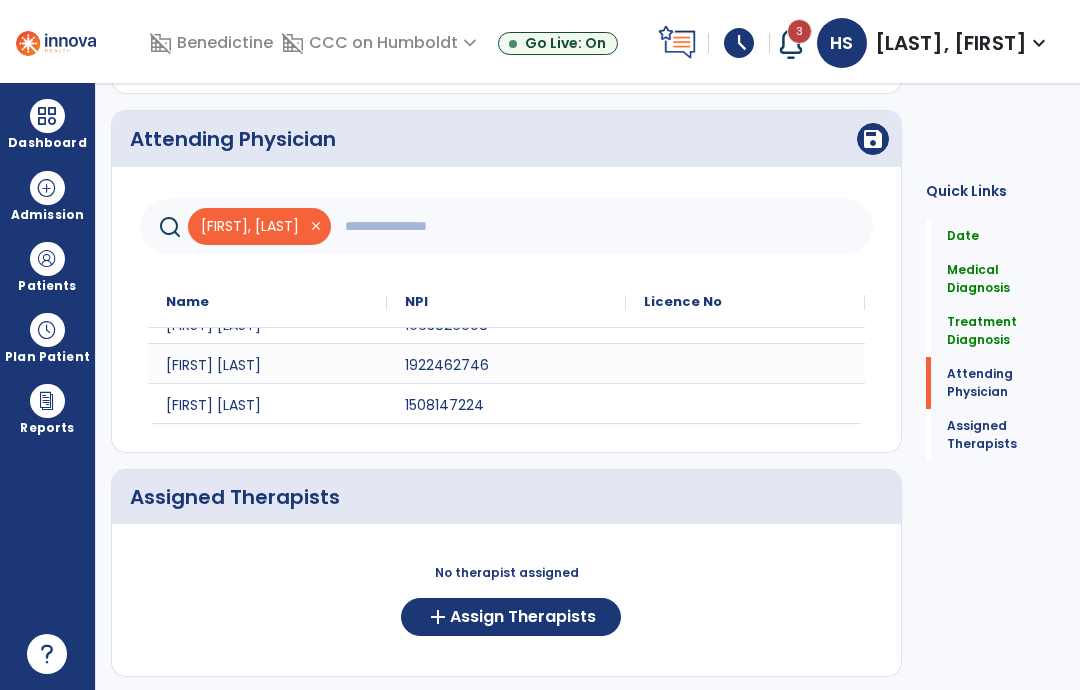 click 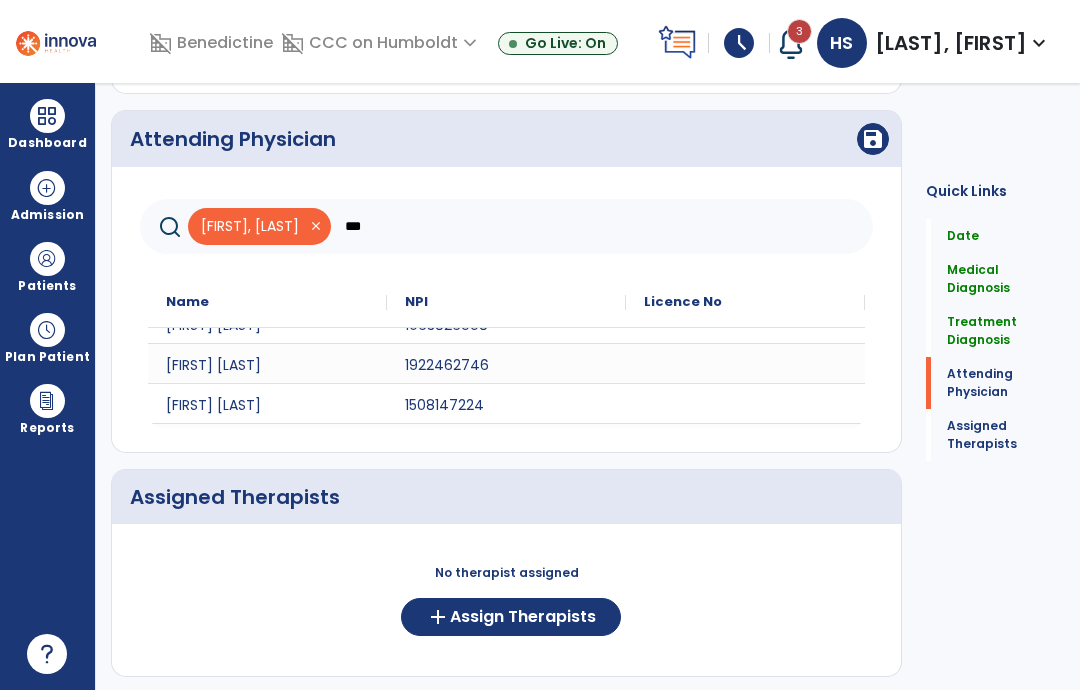 scroll, scrollTop: 0, scrollLeft: 0, axis: both 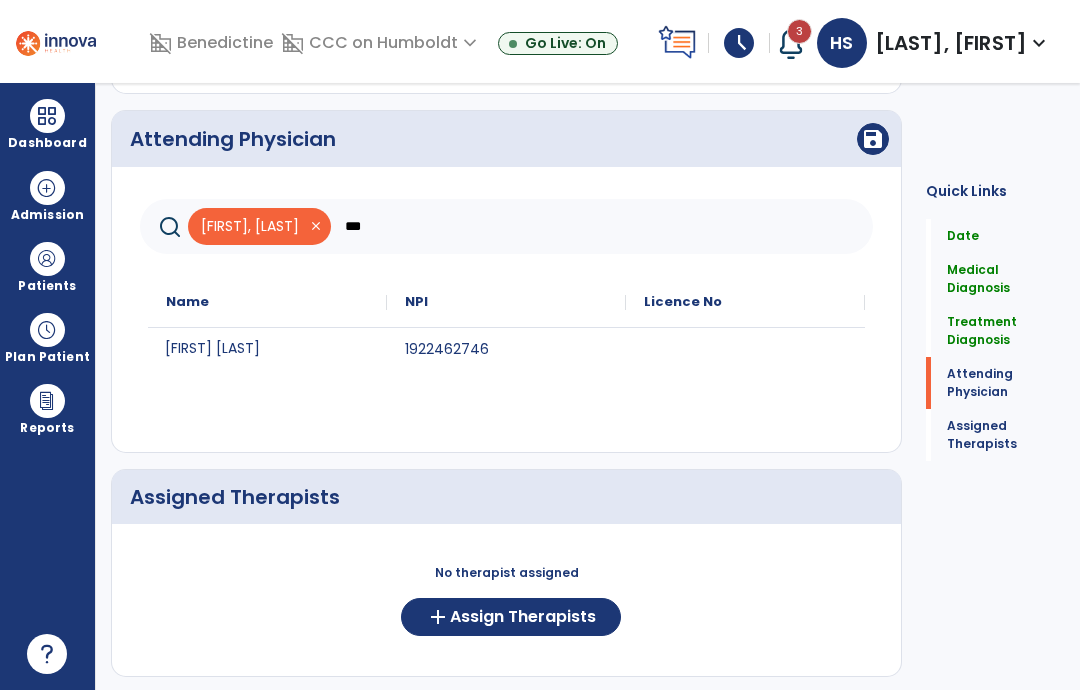 type on "***" 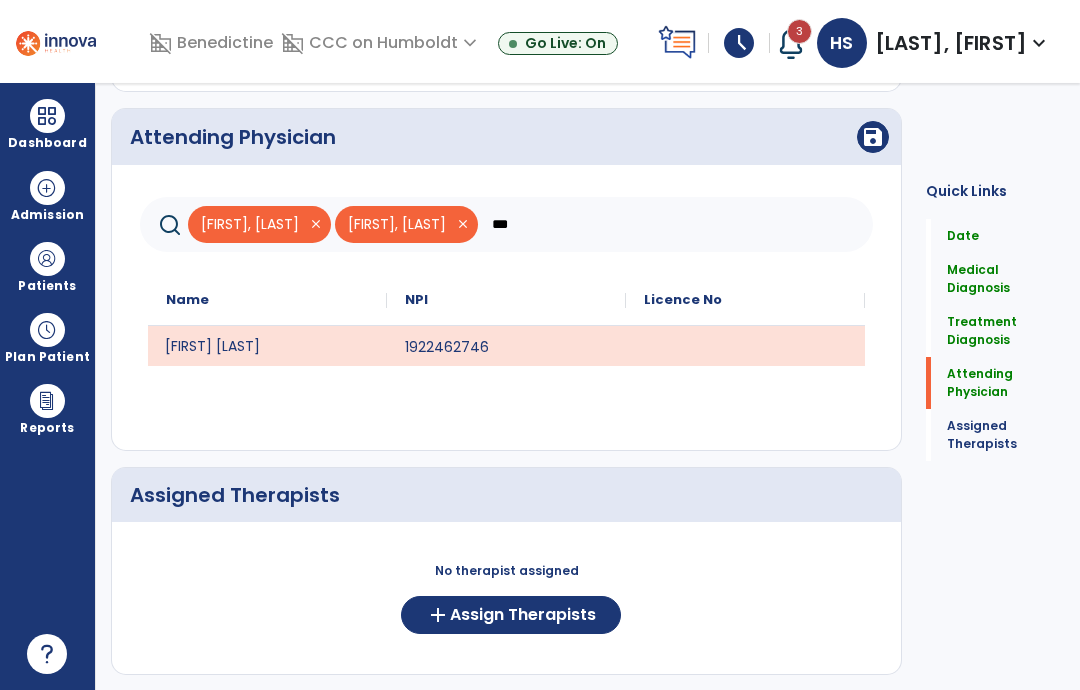 scroll, scrollTop: 1333, scrollLeft: 0, axis: vertical 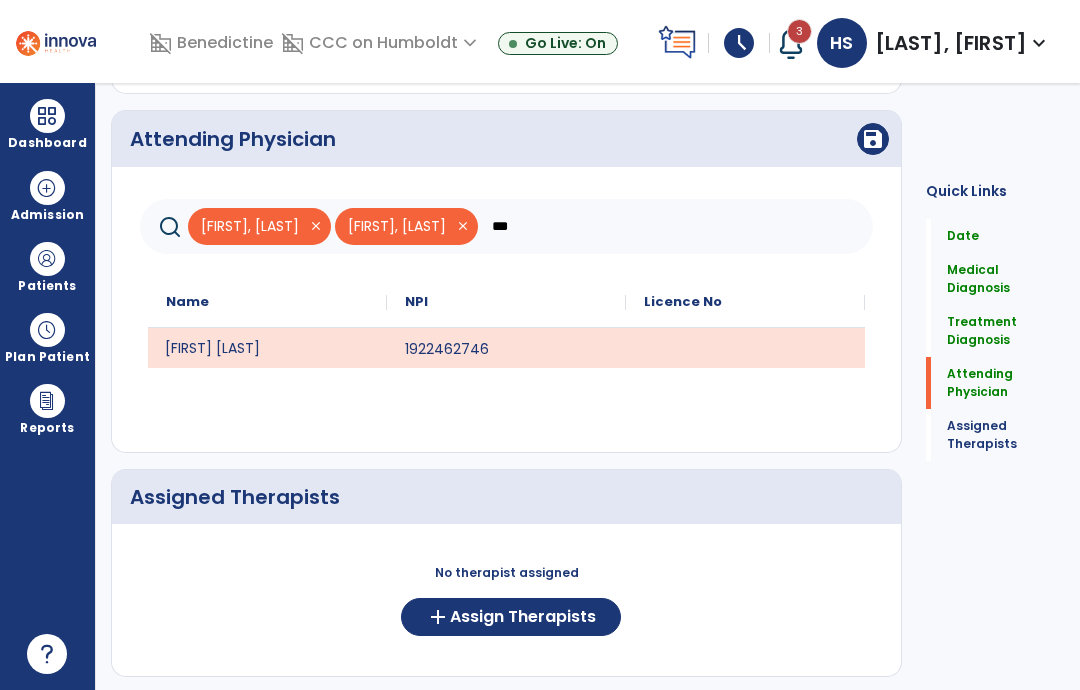 click on ">" 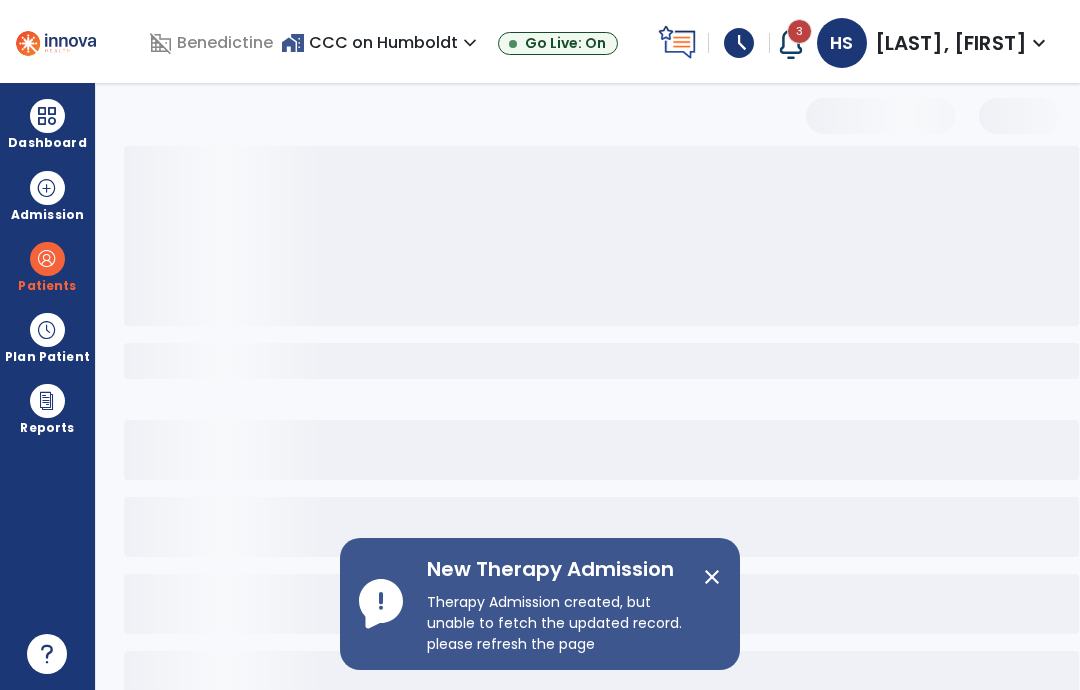 scroll, scrollTop: 0, scrollLeft: 0, axis: both 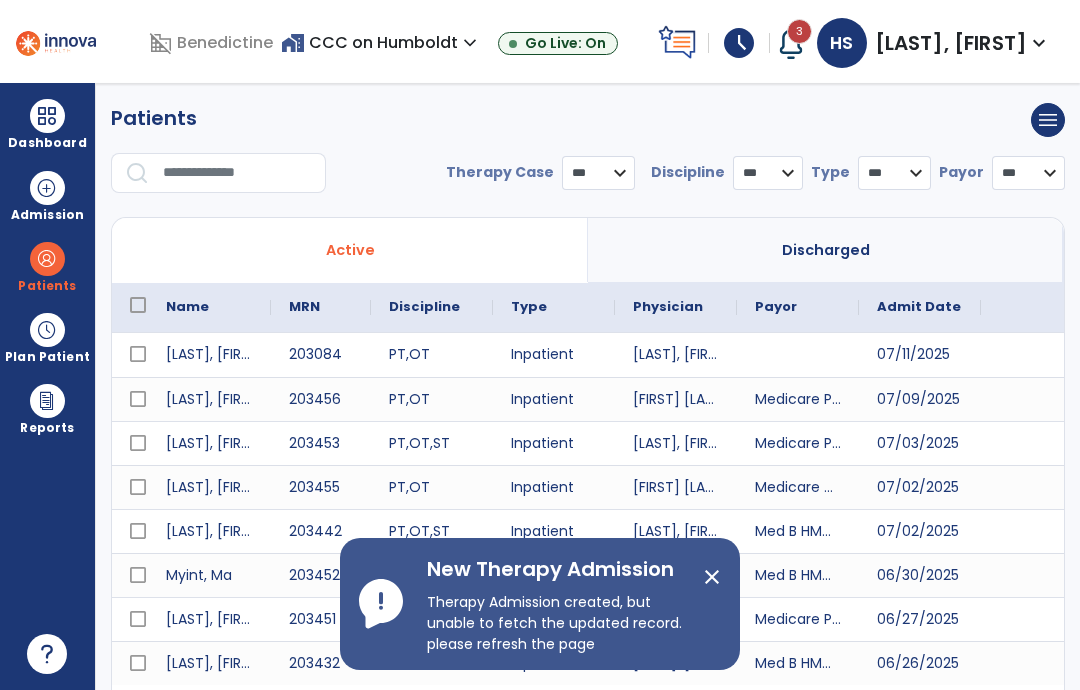 select on "***" 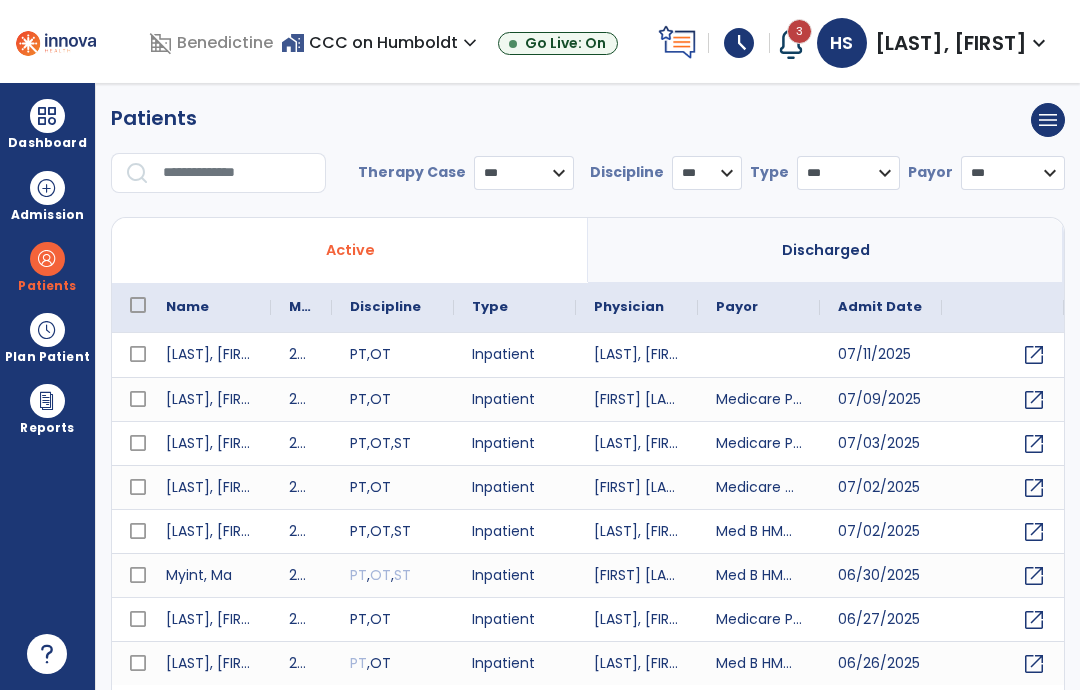 click at bounding box center [47, 259] 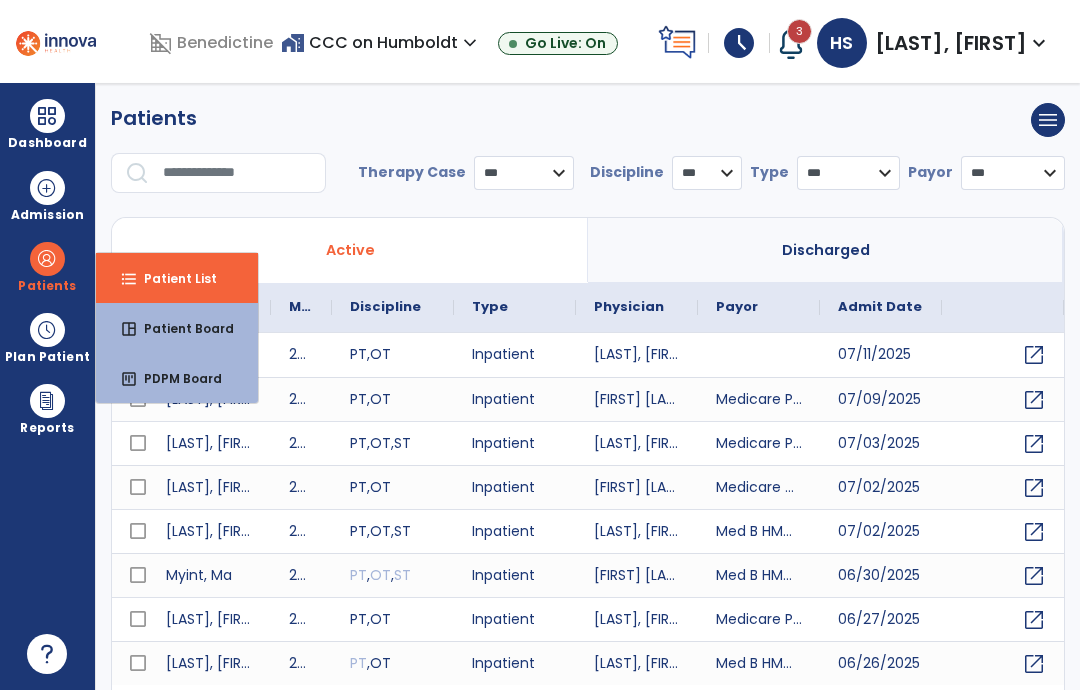 click on "Patient List" at bounding box center [172, 278] 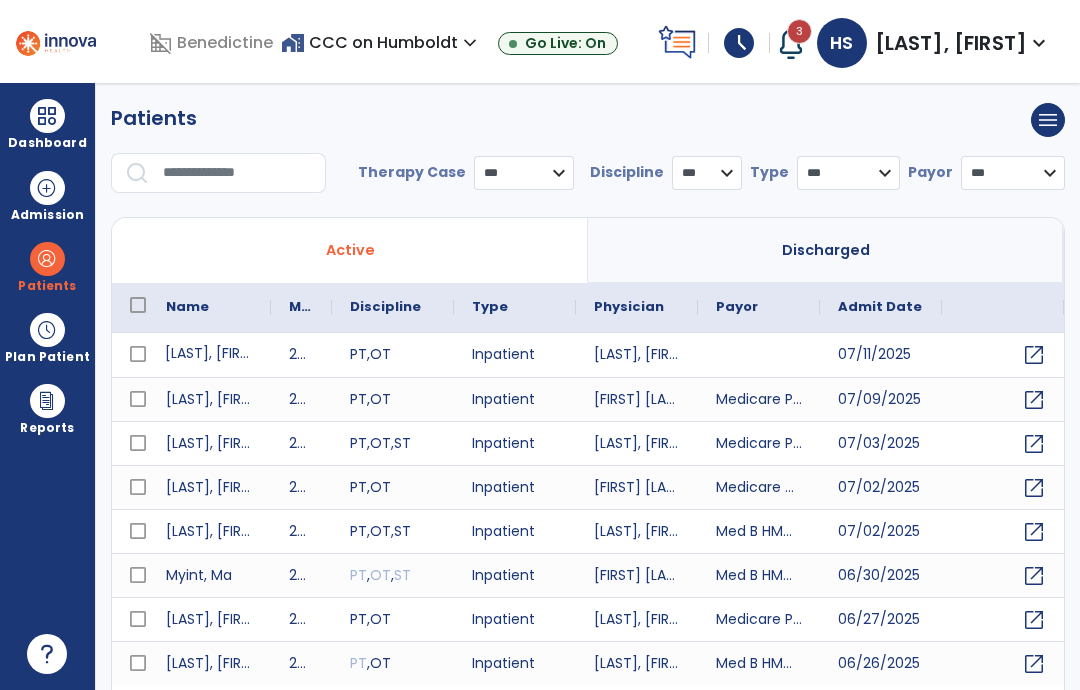 click on "[LAST], [FIRST]" at bounding box center [209, 355] 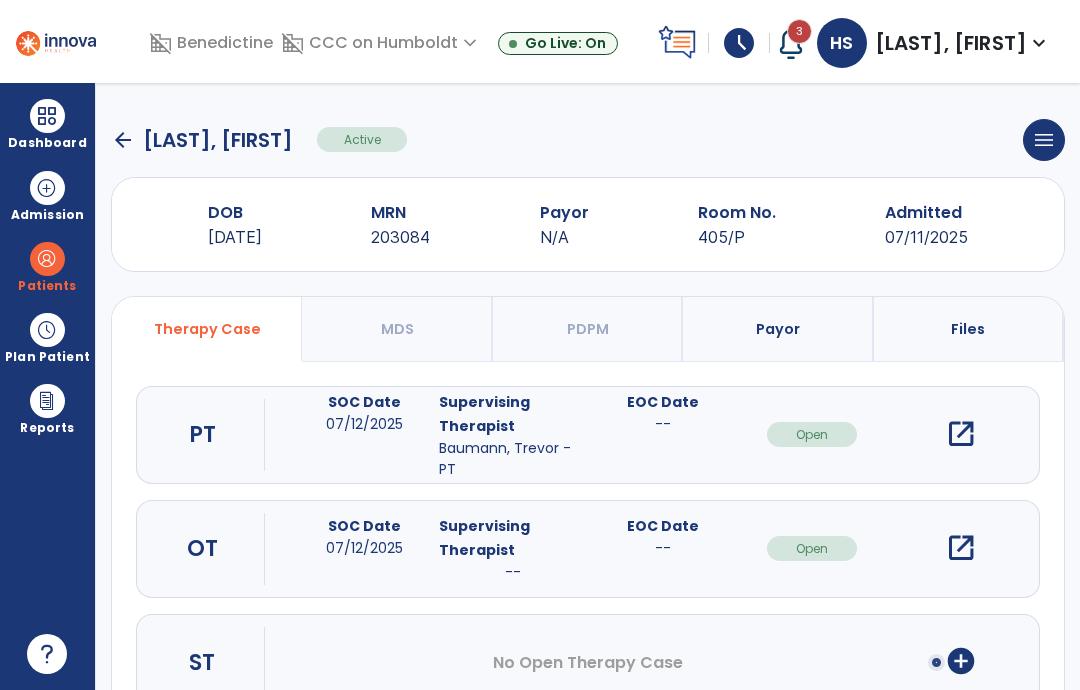 click on "OT SOC Date [DATE] Supervising Therapist -- EOC Date   --    Open  open_in_new" at bounding box center (588, 549) 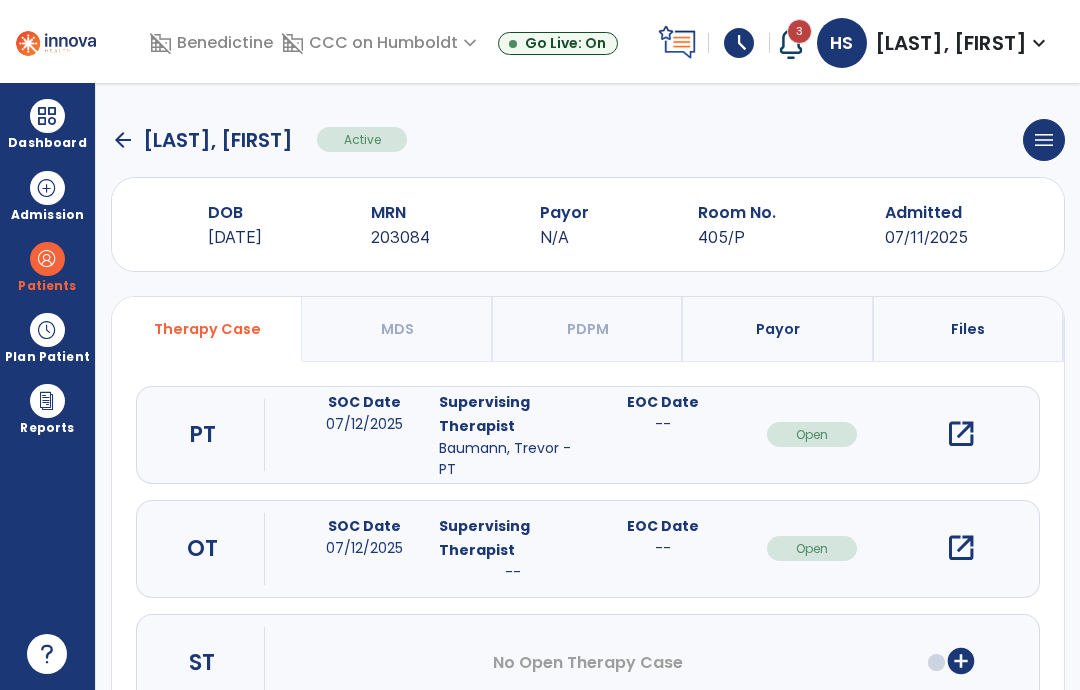 click on "open_in_new" at bounding box center (961, 548) 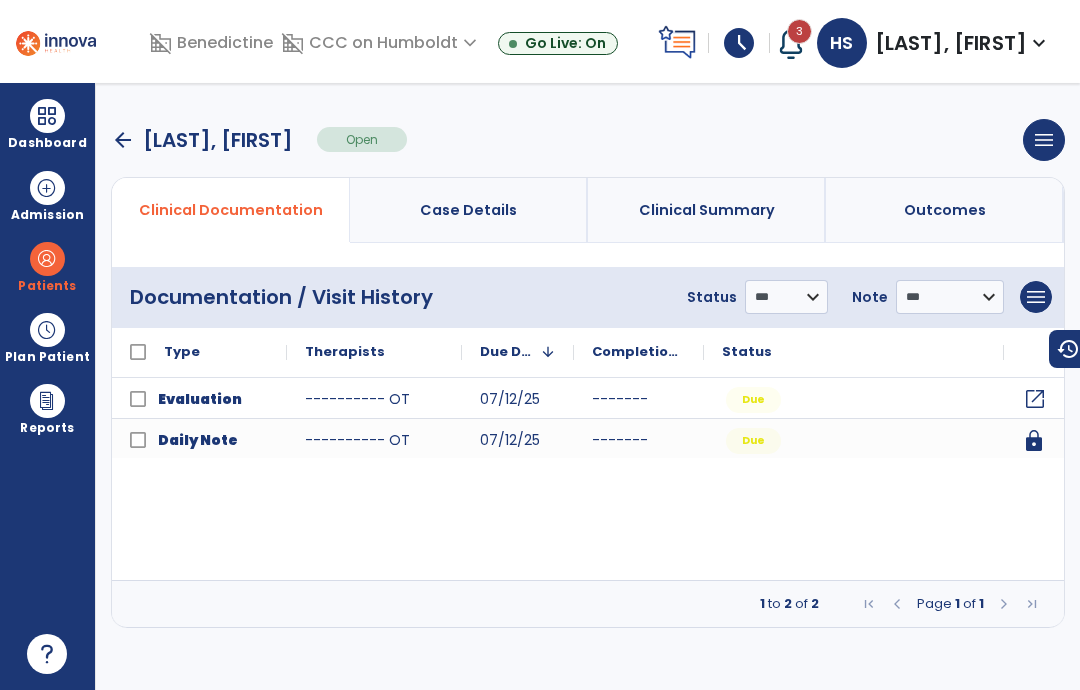 click on "open_in_new" 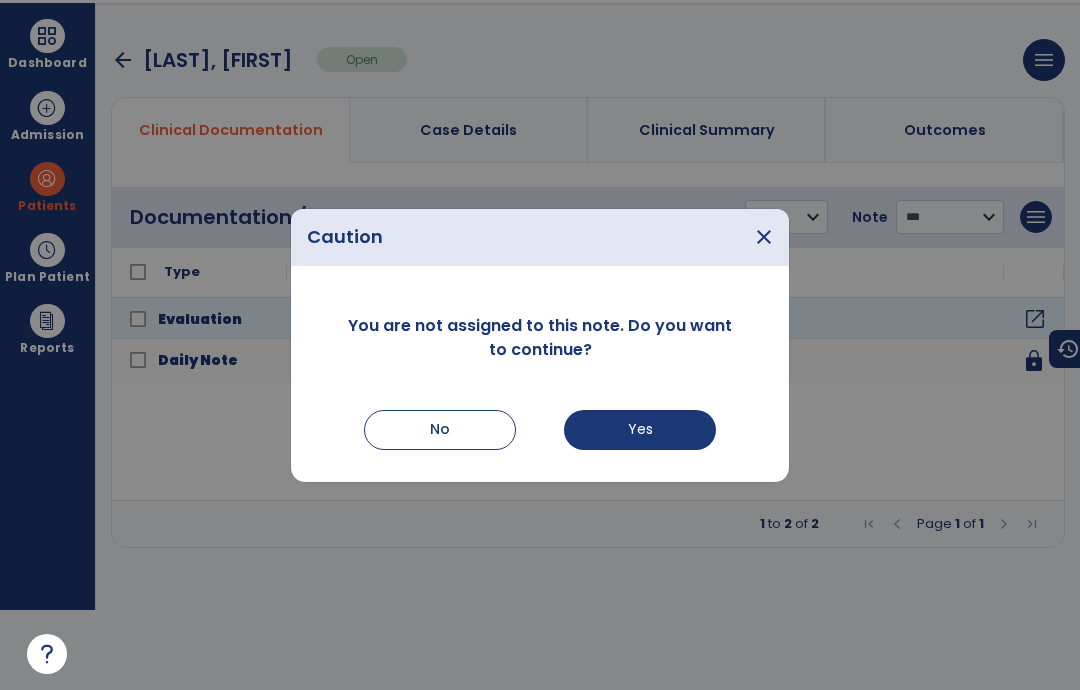 scroll, scrollTop: 0, scrollLeft: 0, axis: both 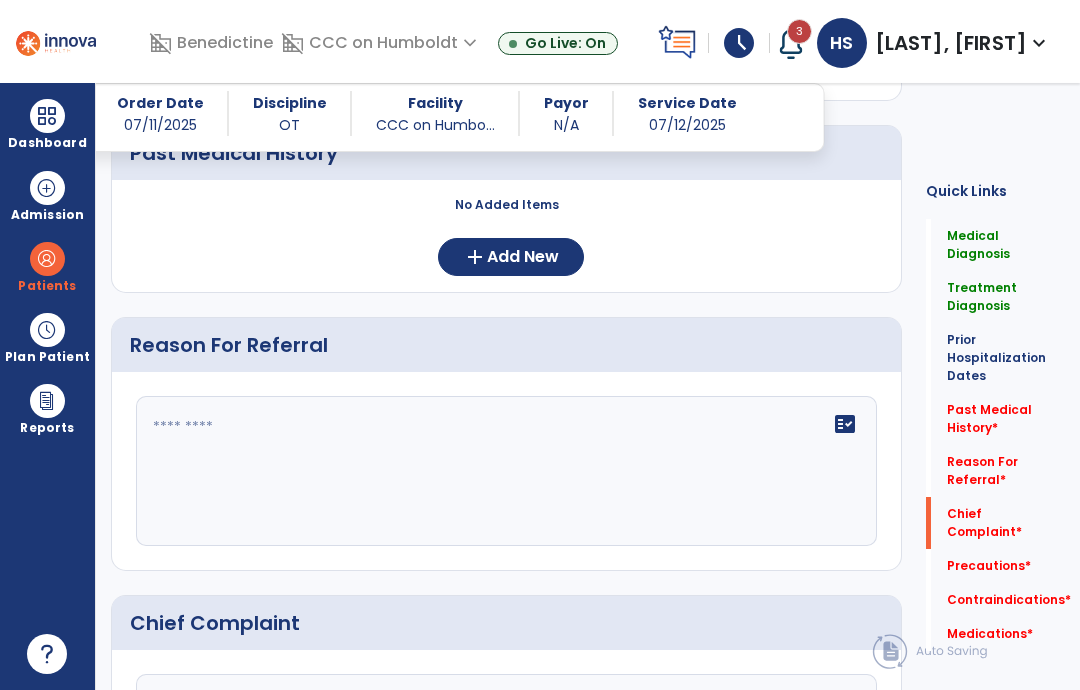 click on "Chief Complaint   *" 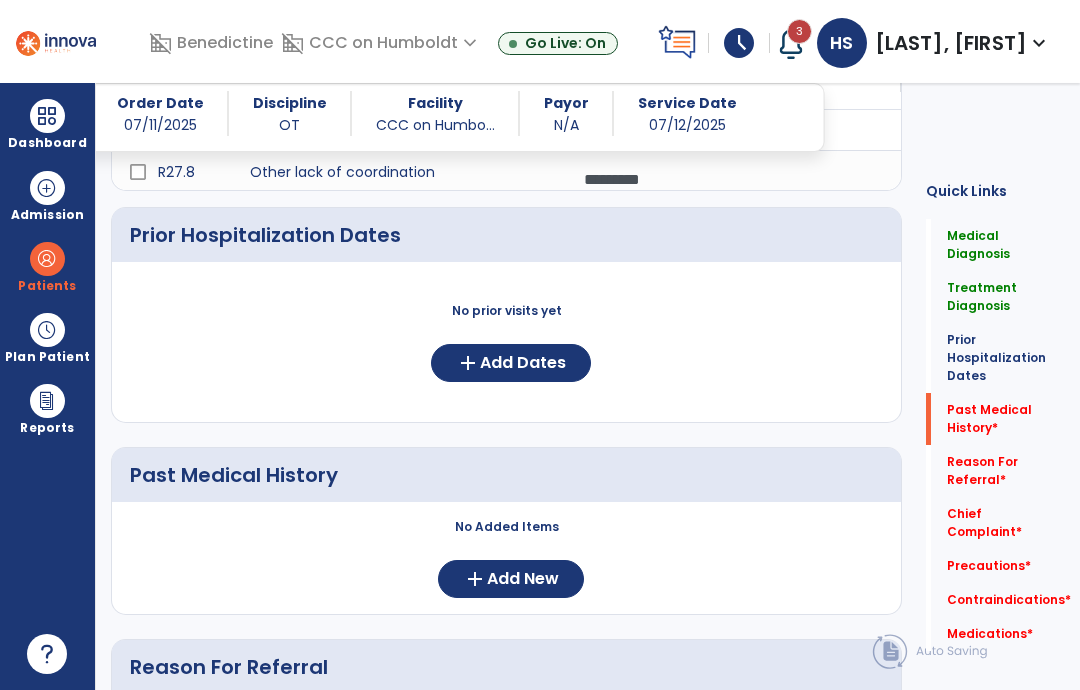scroll, scrollTop: 1315, scrollLeft: 0, axis: vertical 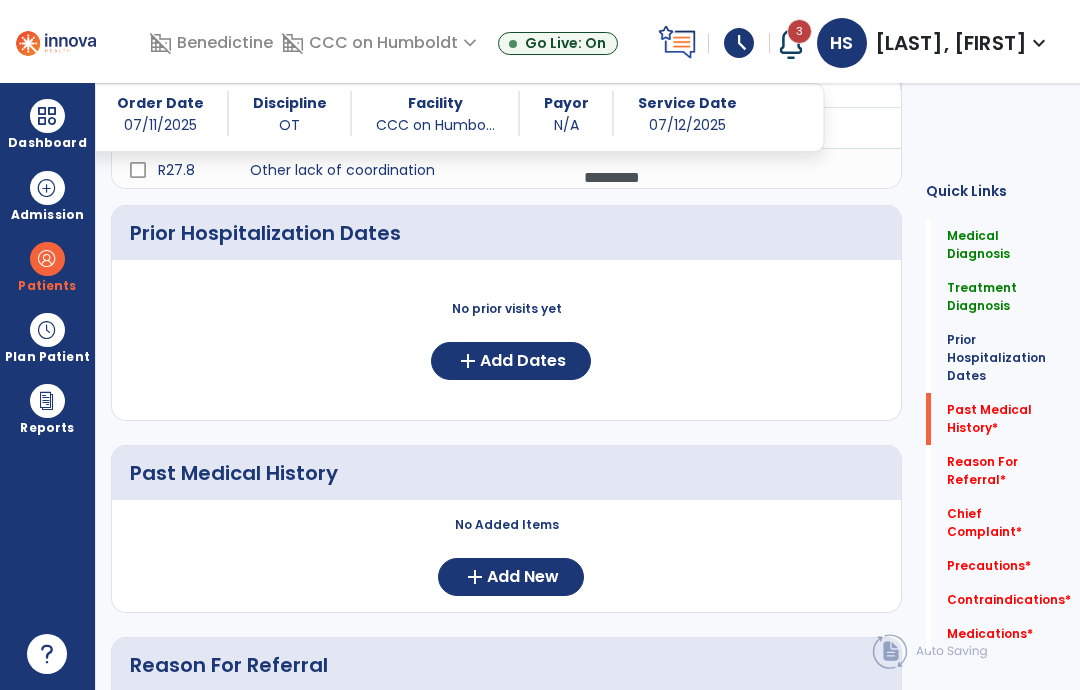 click on "Add Dates" 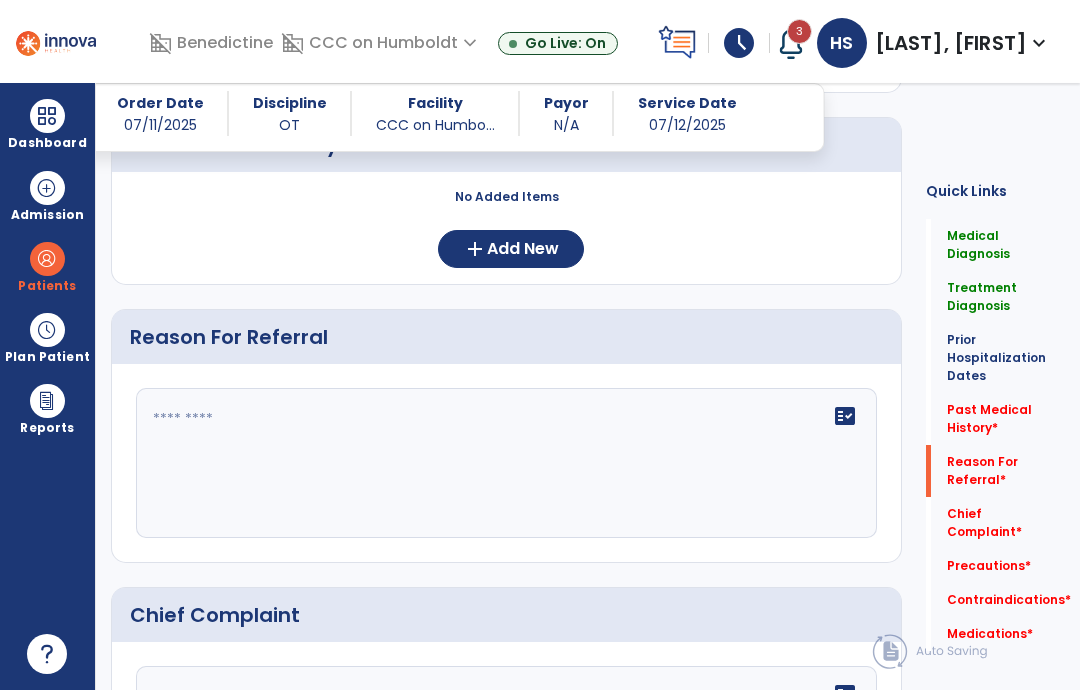 scroll, scrollTop: 1893, scrollLeft: 0, axis: vertical 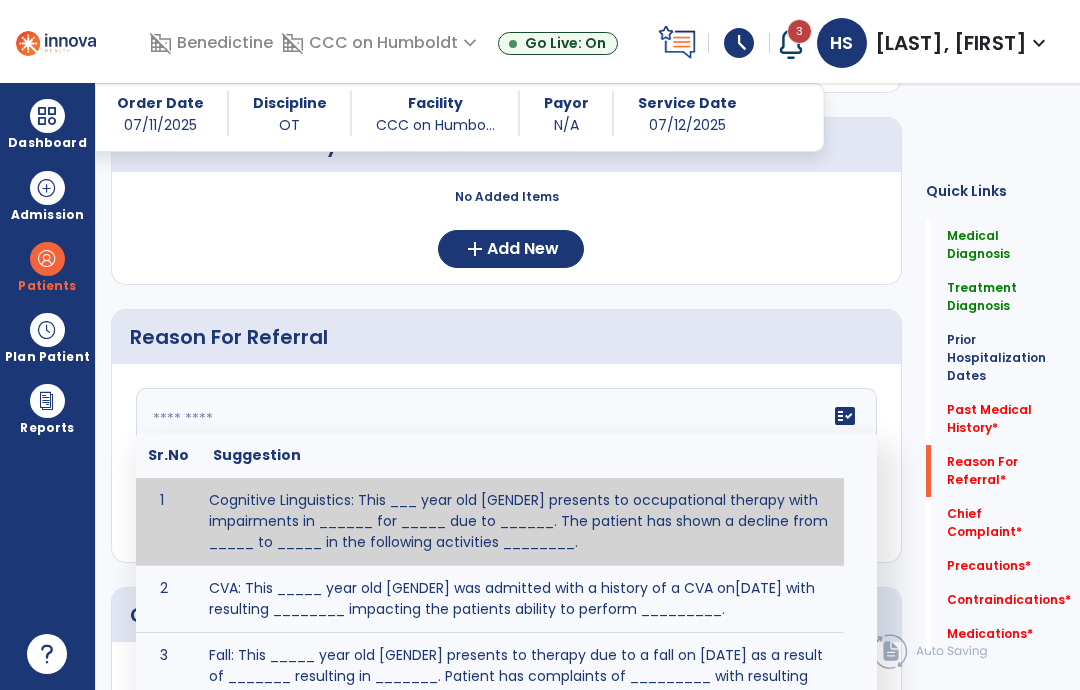 paste on "**********" 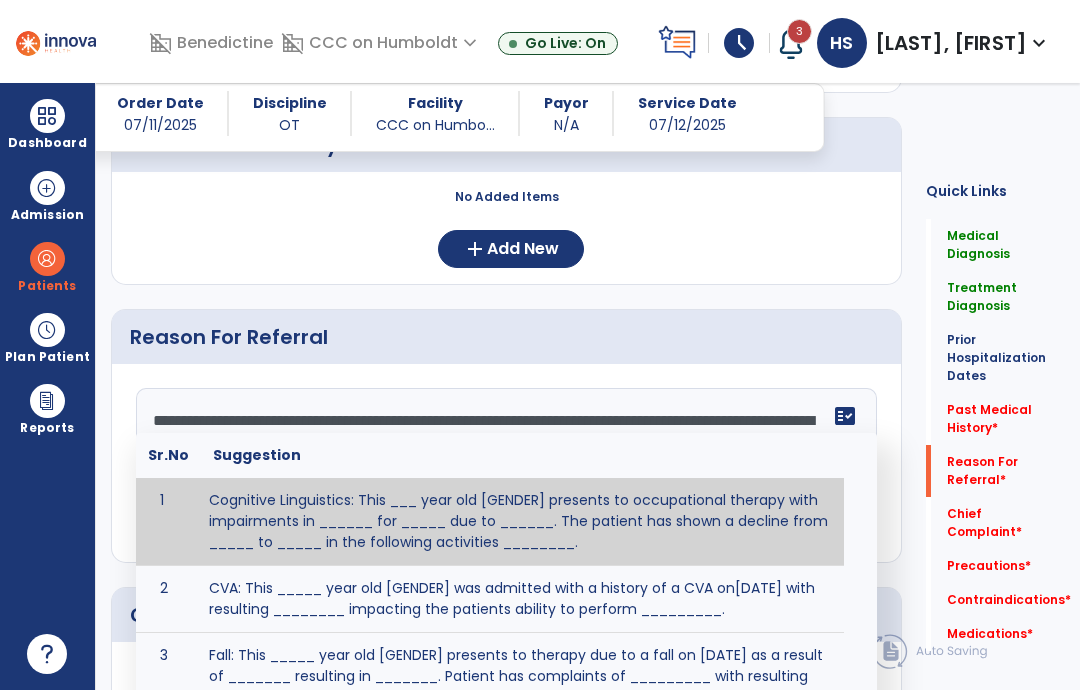 scroll, scrollTop: 72, scrollLeft: 0, axis: vertical 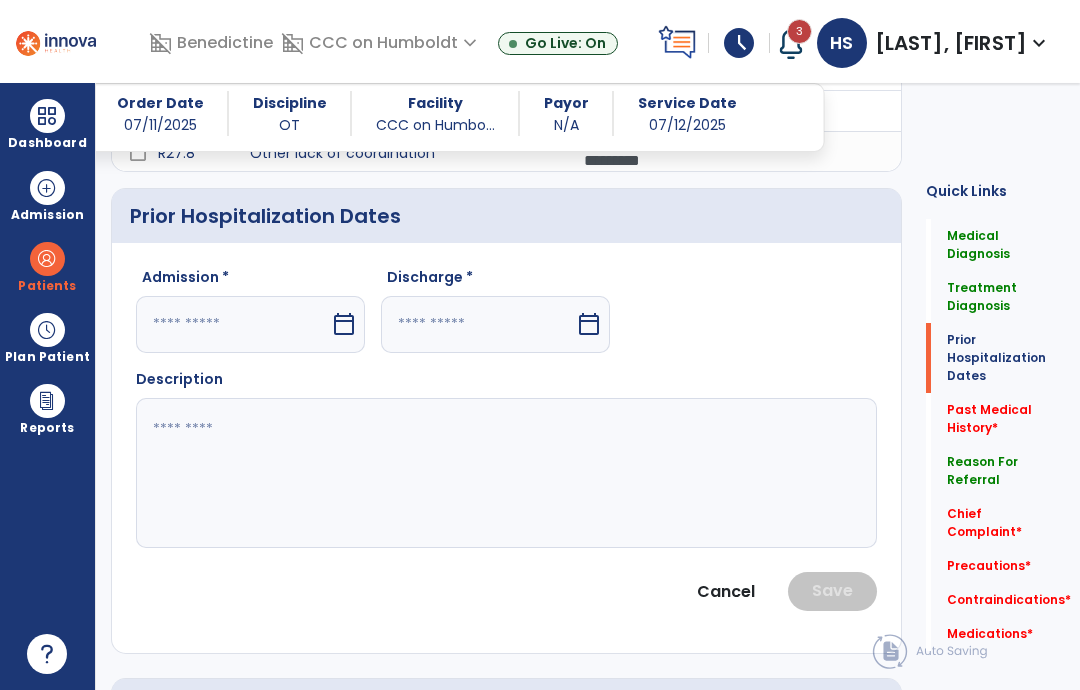 type on "**********" 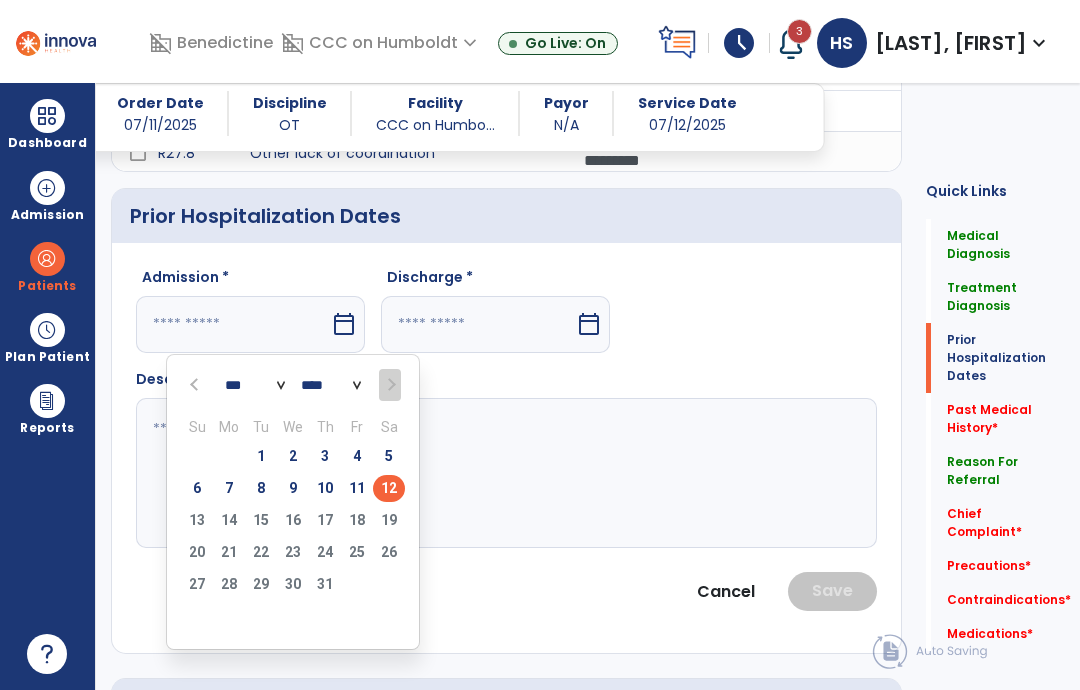 click on "7" at bounding box center [229, 488] 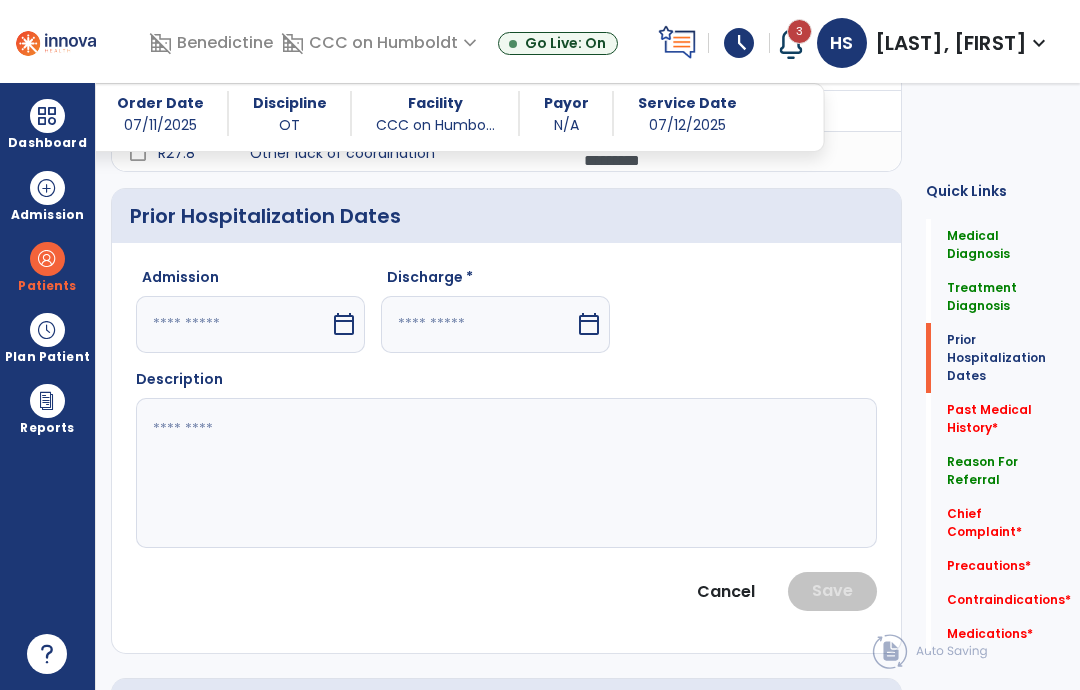 type on "********" 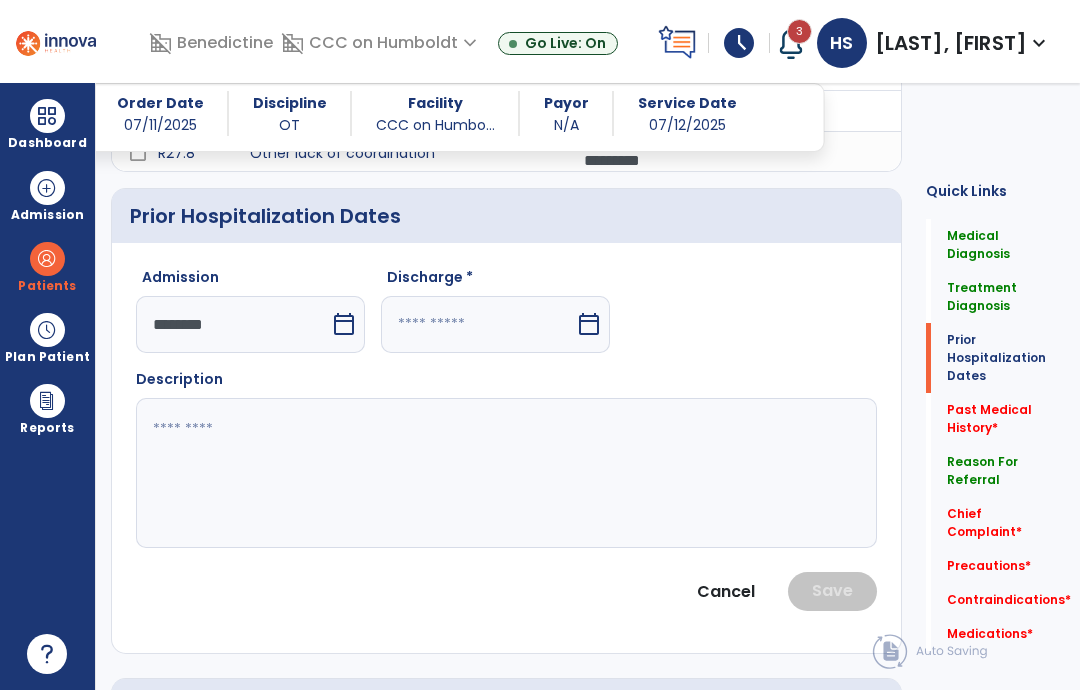 click on "calendar_today" at bounding box center [589, 324] 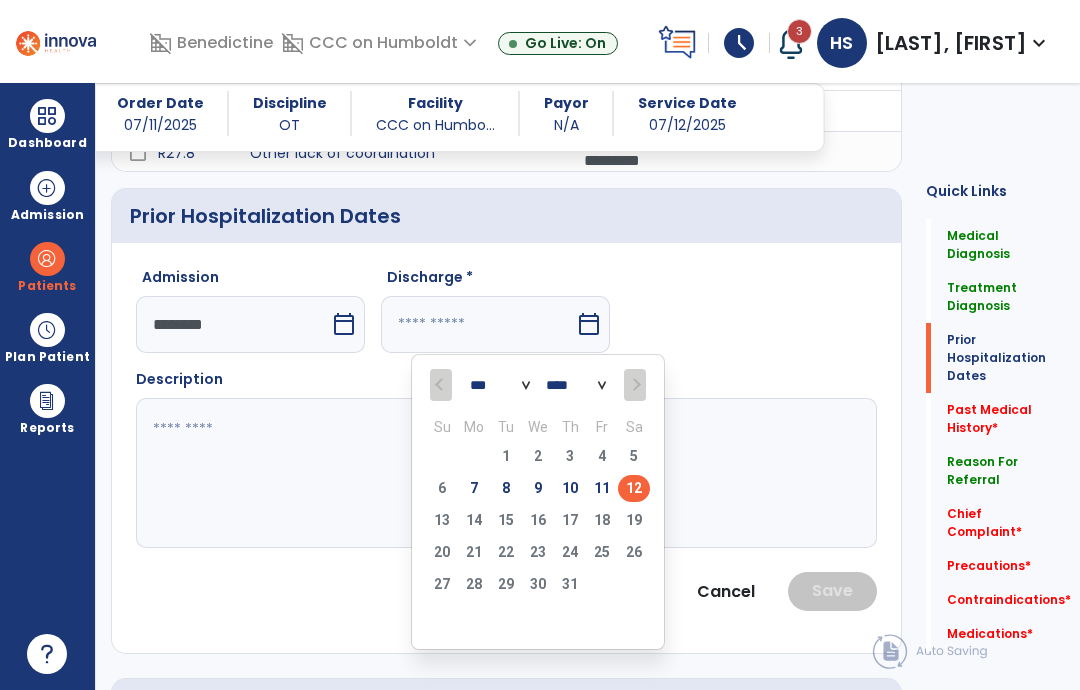 click on "11" at bounding box center (602, 488) 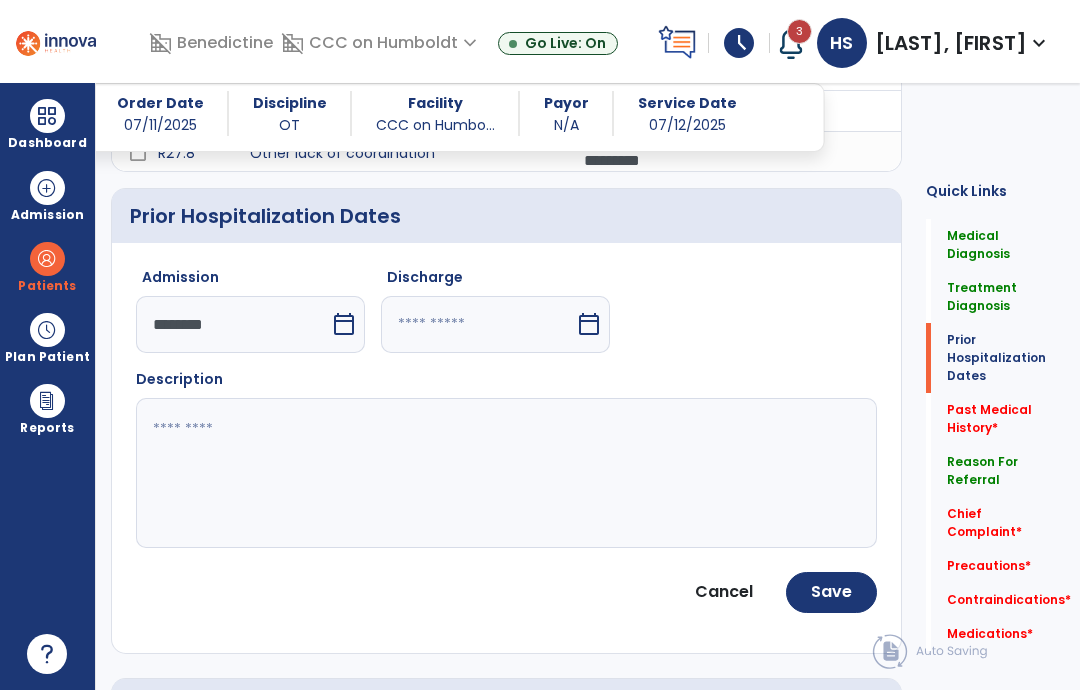 type on "*********" 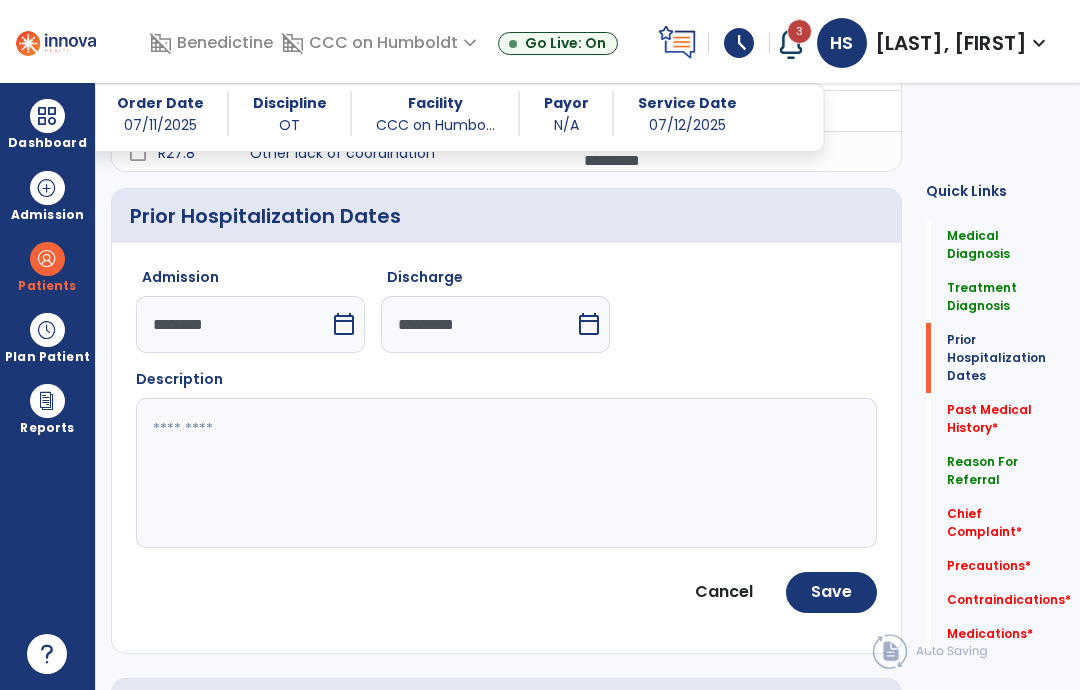 click 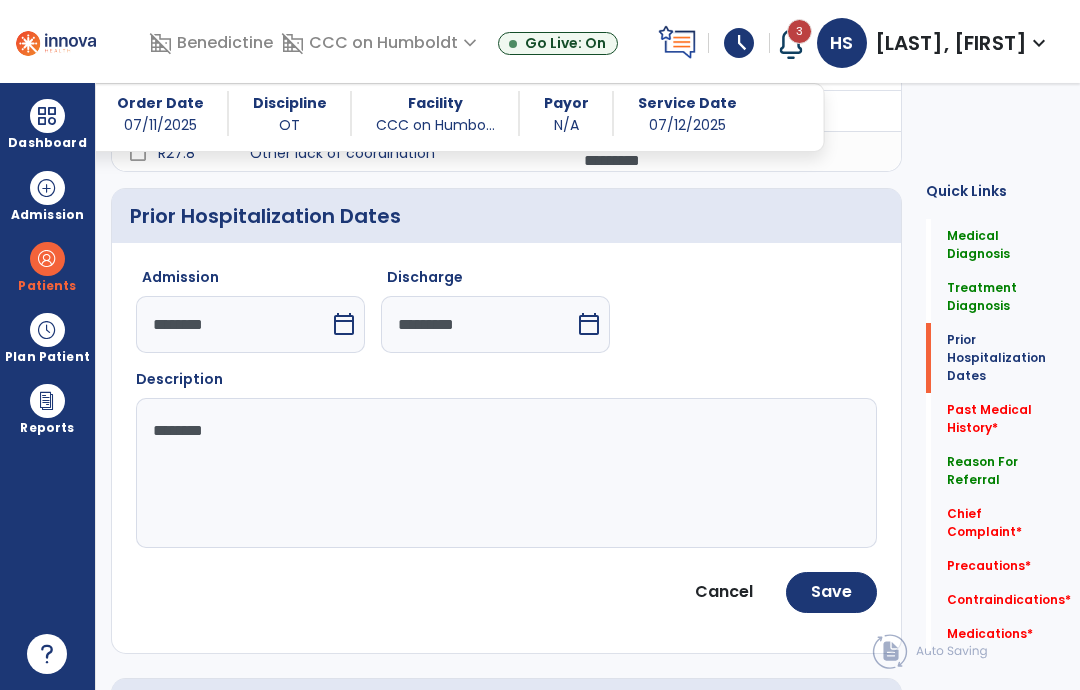 scroll, scrollTop: 1332, scrollLeft: 0, axis: vertical 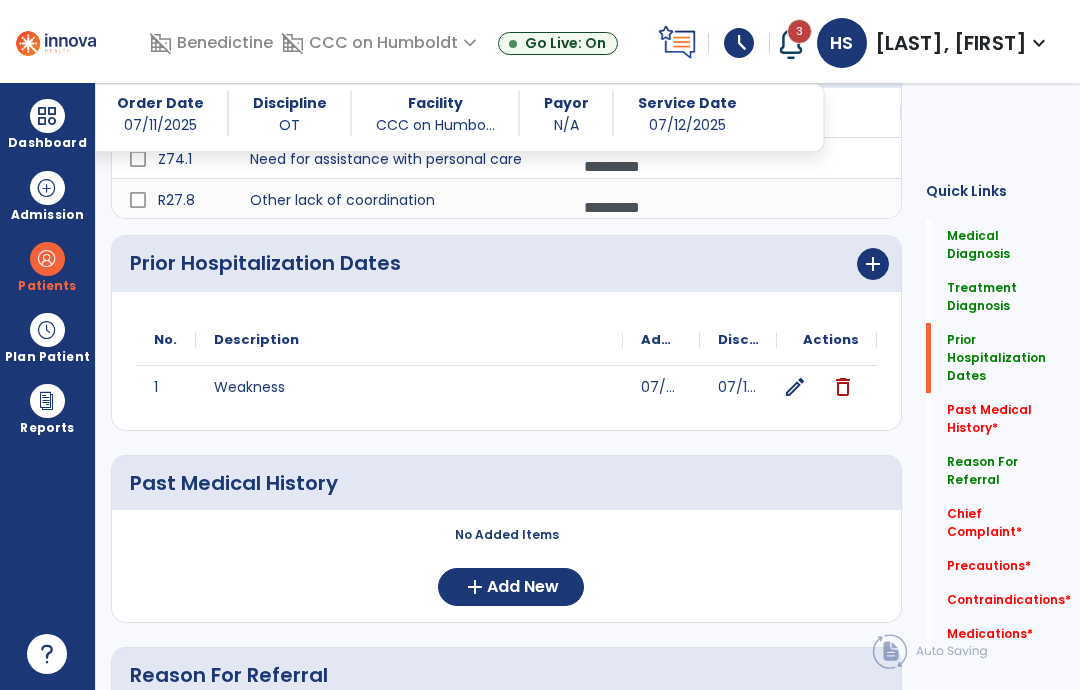 click on "Add New" 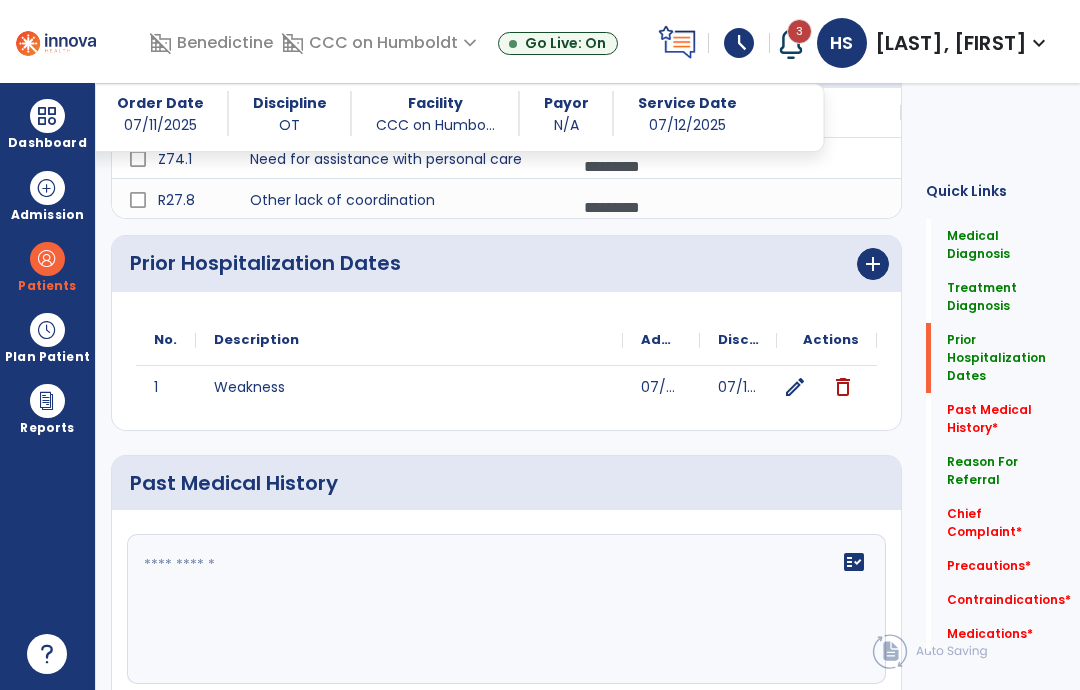 click on "fact_check" 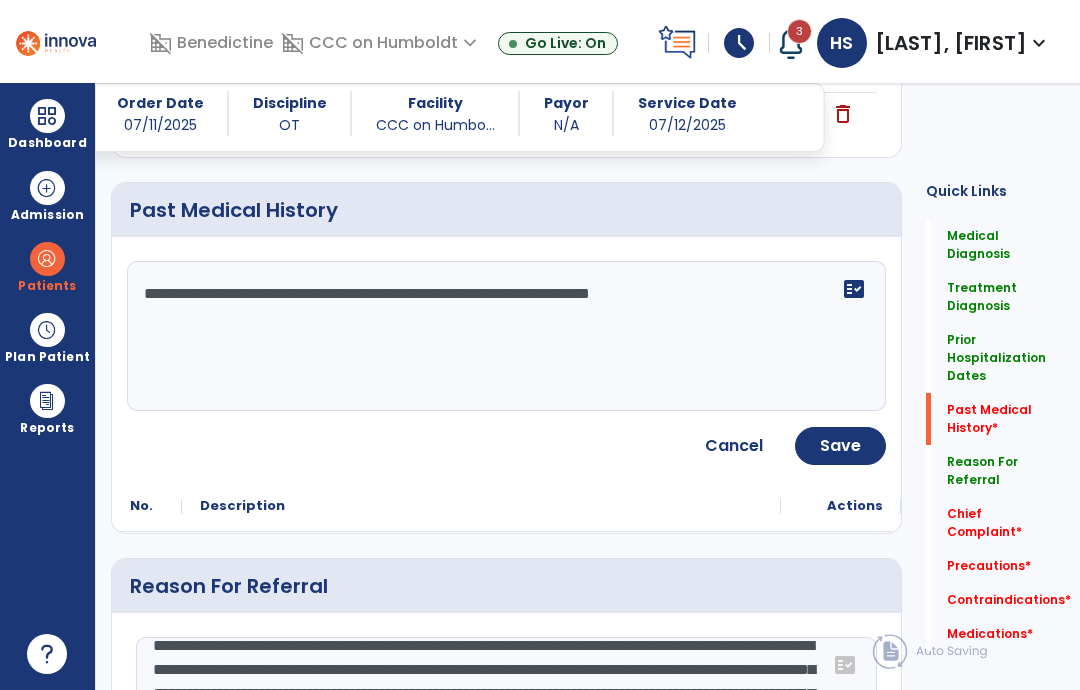 scroll, scrollTop: 1559, scrollLeft: 0, axis: vertical 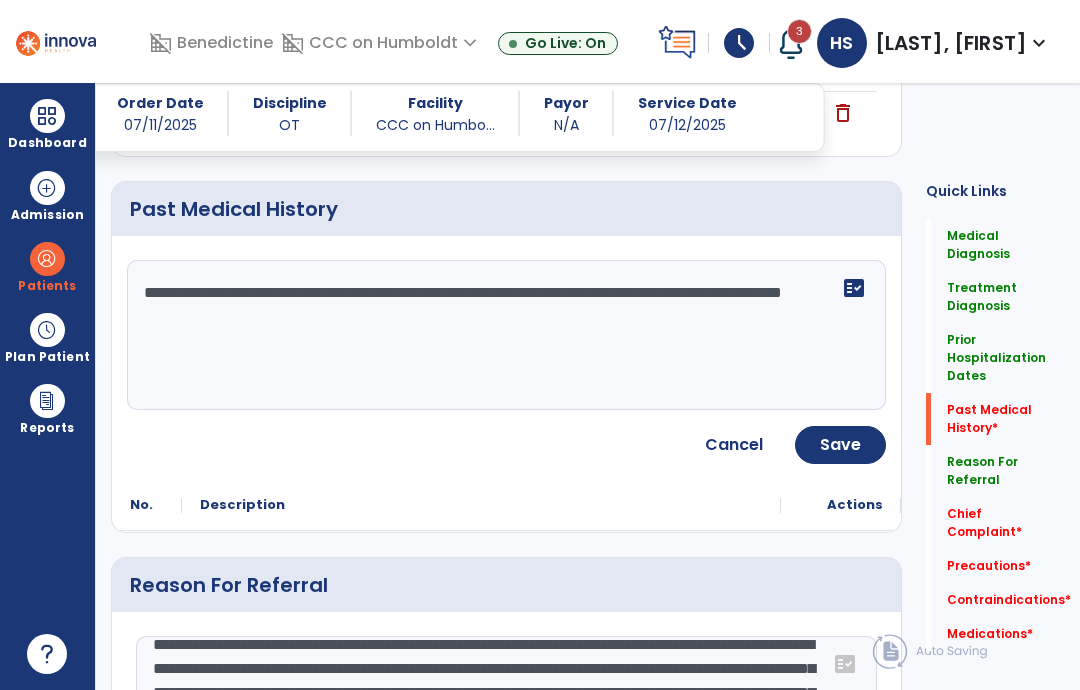type on "**********" 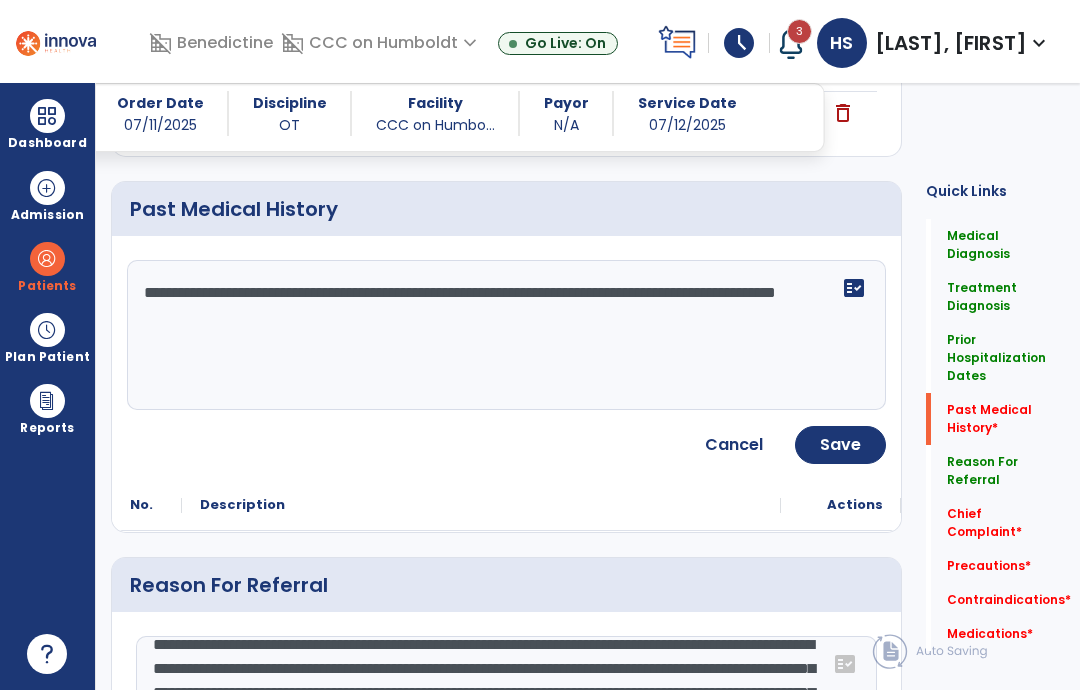 click on "Save" 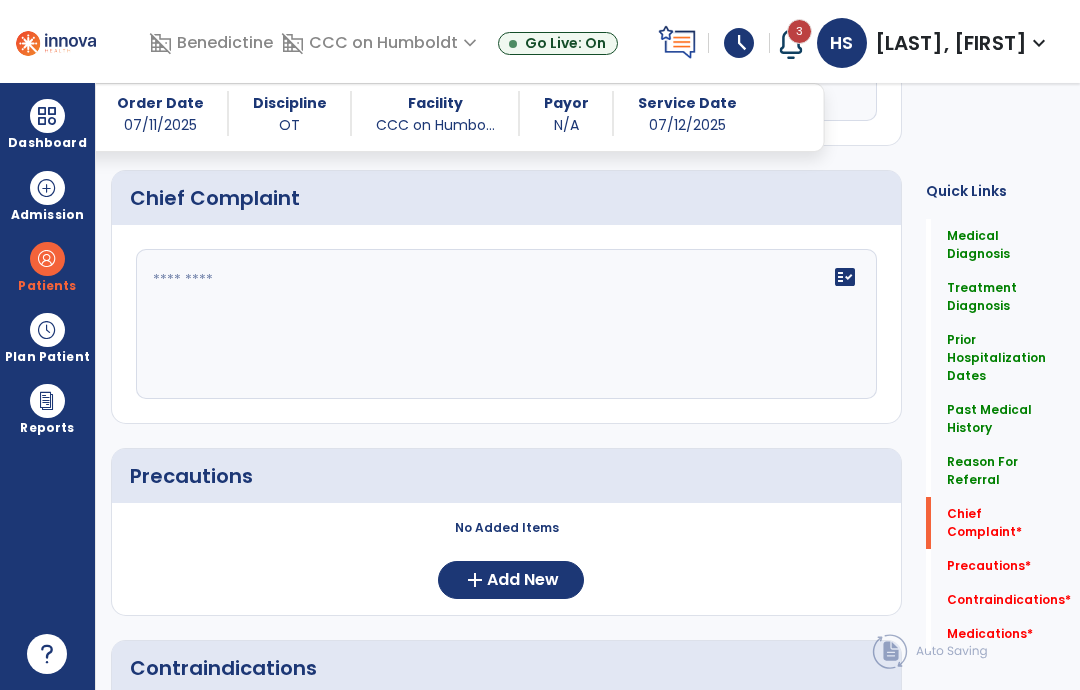scroll, scrollTop: 2076, scrollLeft: 0, axis: vertical 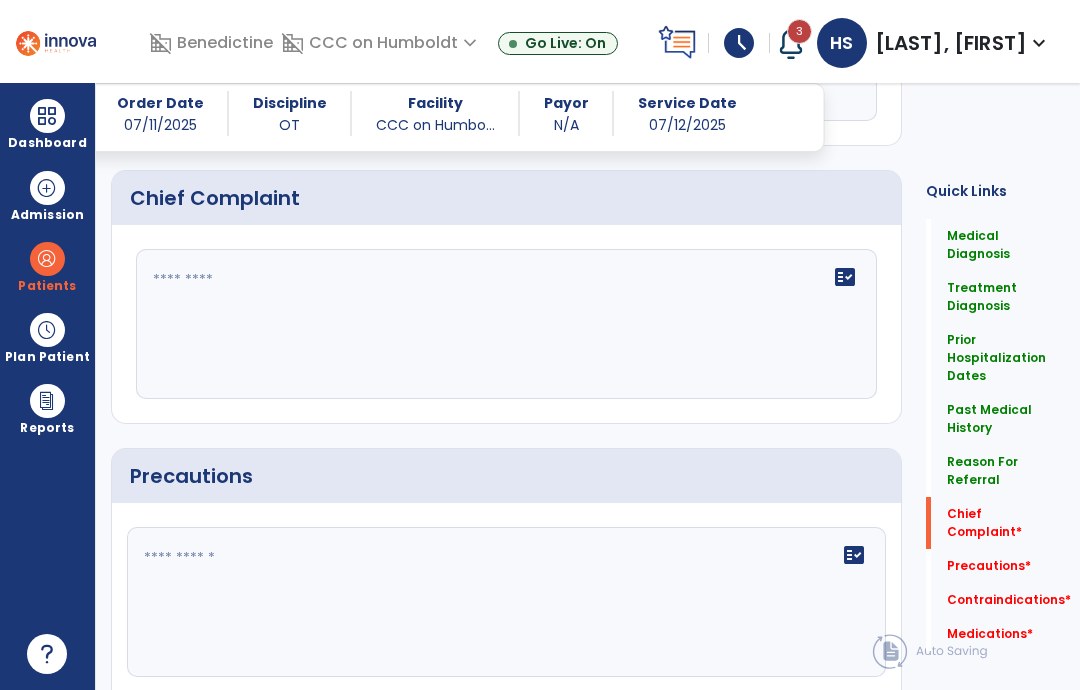 click on "fact_check" 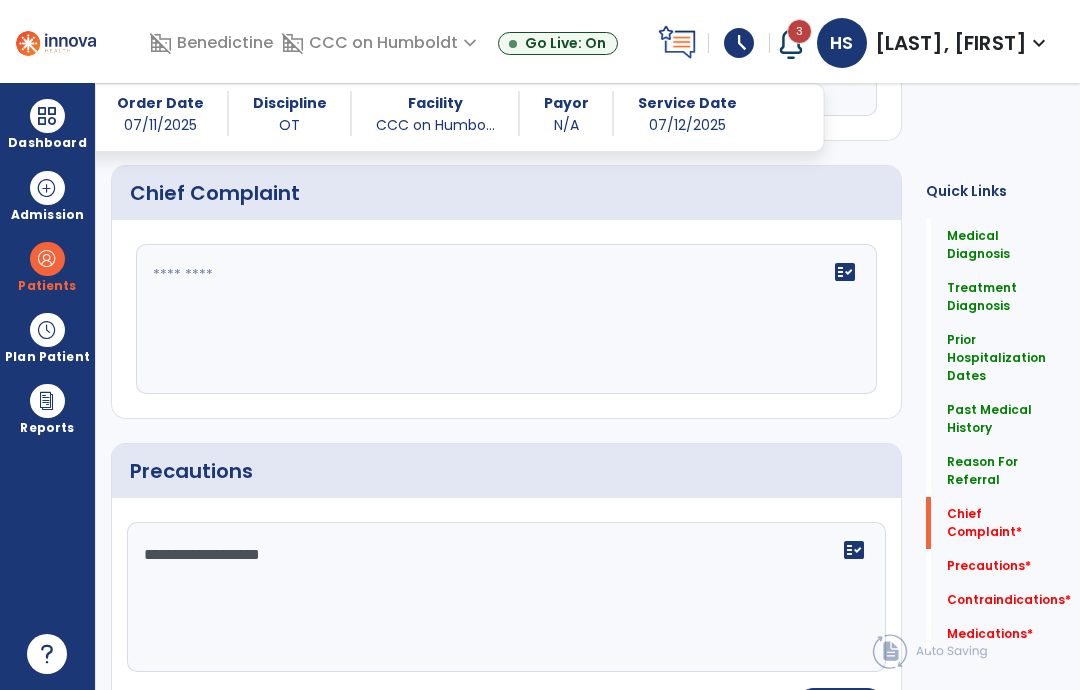 scroll, scrollTop: 2081, scrollLeft: 0, axis: vertical 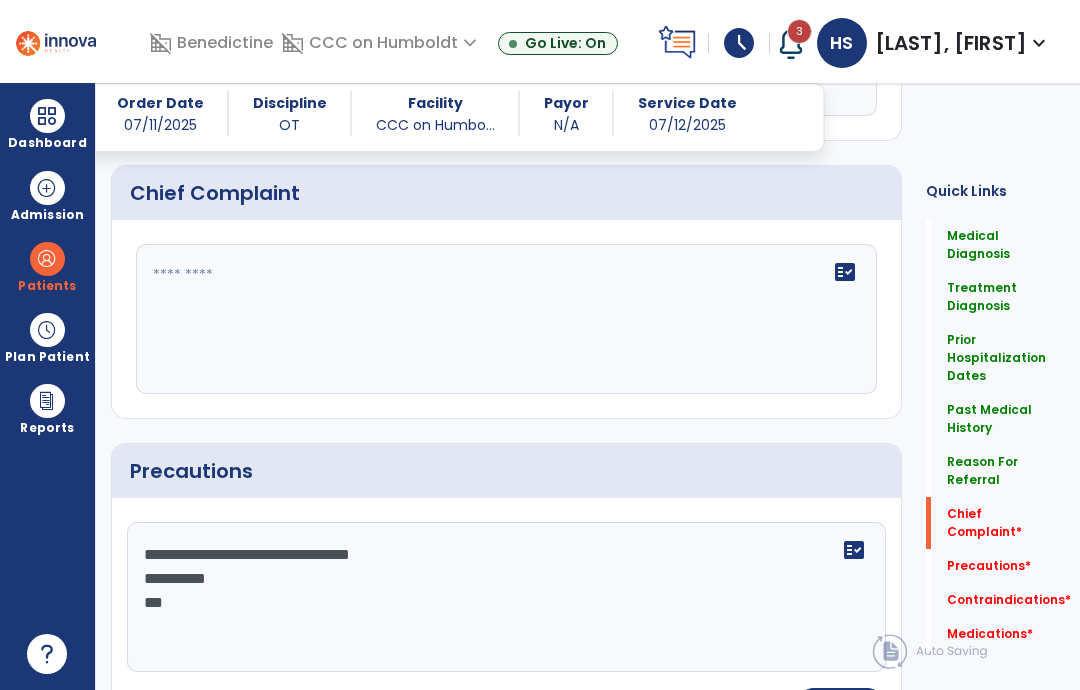 type on "**********" 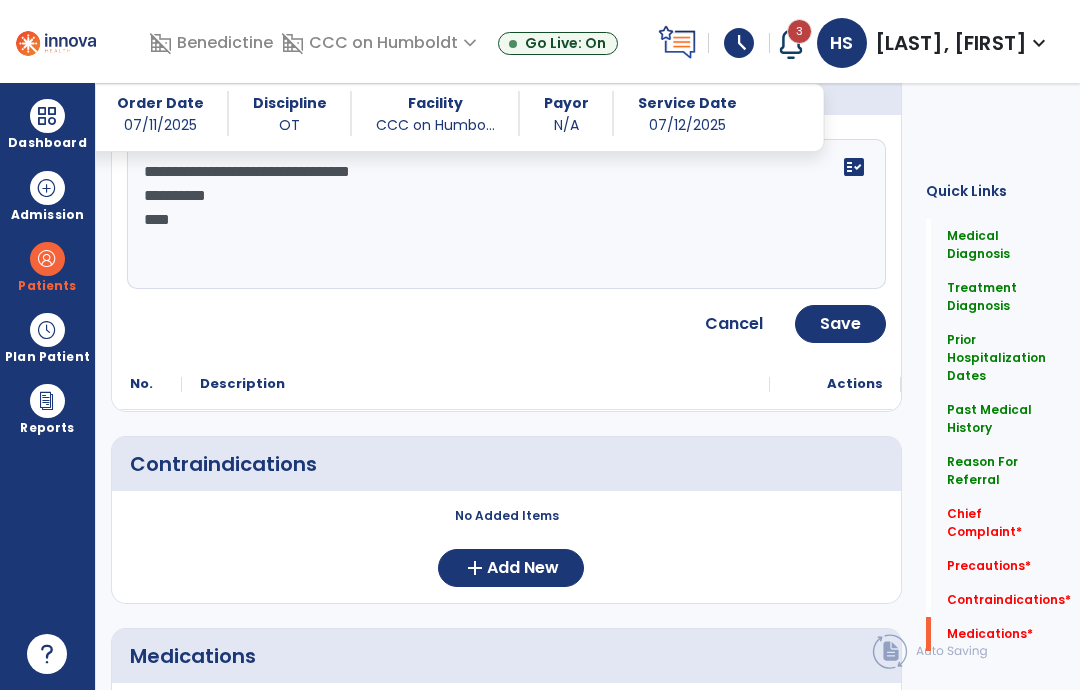 click on "Save" 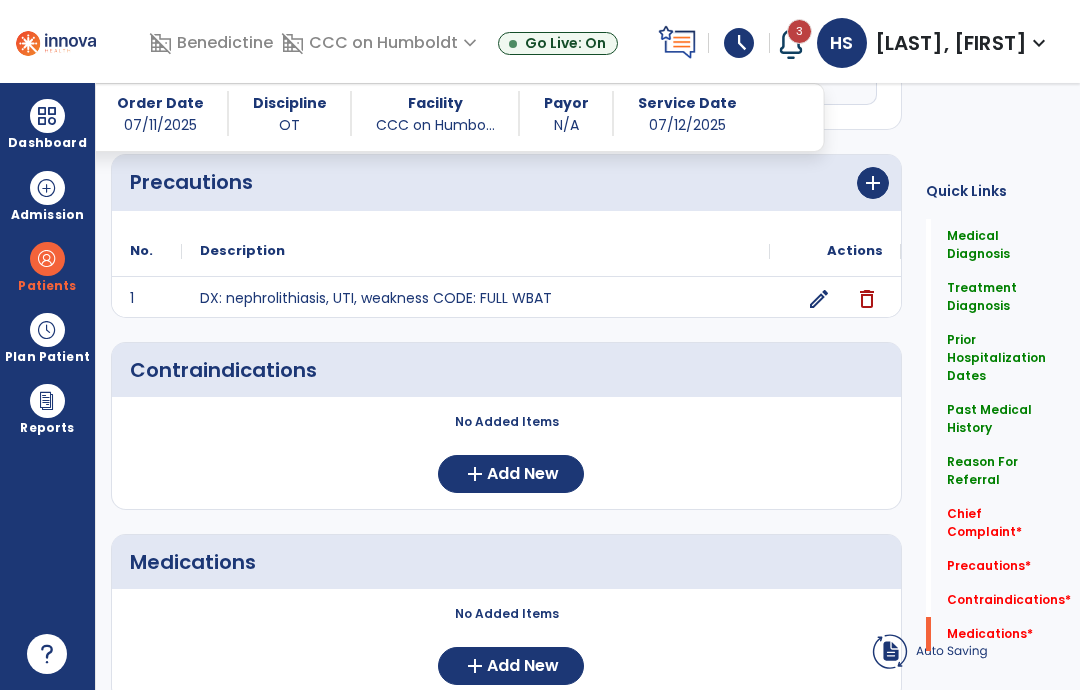 scroll, scrollTop: 2332, scrollLeft: 0, axis: vertical 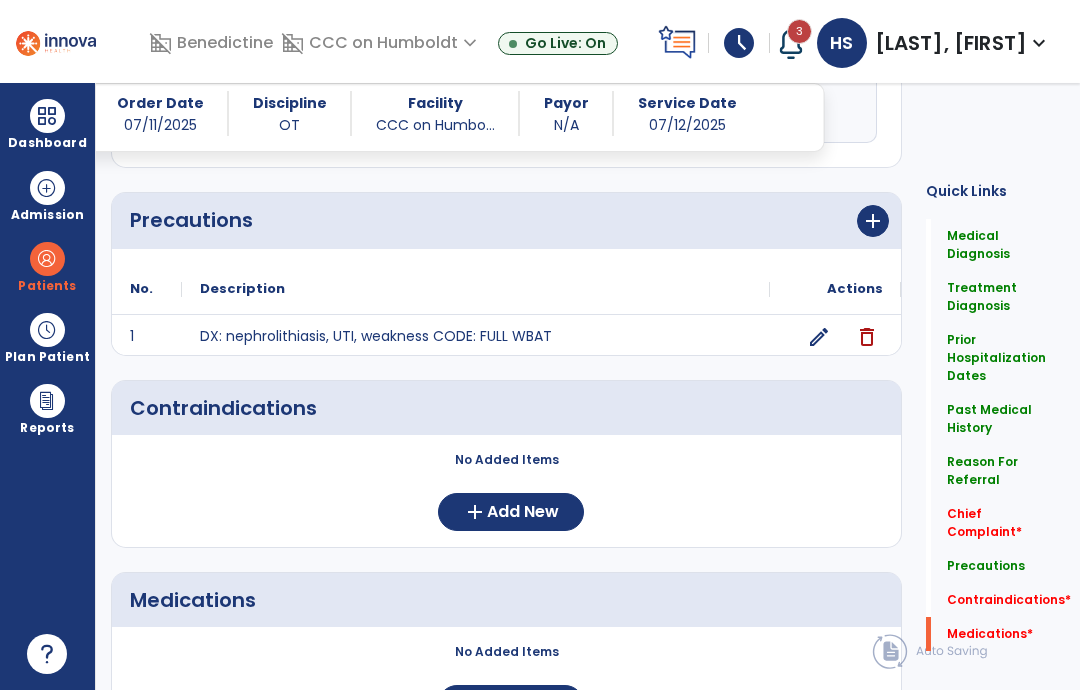 click on "Add New" 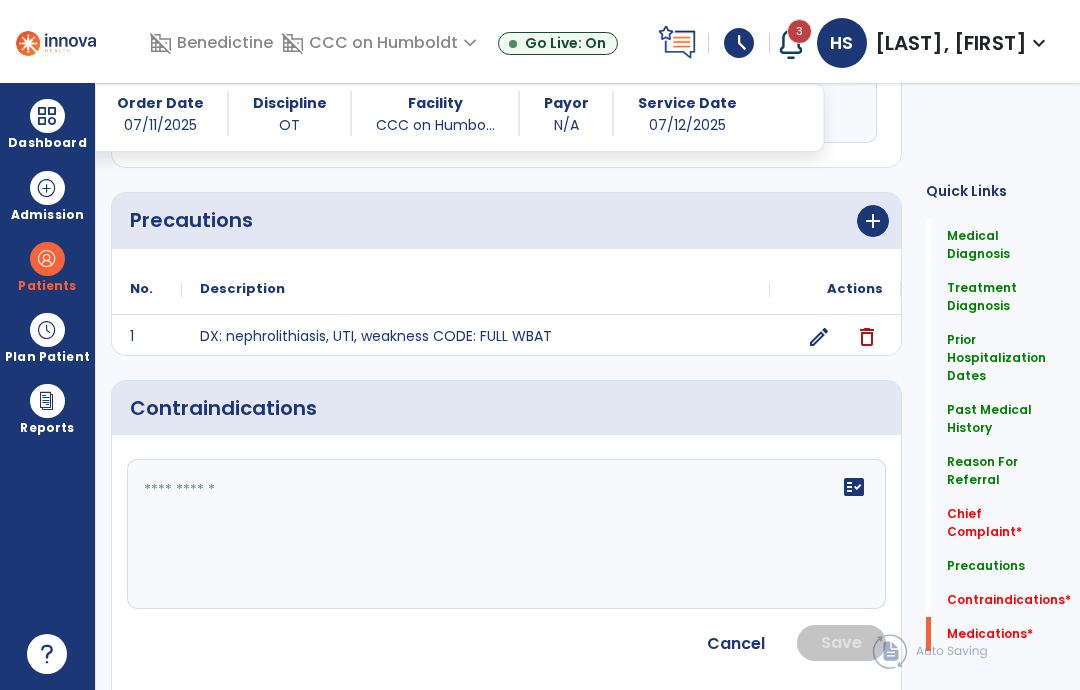 click on "fact_check" 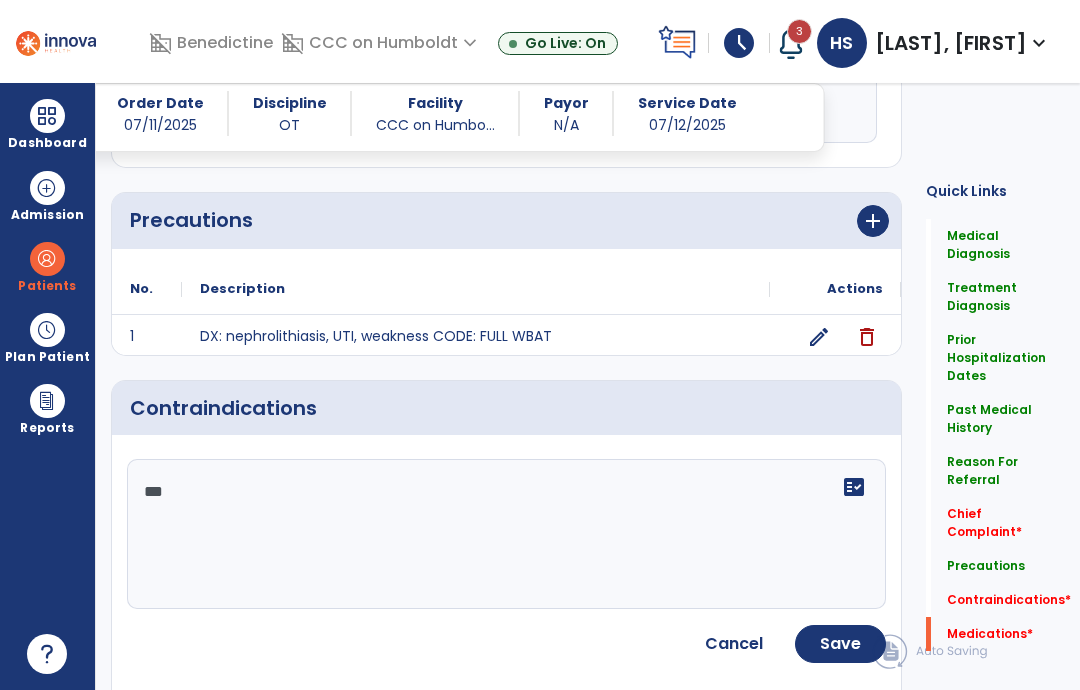 type on "****" 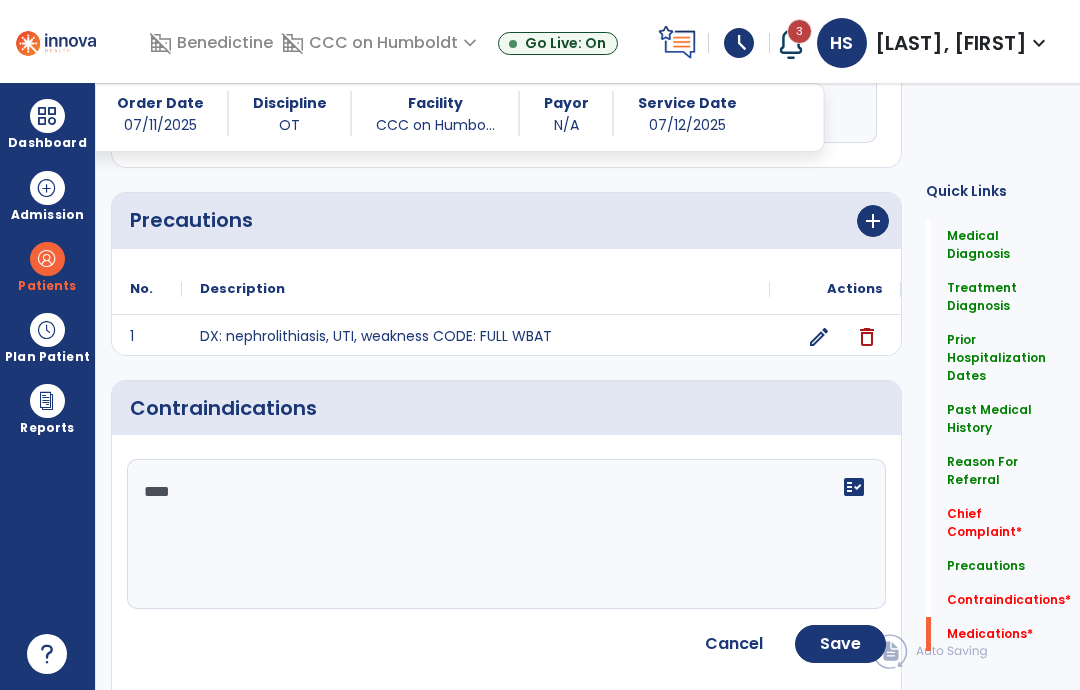 click on "Save" 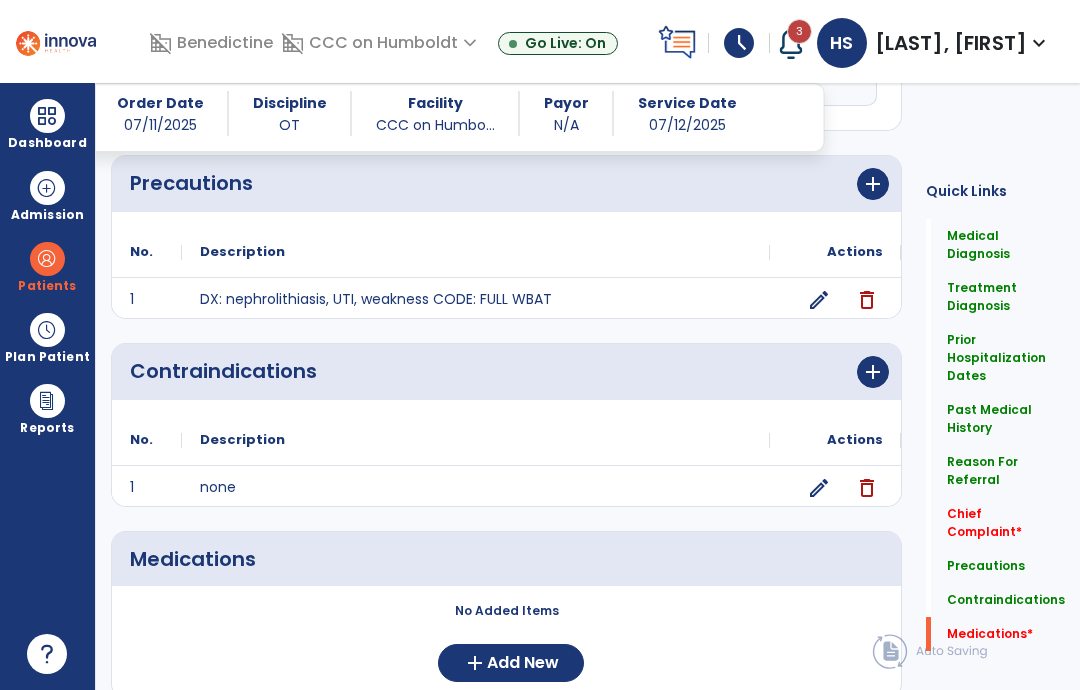 scroll, scrollTop: 2368, scrollLeft: 0, axis: vertical 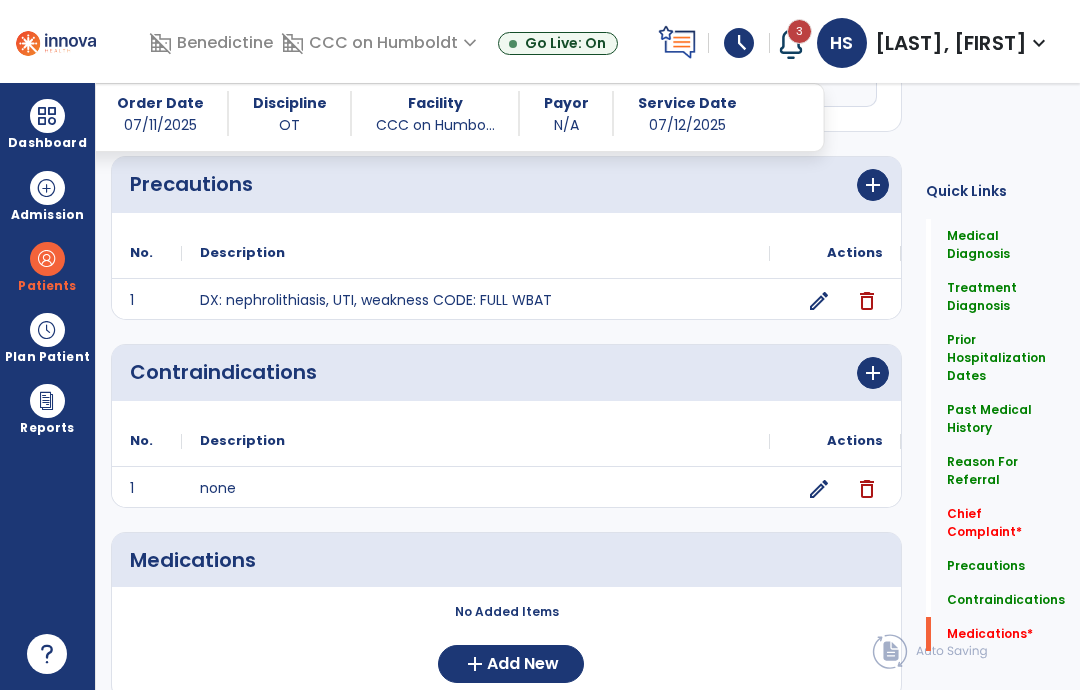 click on "Add New" 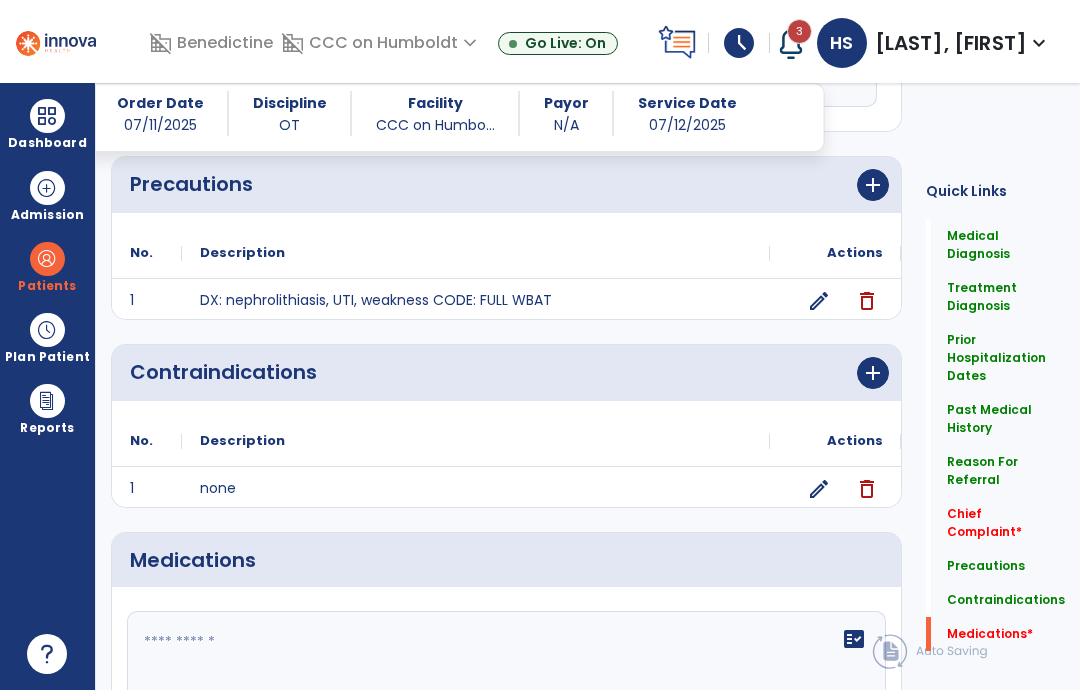 click 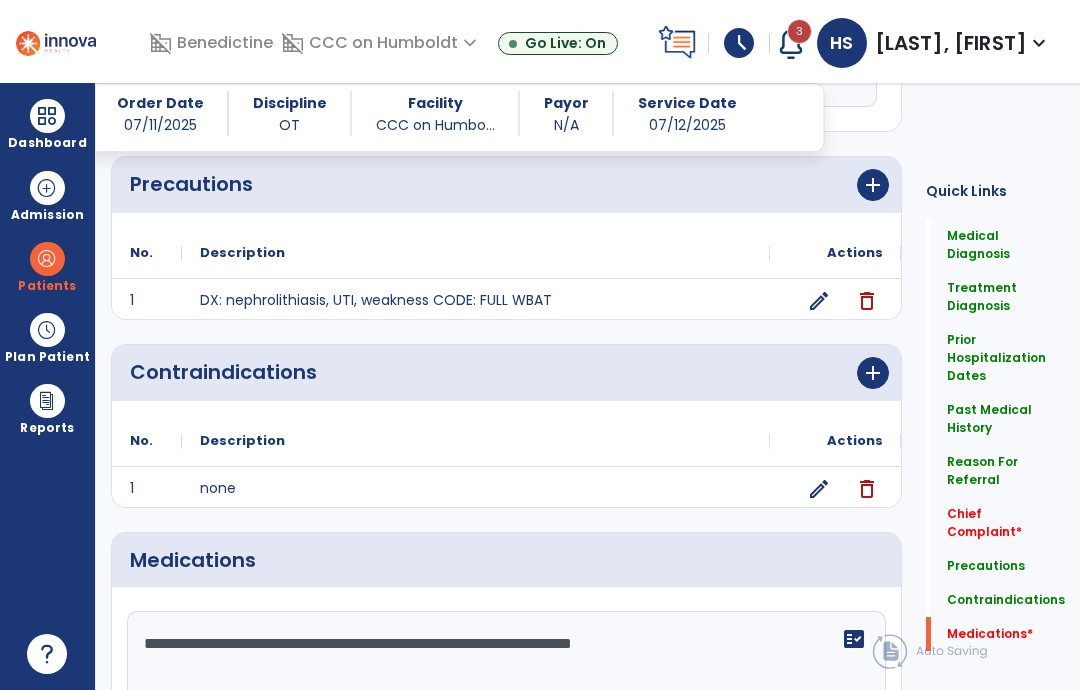 click on "**********" 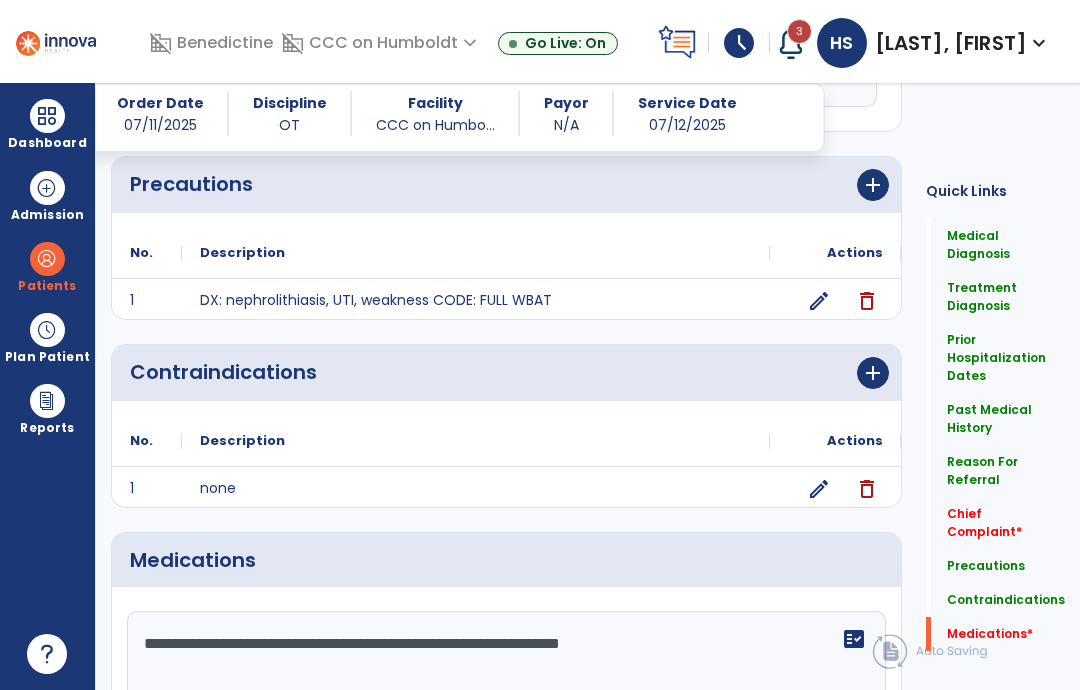 click on "**********" 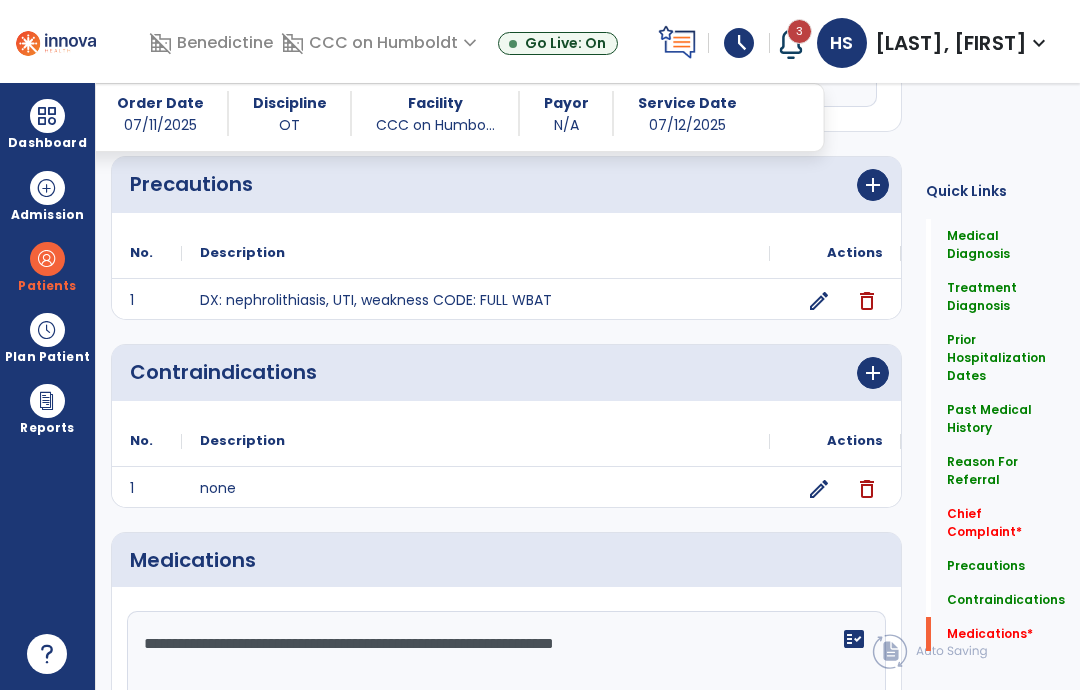 type on "**********" 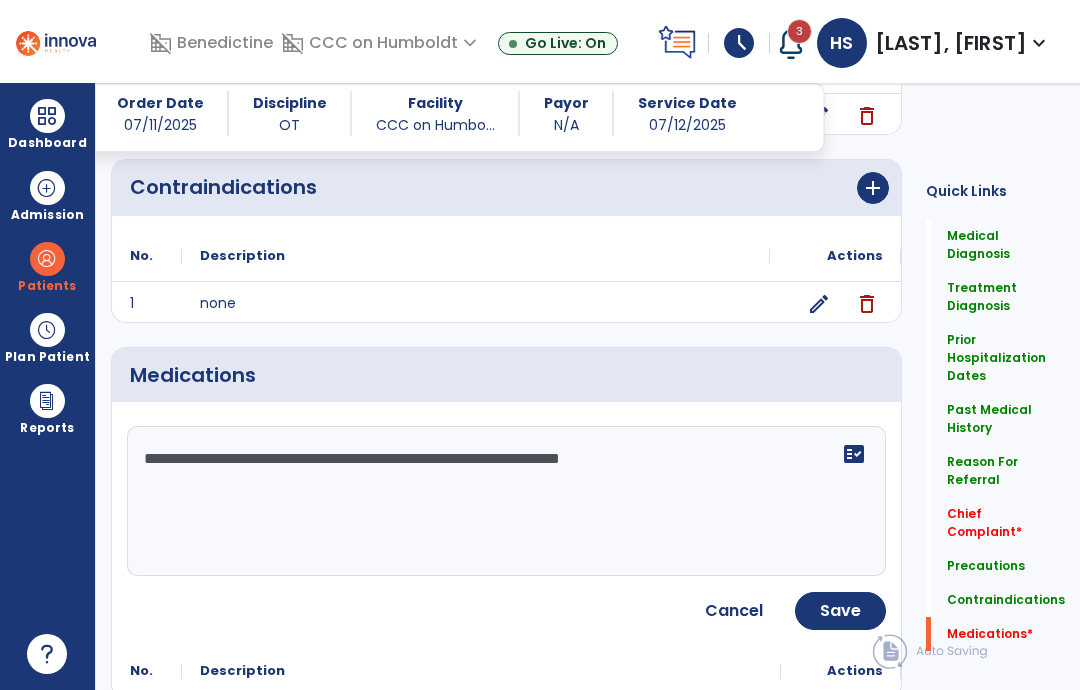scroll, scrollTop: 2552, scrollLeft: 0, axis: vertical 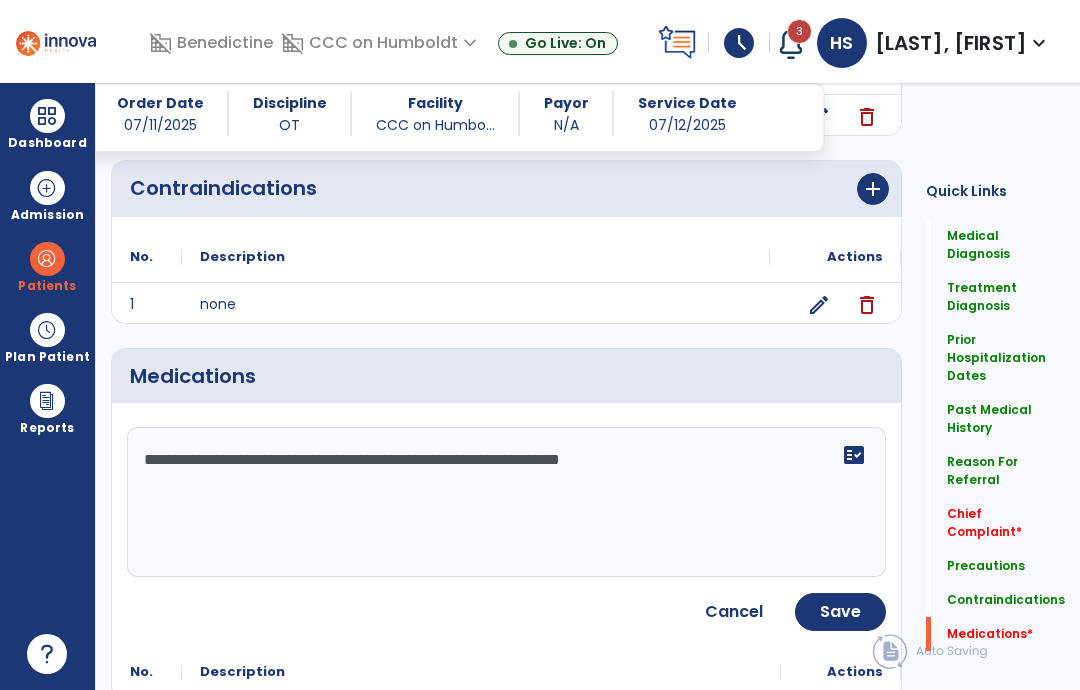 click on "Save" 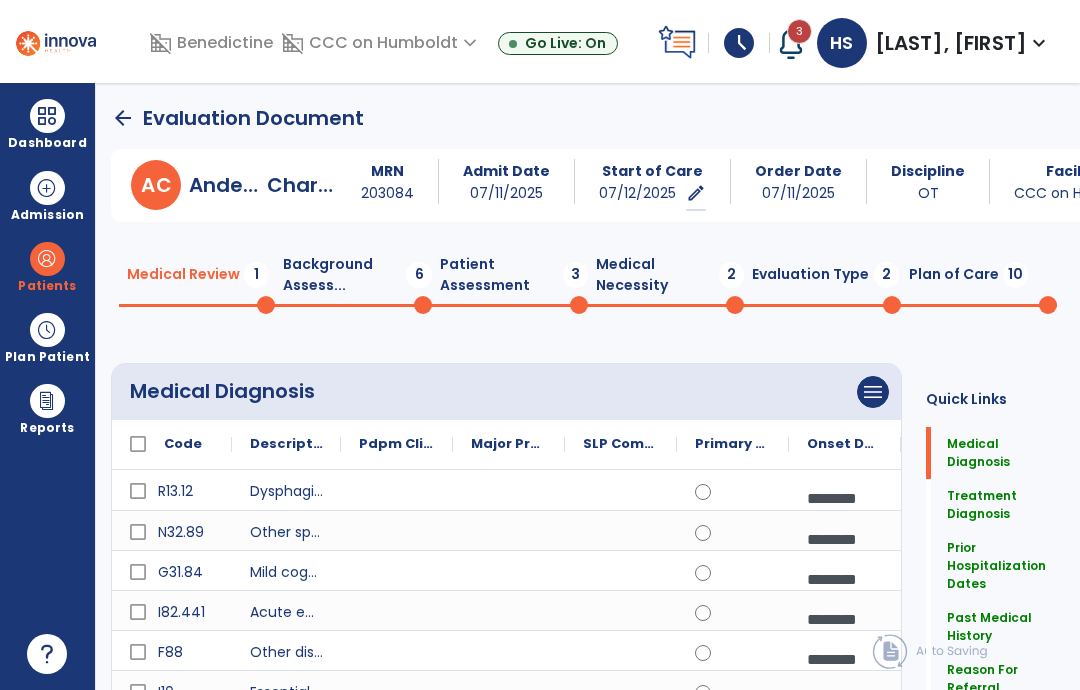 scroll, scrollTop: 0, scrollLeft: 0, axis: both 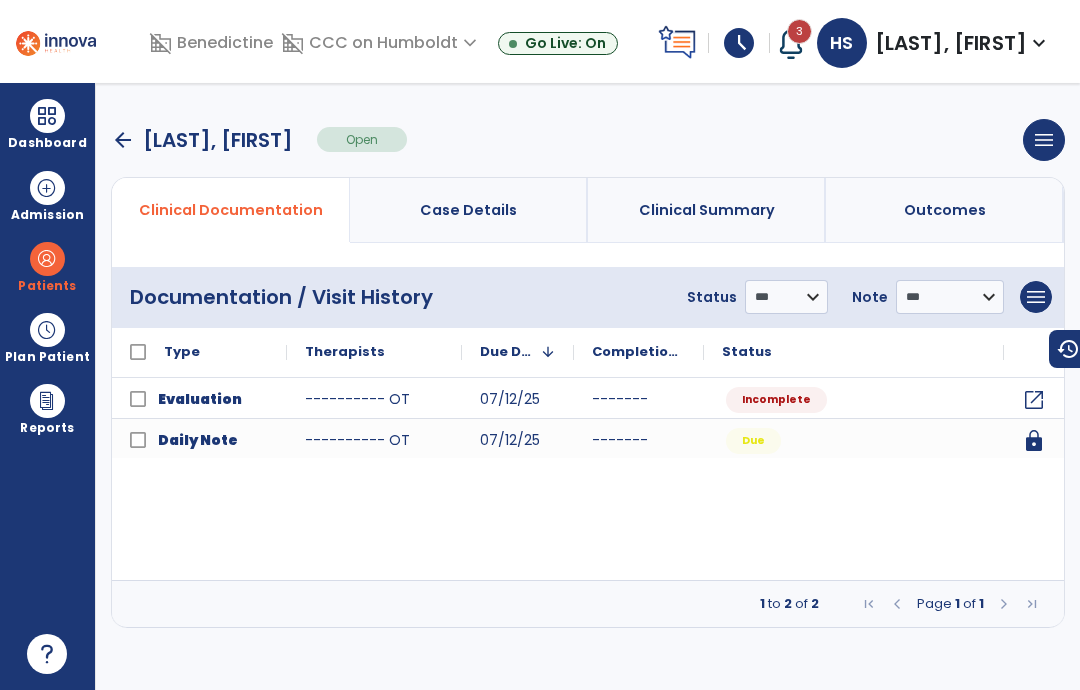 click on "arrow_back" at bounding box center [123, 140] 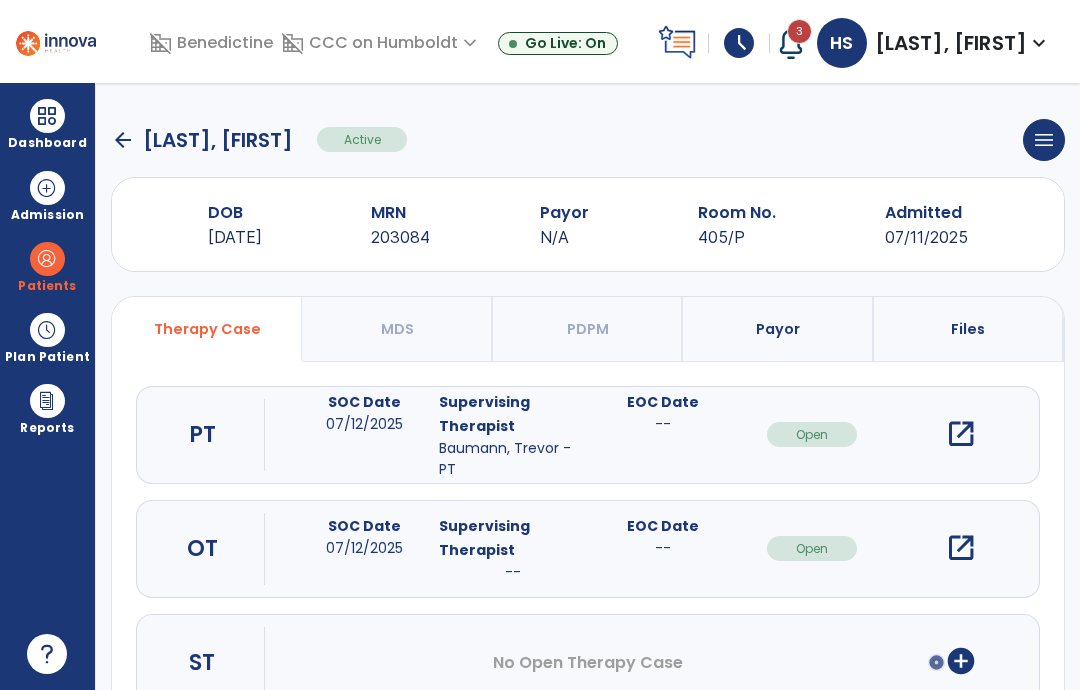 click on "open_in_new" at bounding box center (961, 435) 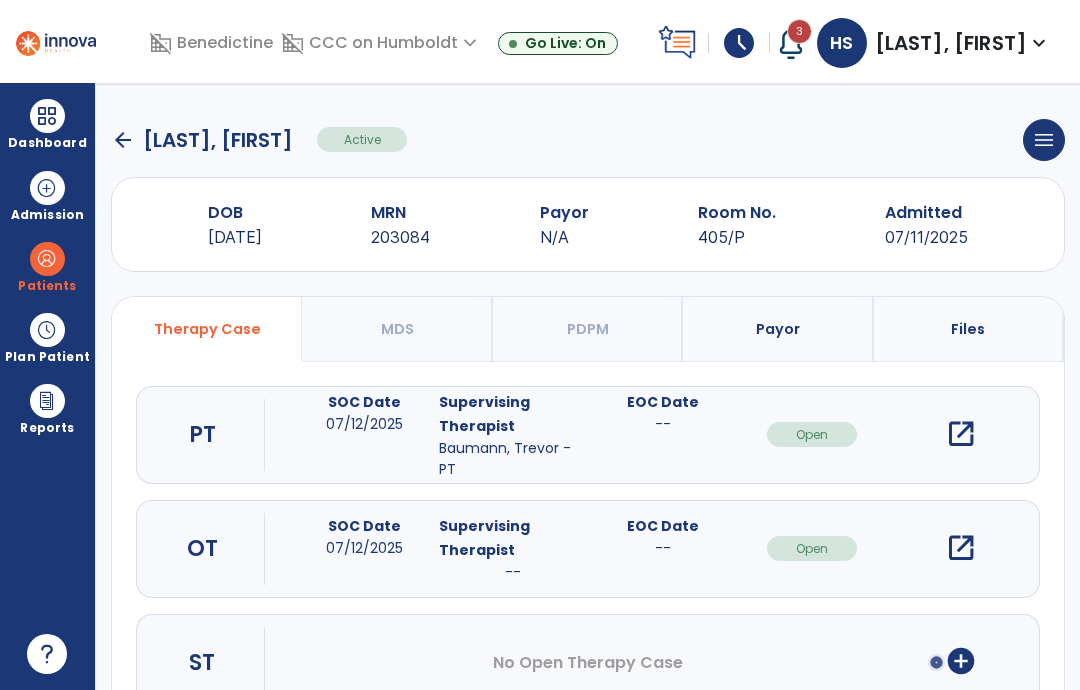 click on "open_in_new" at bounding box center (961, 434) 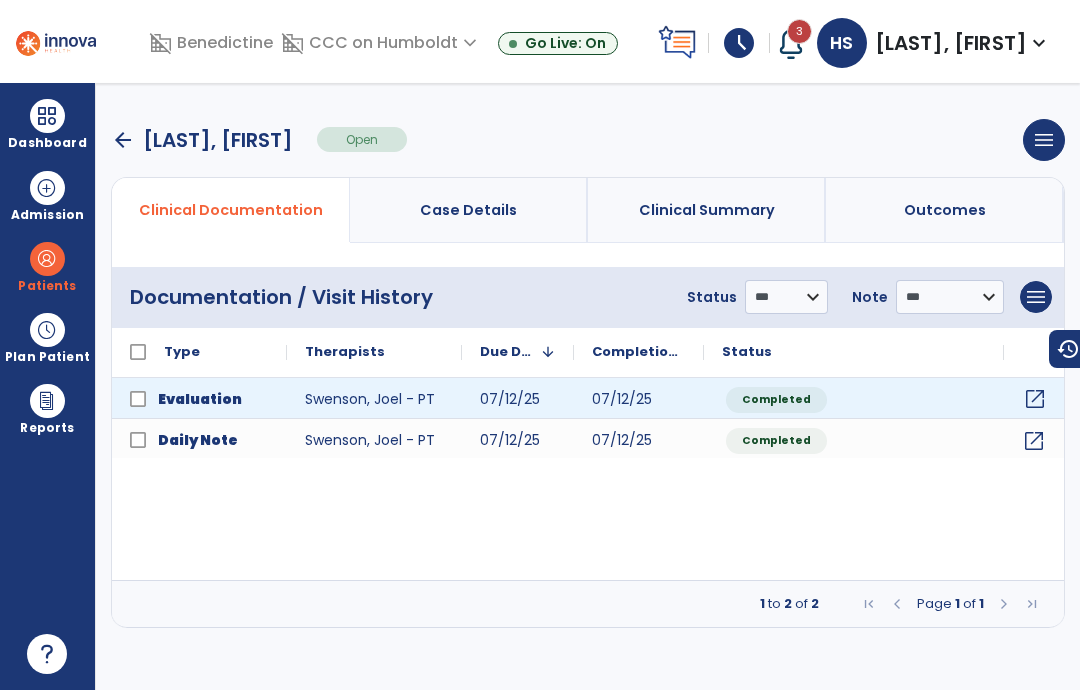 click on "open_in_new" 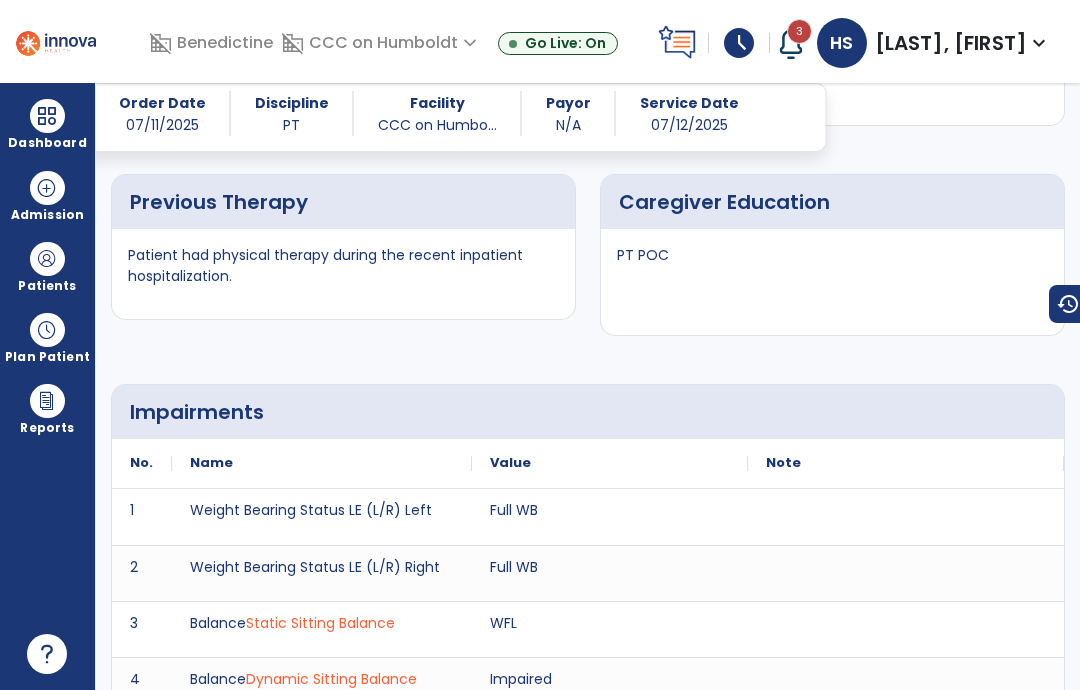 scroll, scrollTop: 4420, scrollLeft: 0, axis: vertical 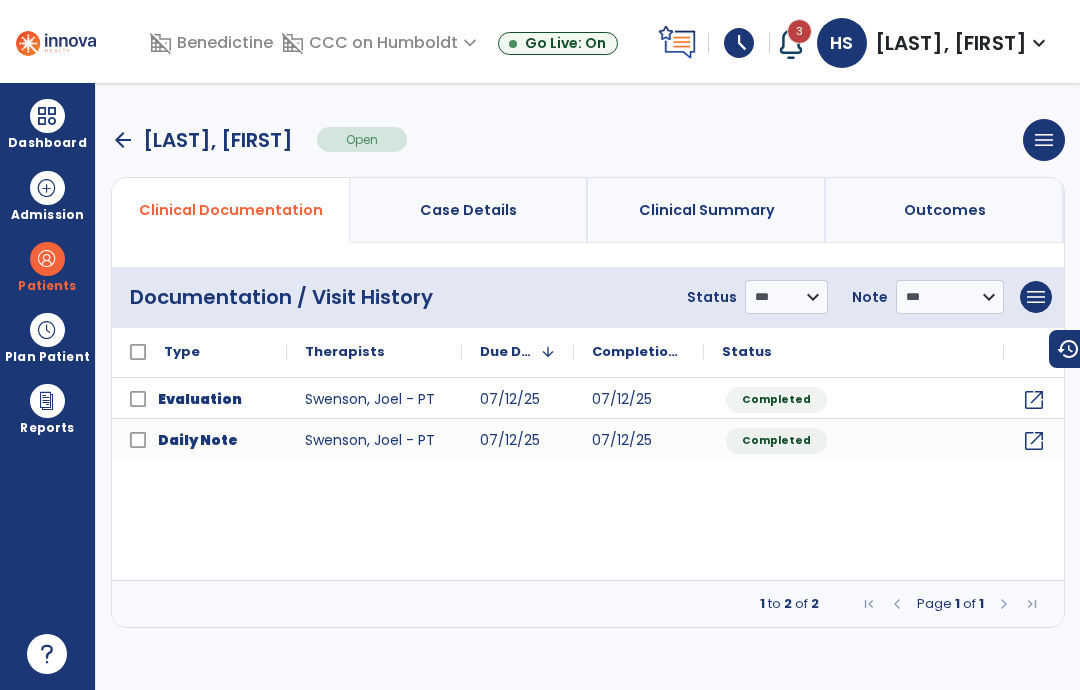 click on "arrow_back" at bounding box center [123, 140] 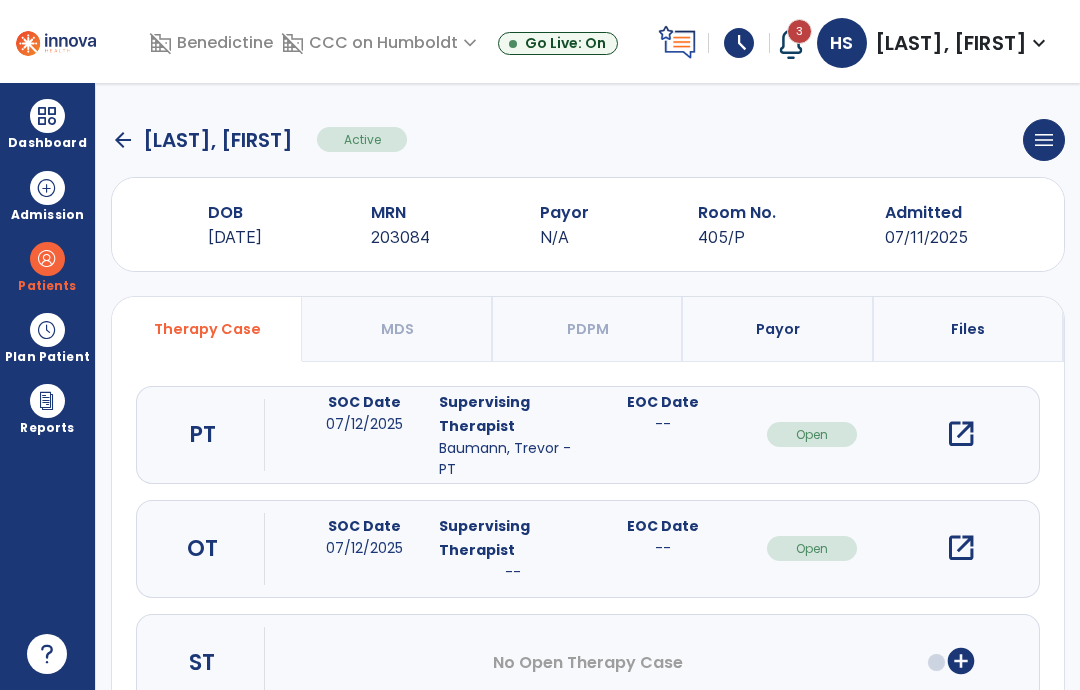 click on "open_in_new" at bounding box center [961, 548] 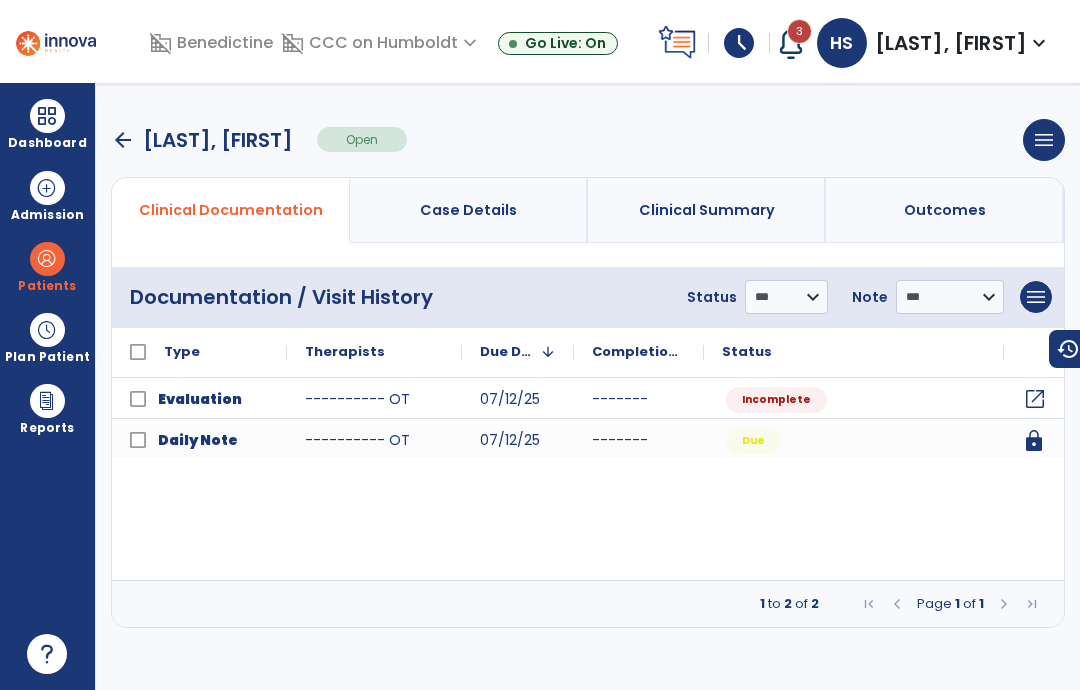 click on "open_in_new" 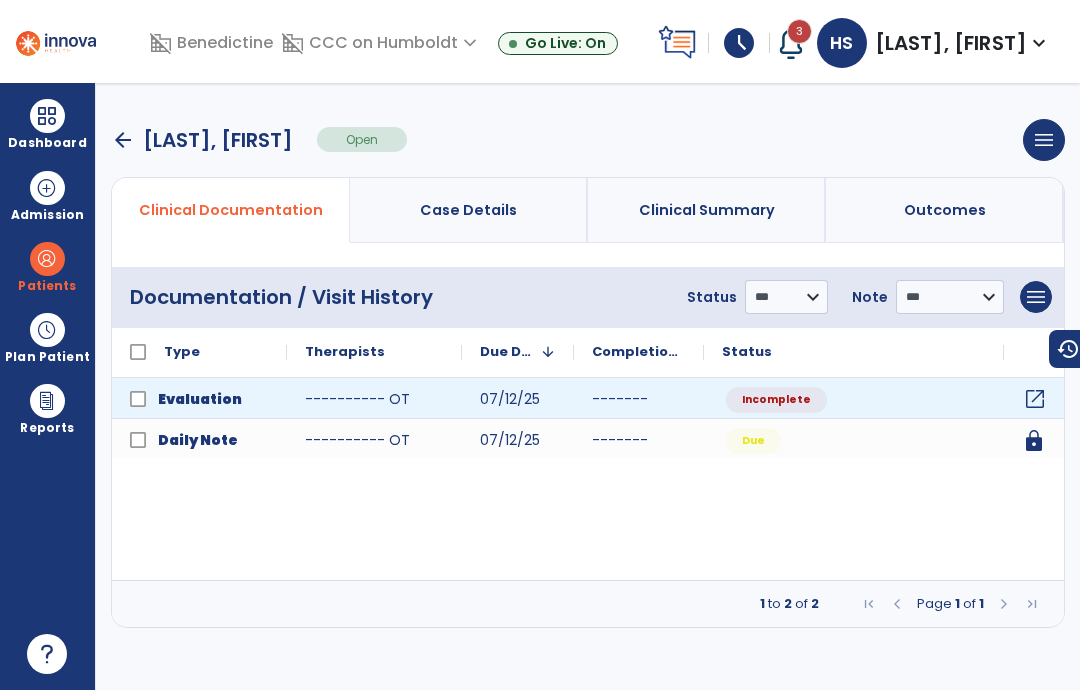 scroll, scrollTop: 0, scrollLeft: 0, axis: both 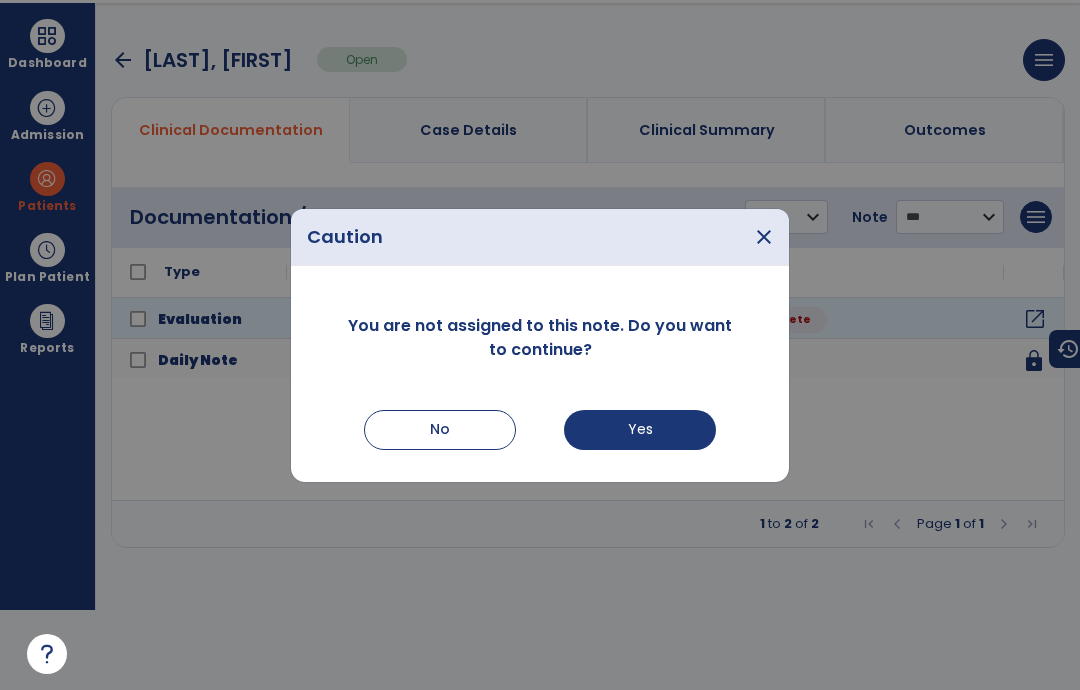click on "Yes" at bounding box center (640, 430) 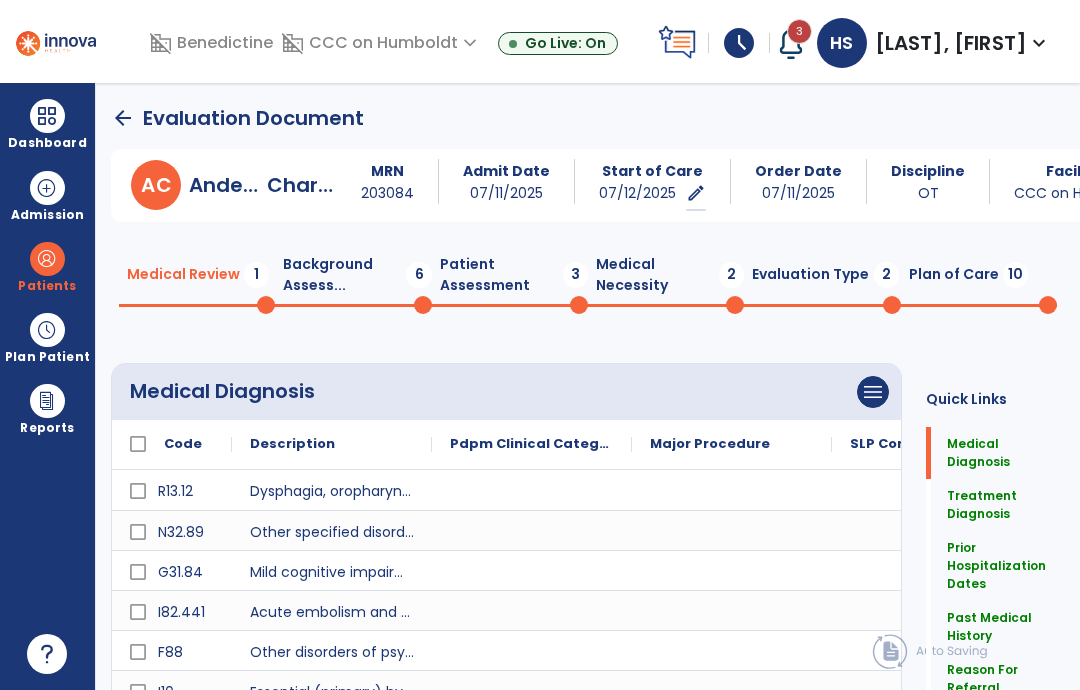 scroll, scrollTop: 80, scrollLeft: 0, axis: vertical 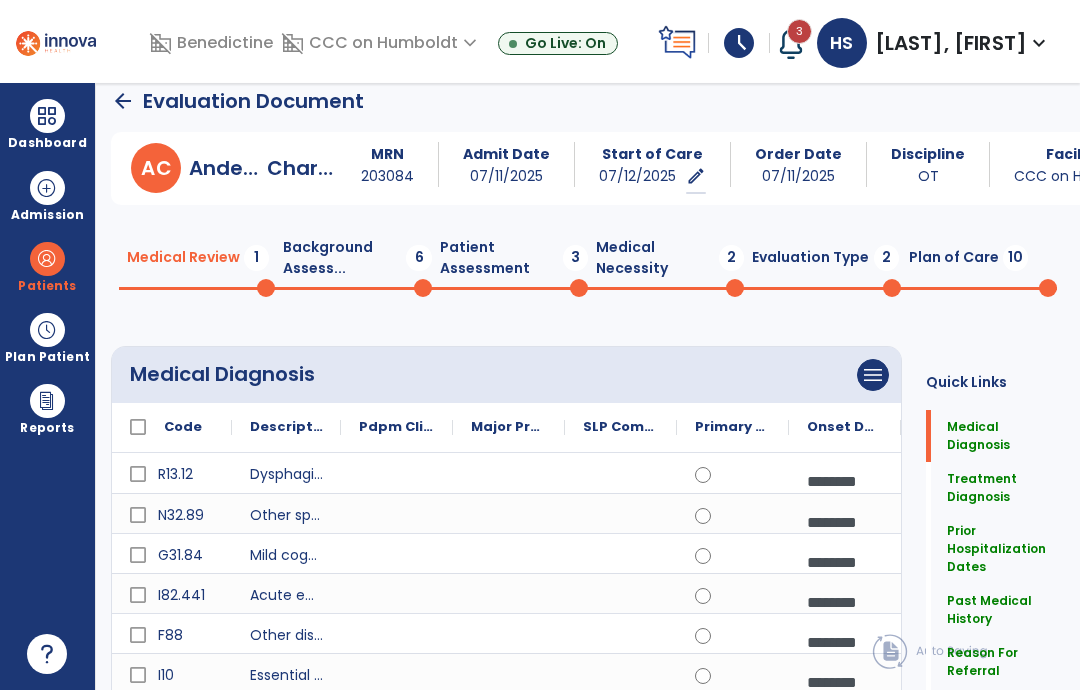 click on "Background Assess...  6" 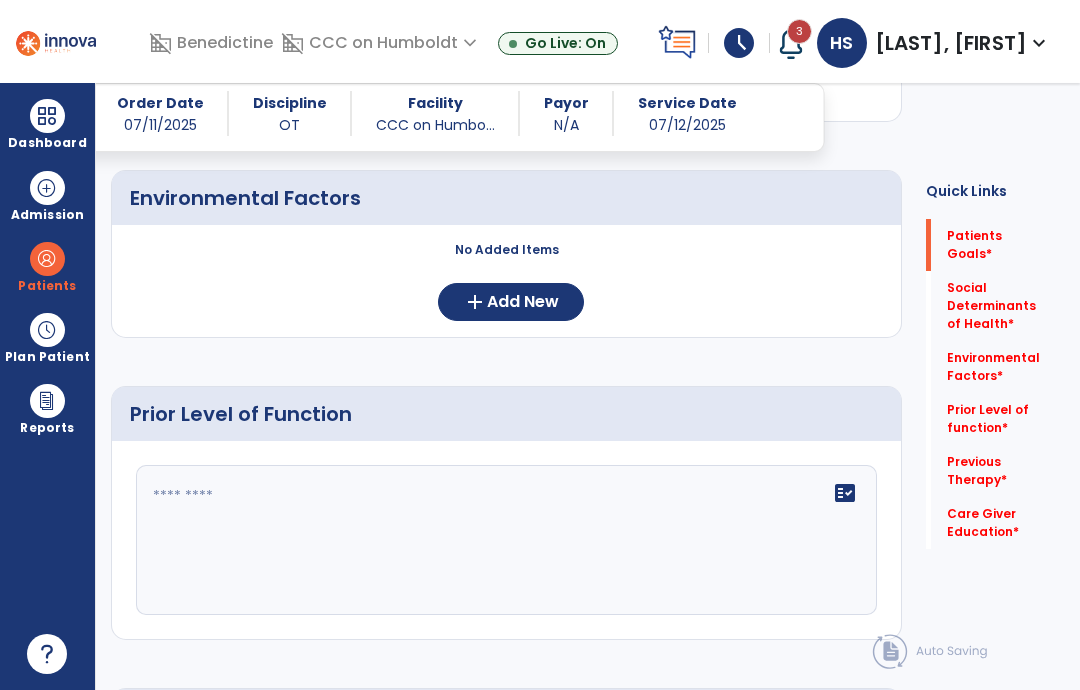 scroll, scrollTop: 607, scrollLeft: 0, axis: vertical 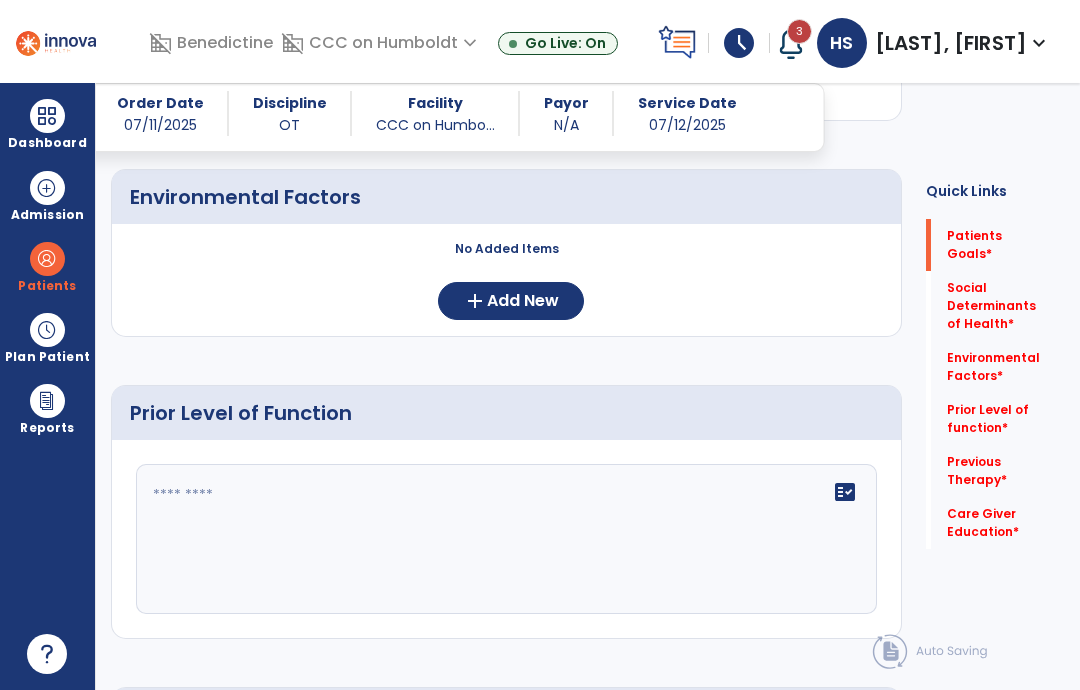click on "fact_check" 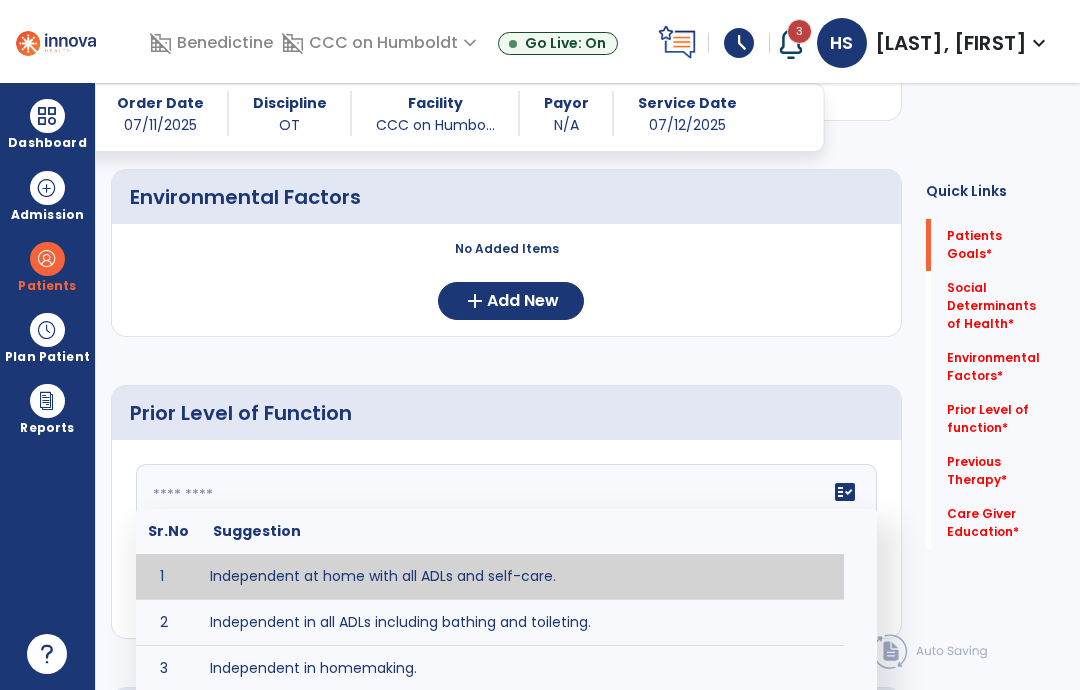 click 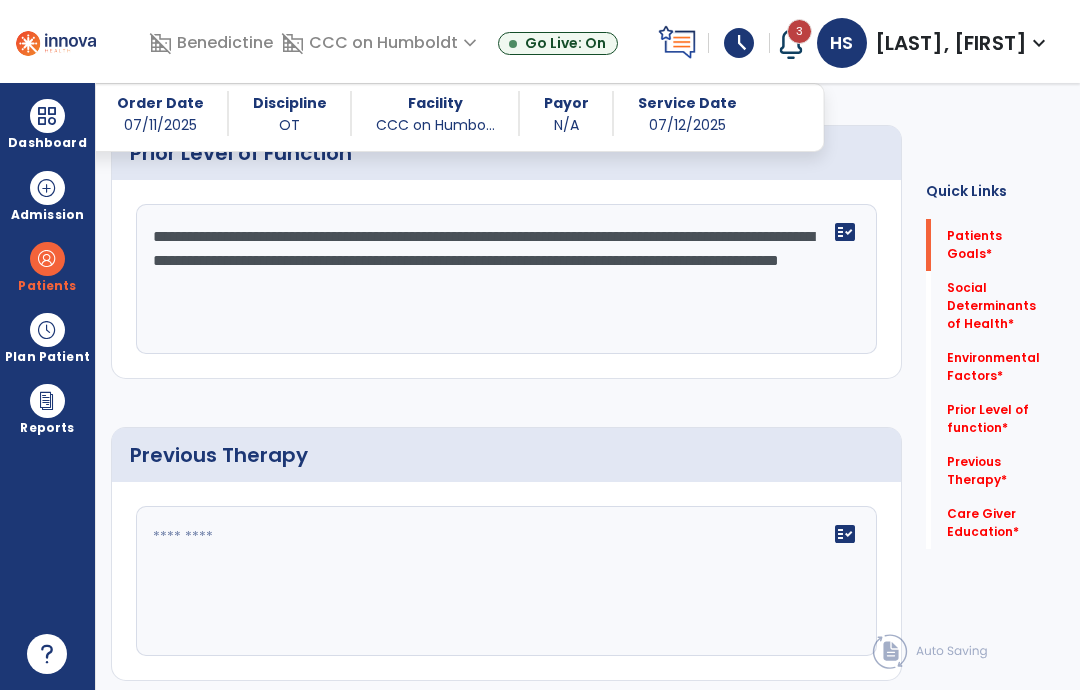 scroll, scrollTop: 929, scrollLeft: 0, axis: vertical 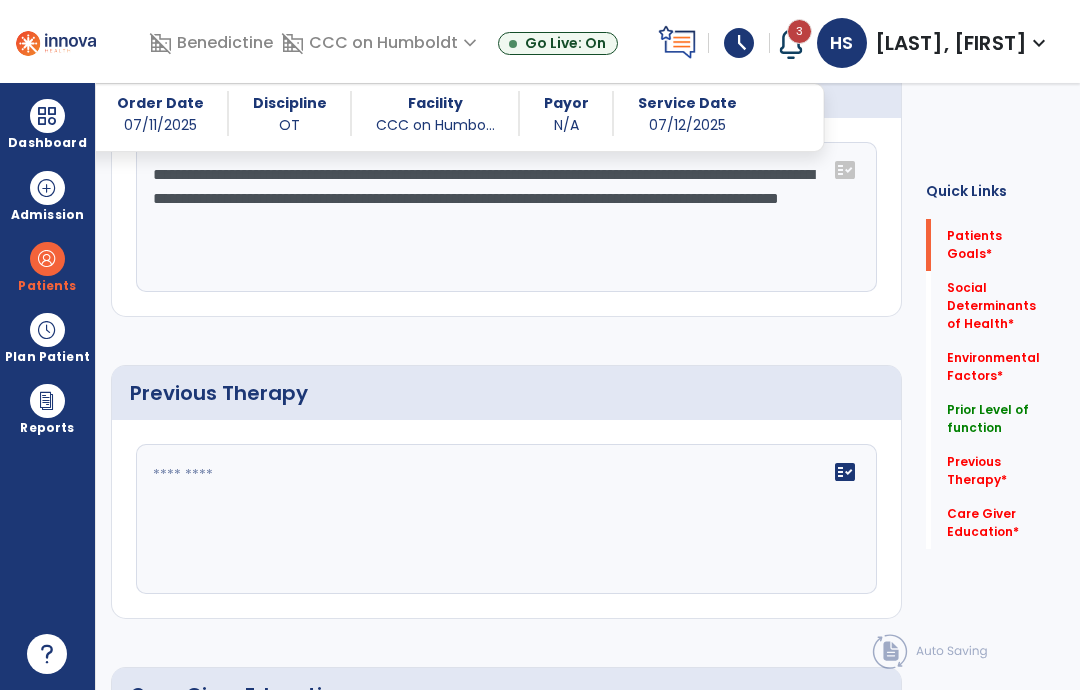 type on "**********" 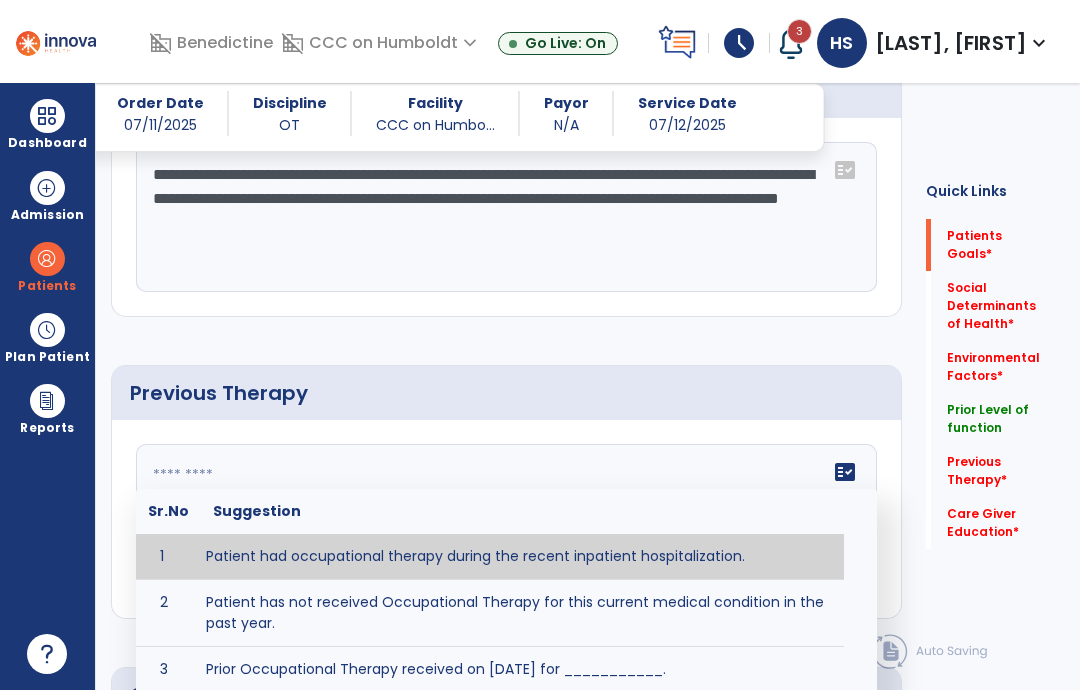 type on "**********" 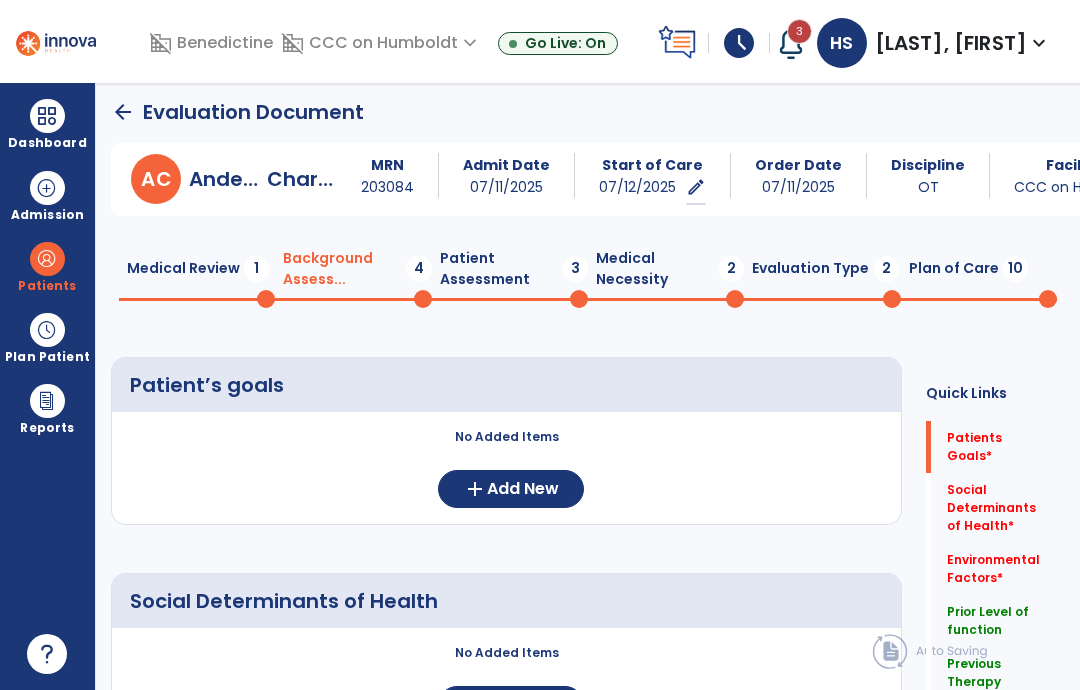 scroll, scrollTop: 7, scrollLeft: 0, axis: vertical 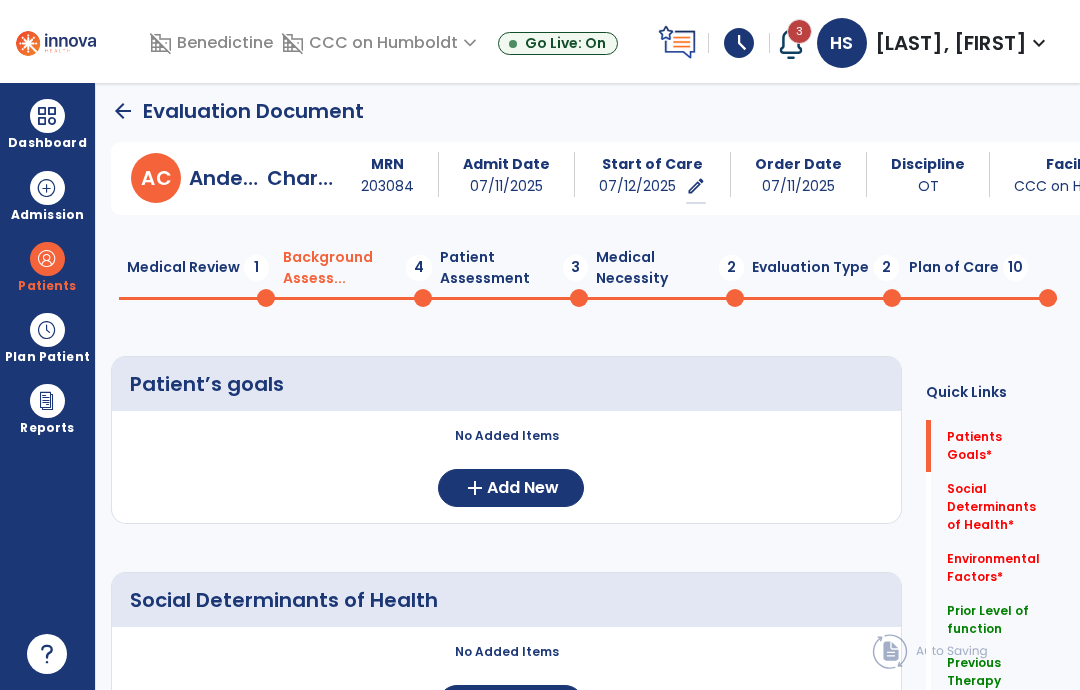 click on "Medical Review  1" 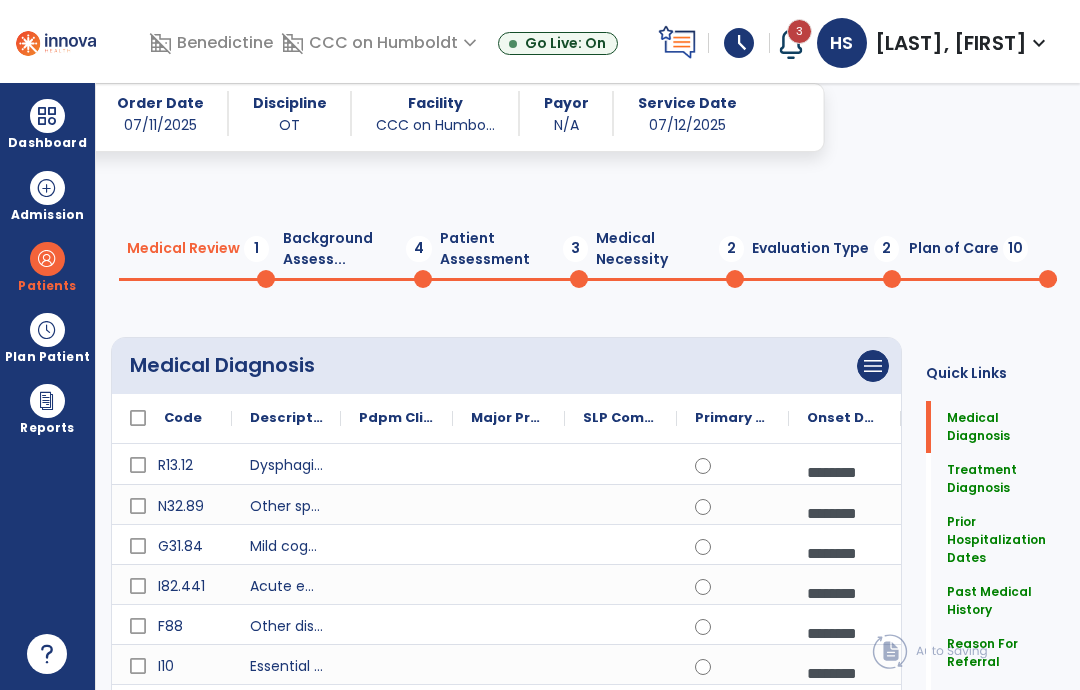 scroll, scrollTop: 0, scrollLeft: 0, axis: both 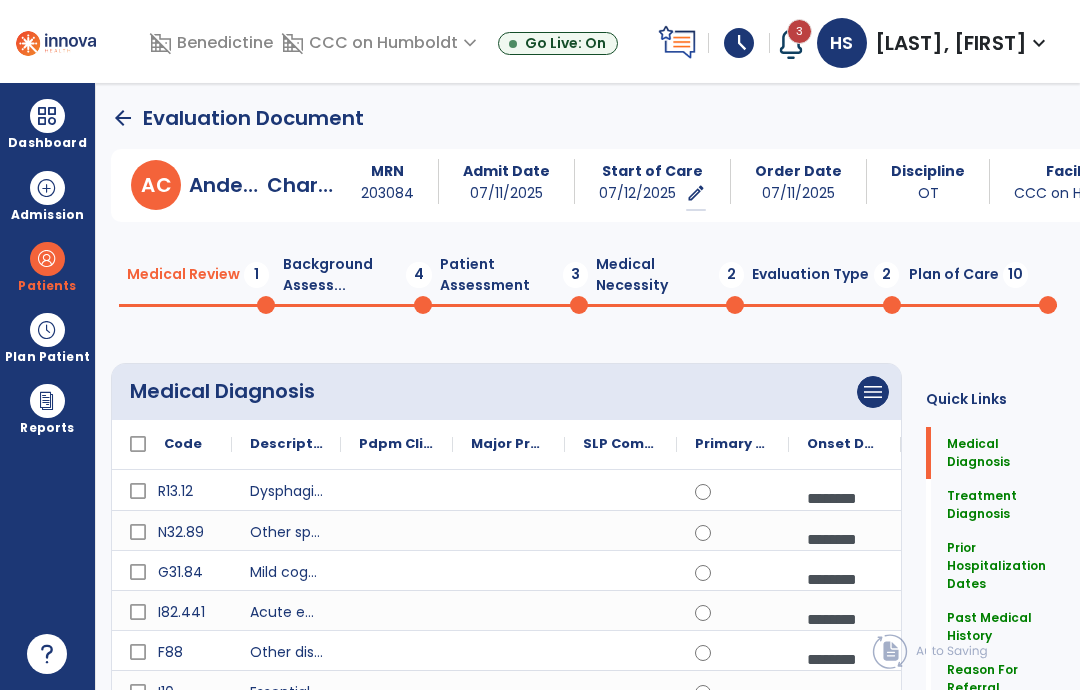 click on "Background Assess...  4" 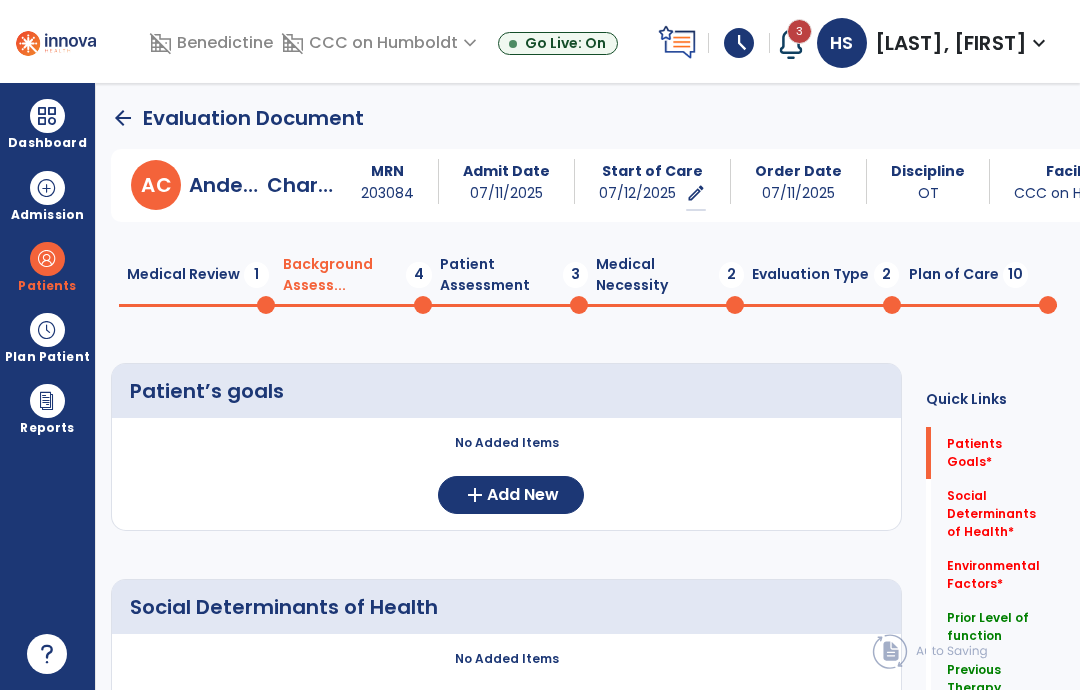click on "Background Assess...  4" 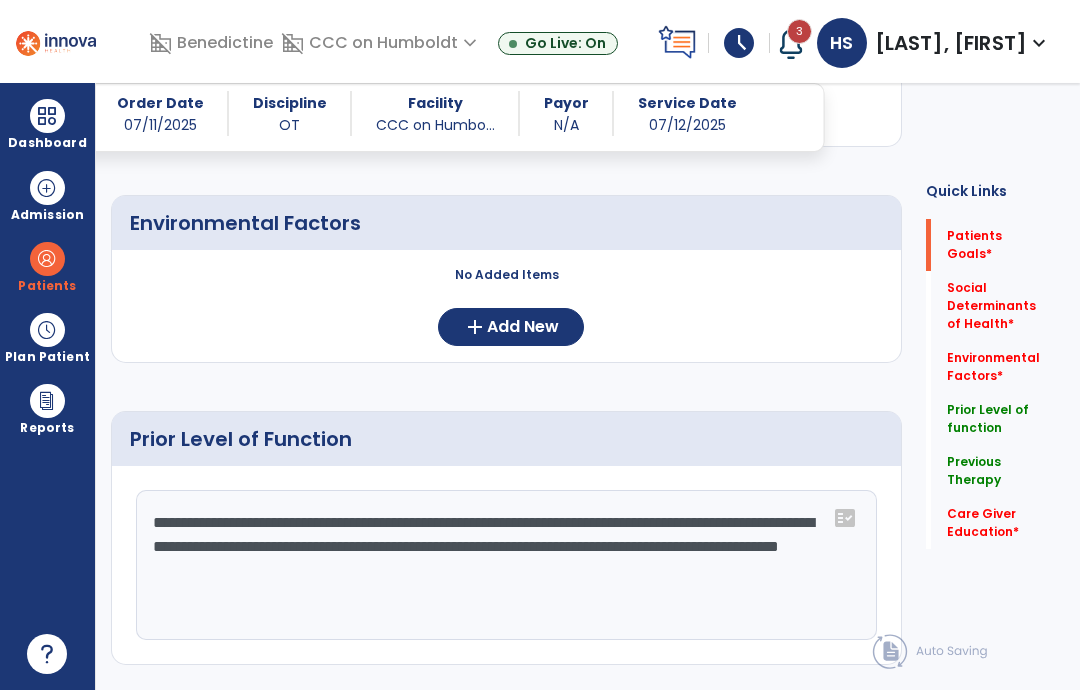 scroll, scrollTop: 600, scrollLeft: 0, axis: vertical 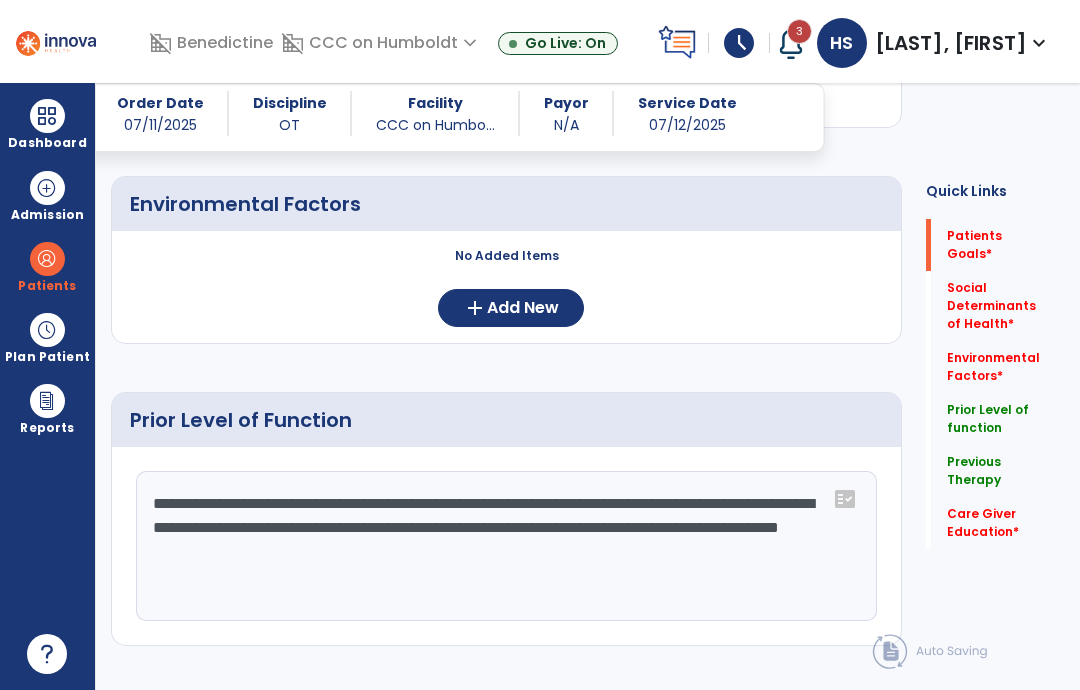 click on "**********" 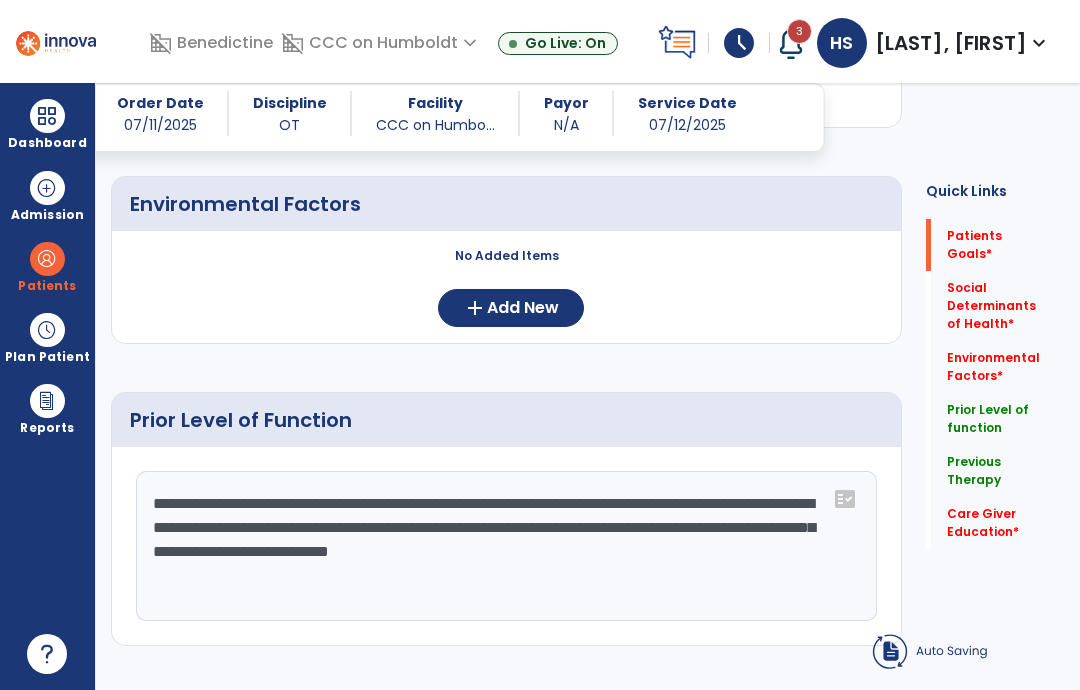 click on "**********" 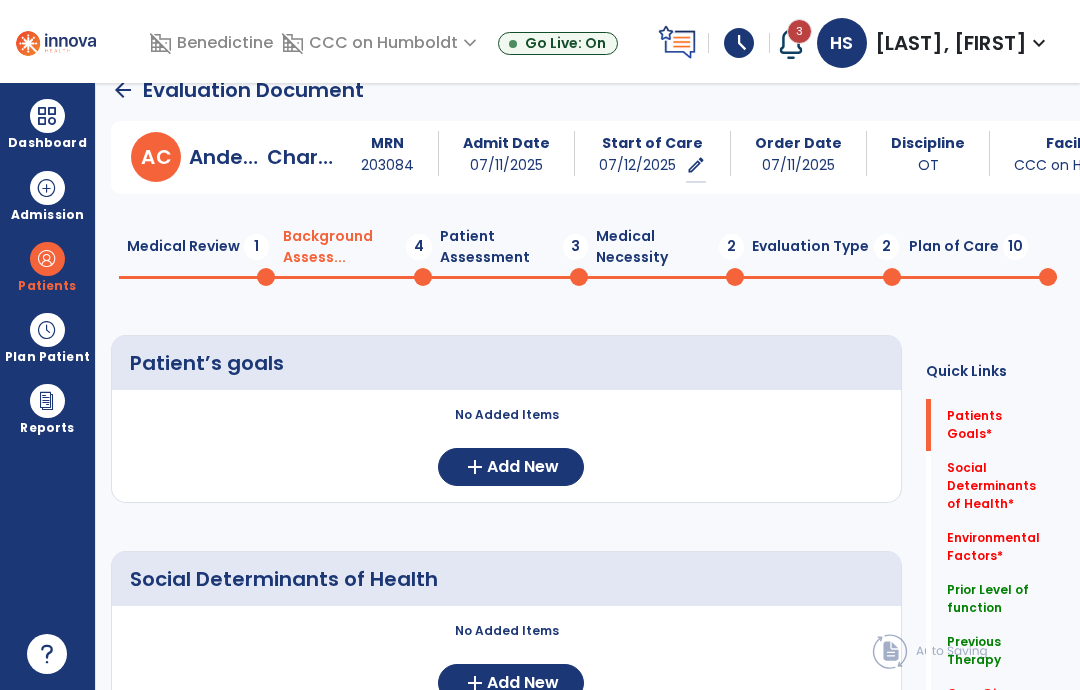 scroll, scrollTop: 29, scrollLeft: 0, axis: vertical 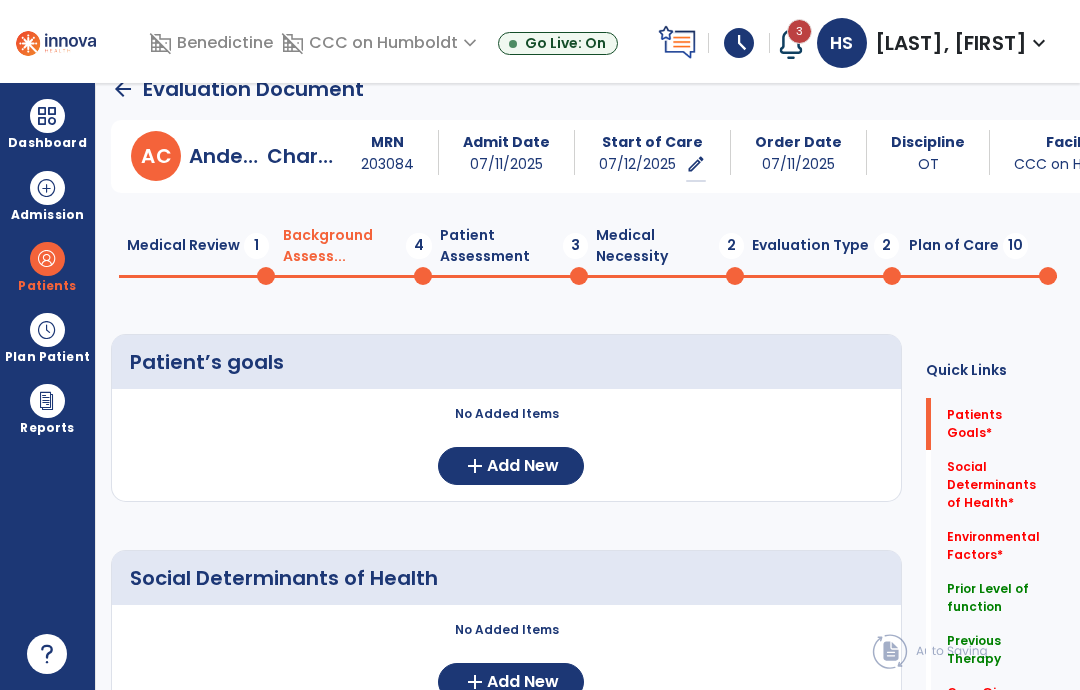 type on "**********" 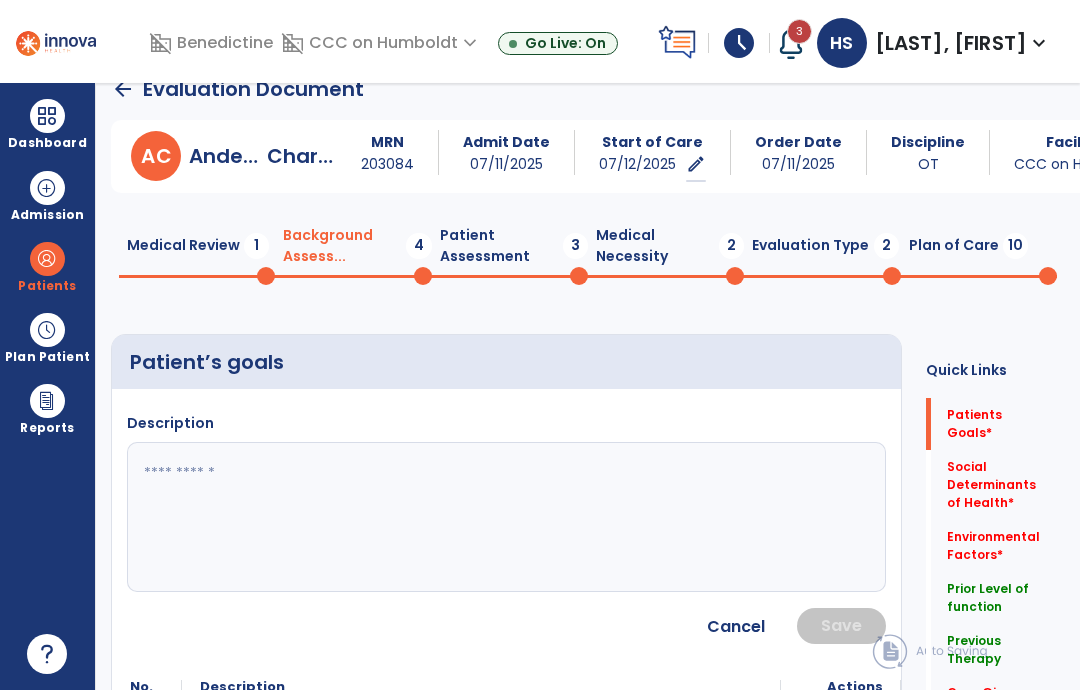 click 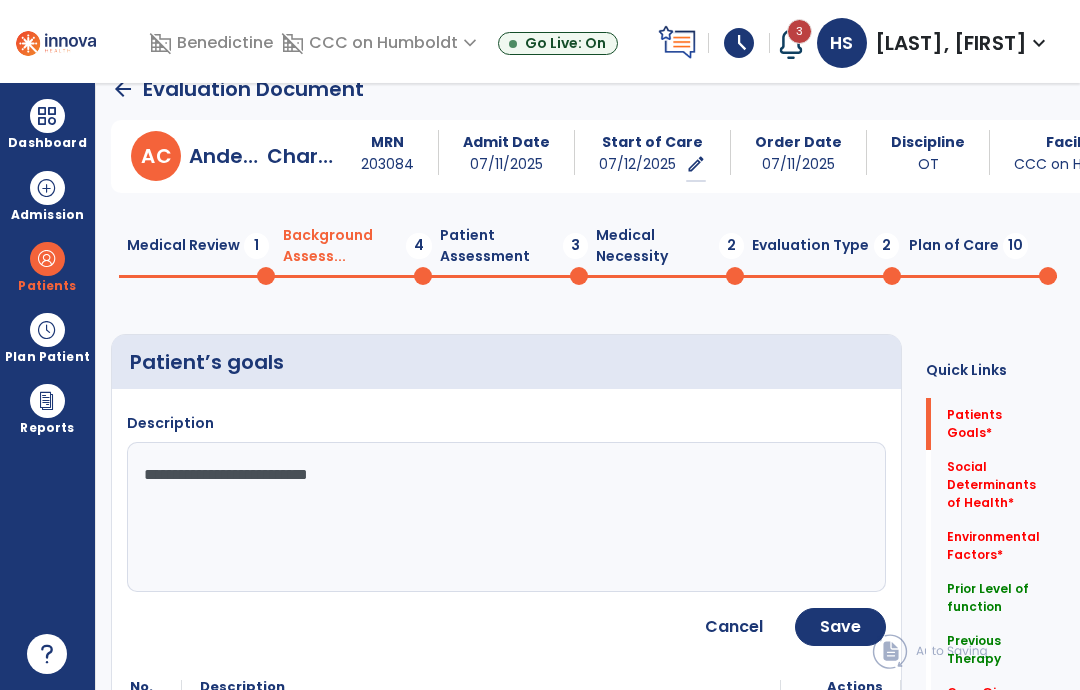type on "**********" 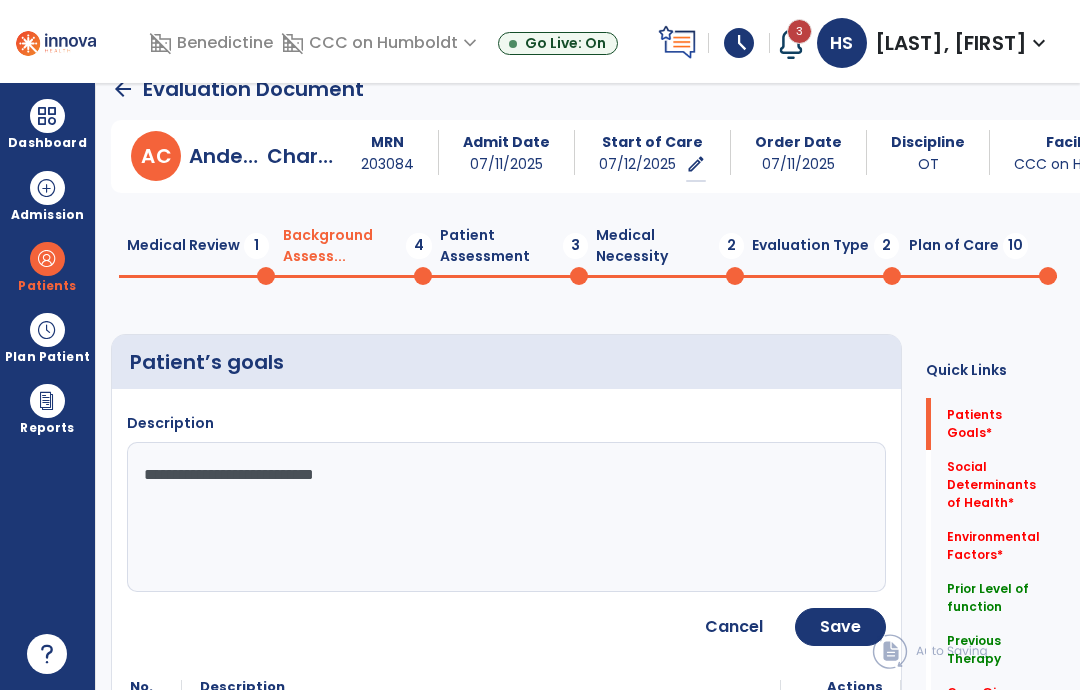 click on "Save" 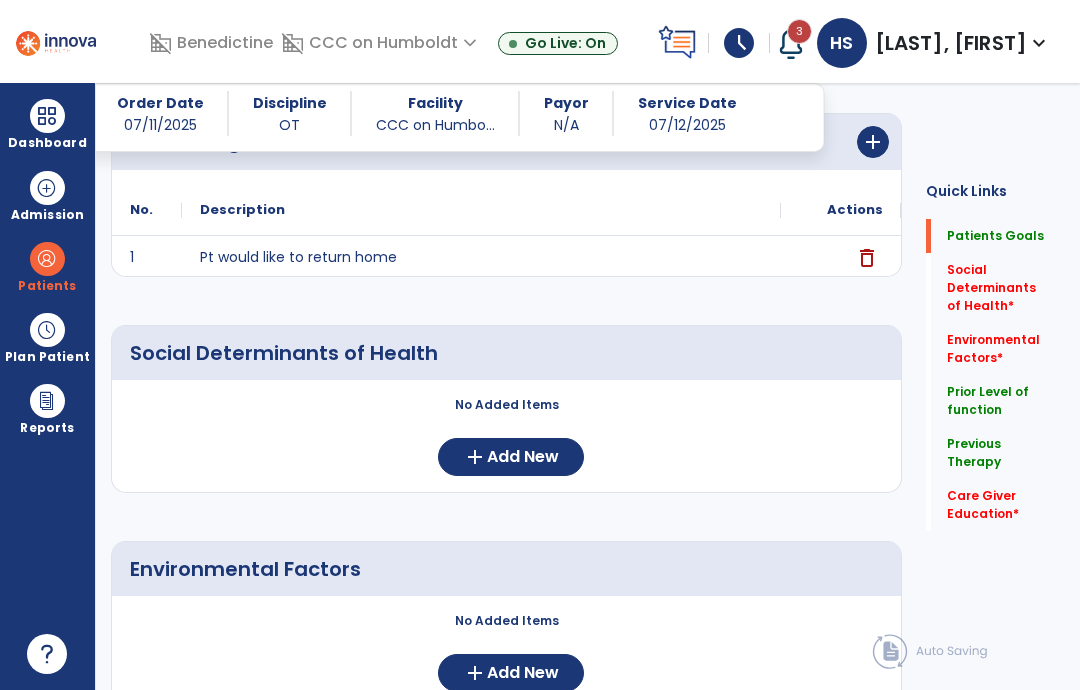 scroll, scrollTop: 230, scrollLeft: 0, axis: vertical 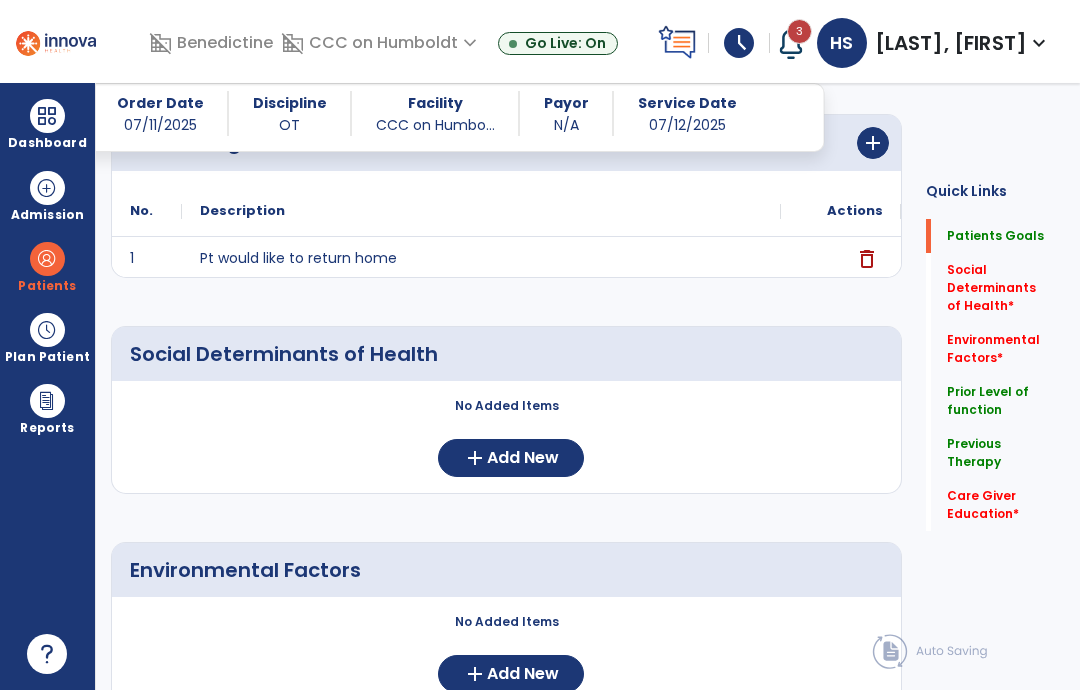 click on "Add New" 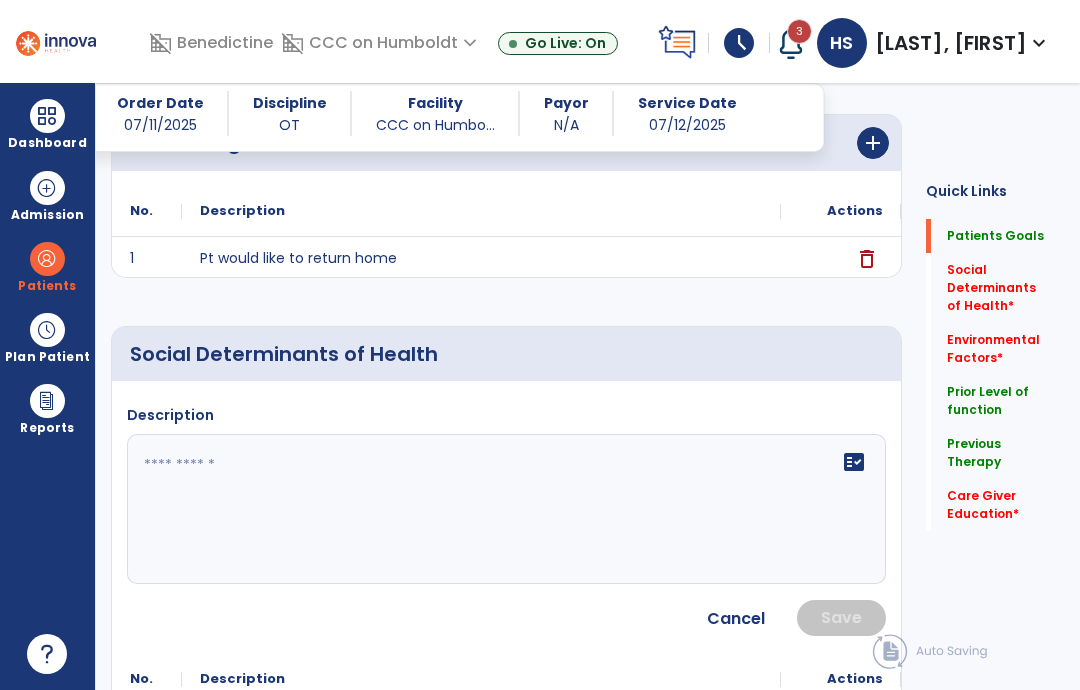 click 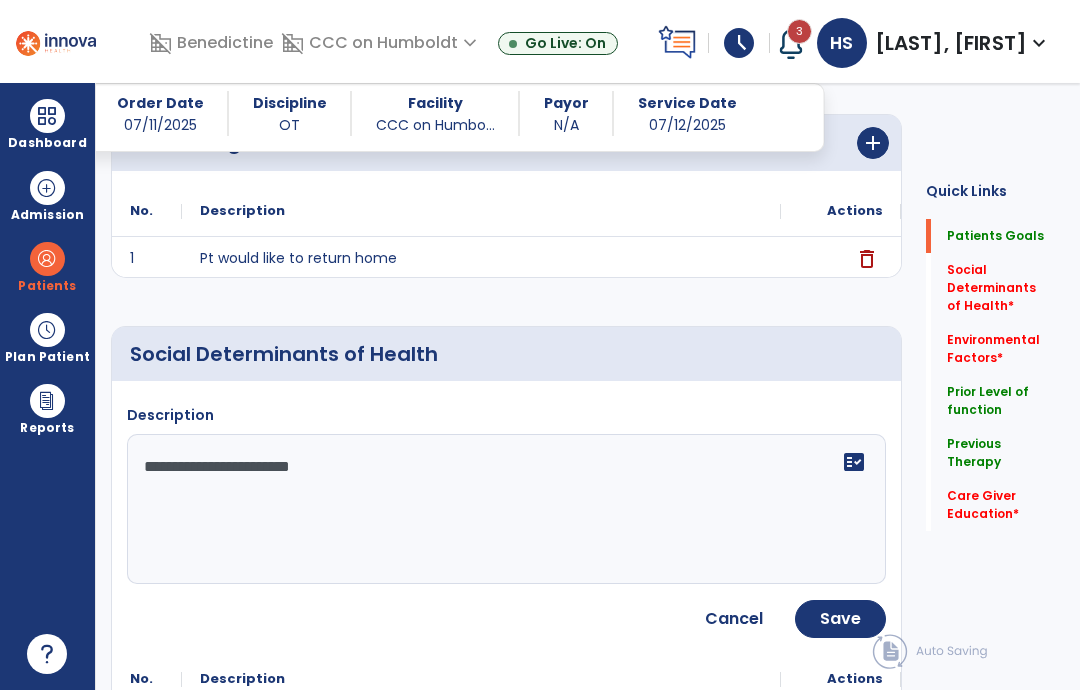 type on "**********" 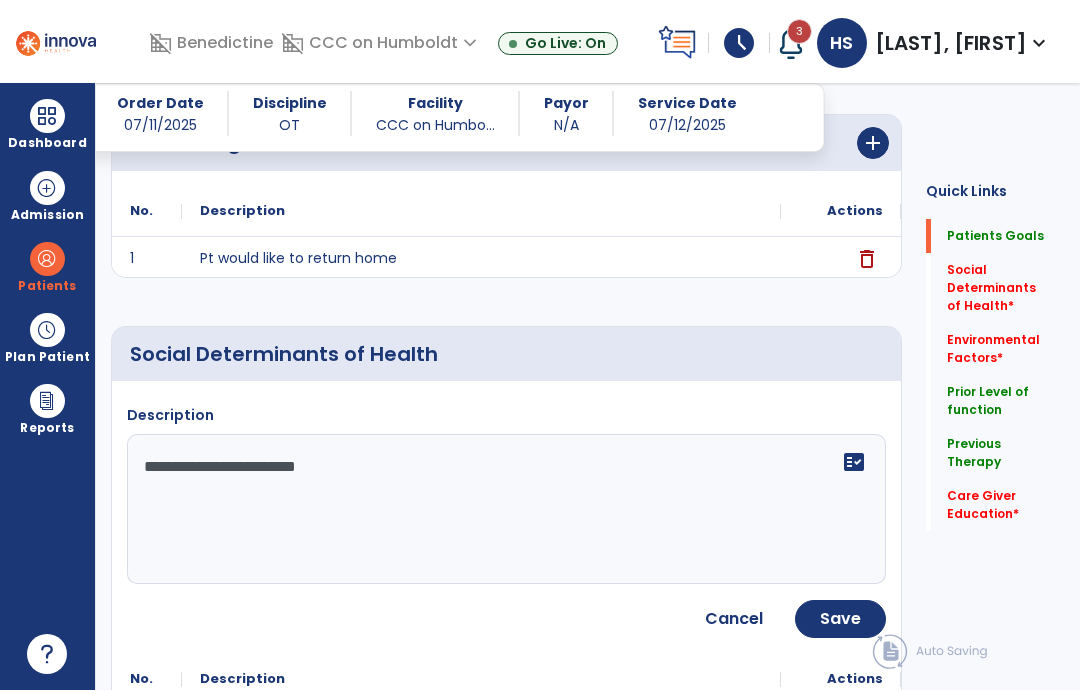 click on "Save" 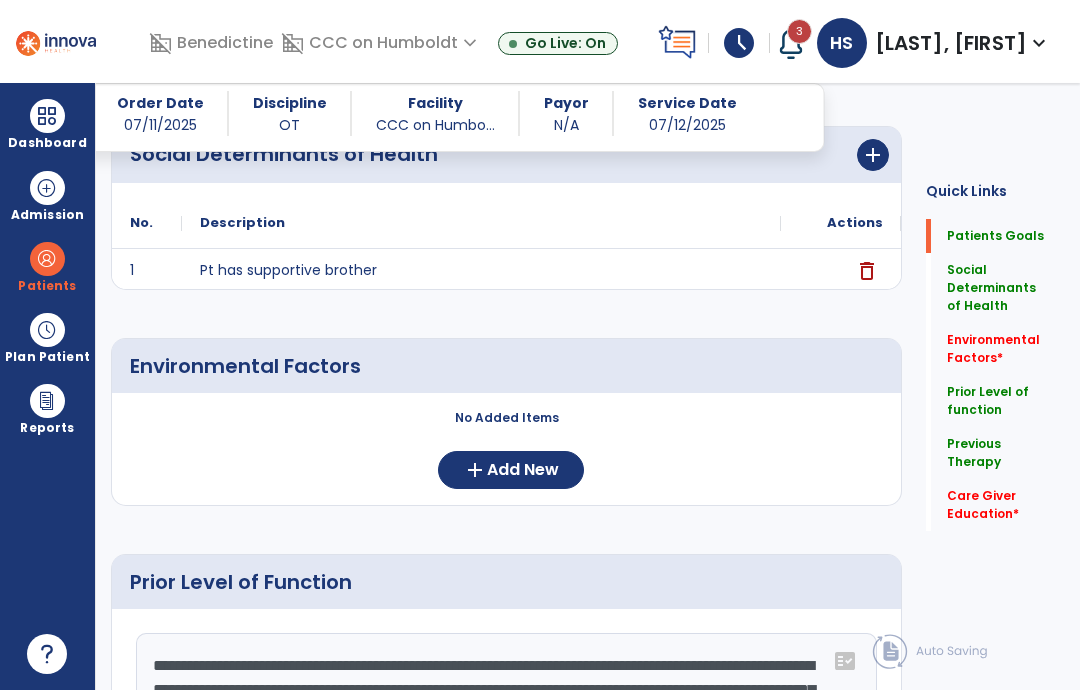 scroll, scrollTop: 432, scrollLeft: 0, axis: vertical 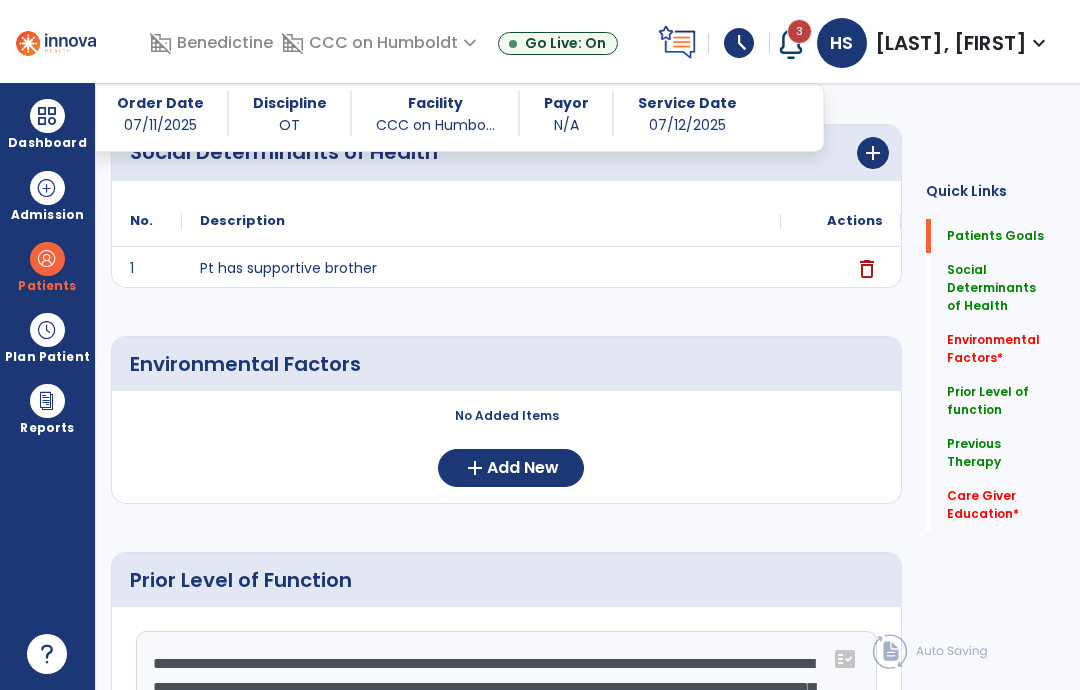 click on "Add New" 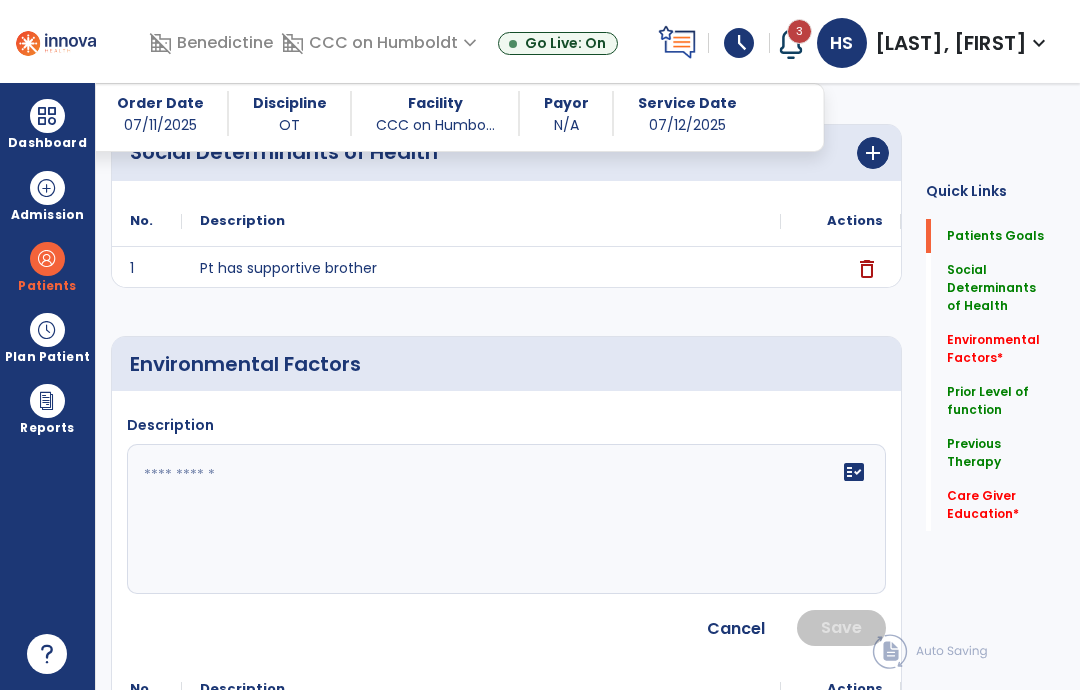 click on "fact_check" 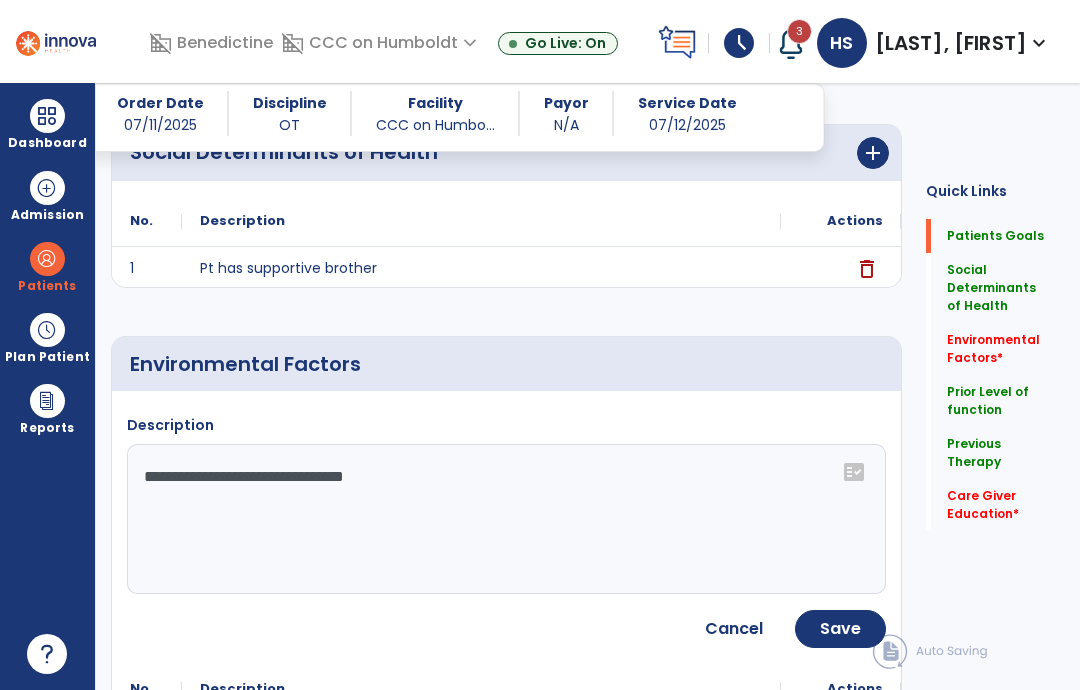 click on "**********" 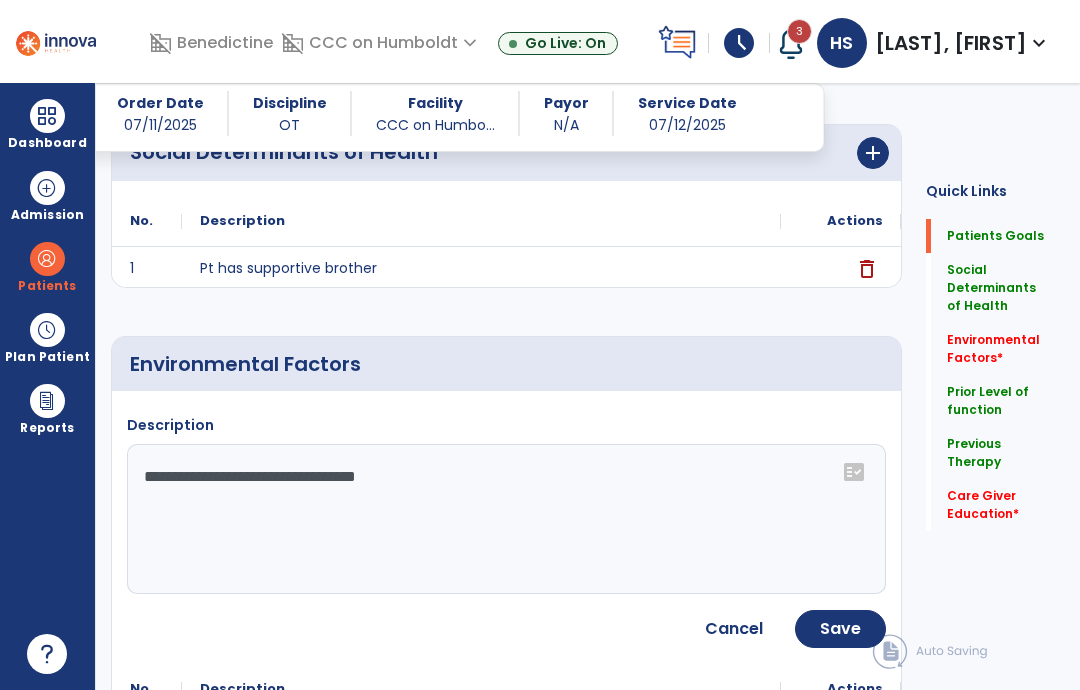 type on "**********" 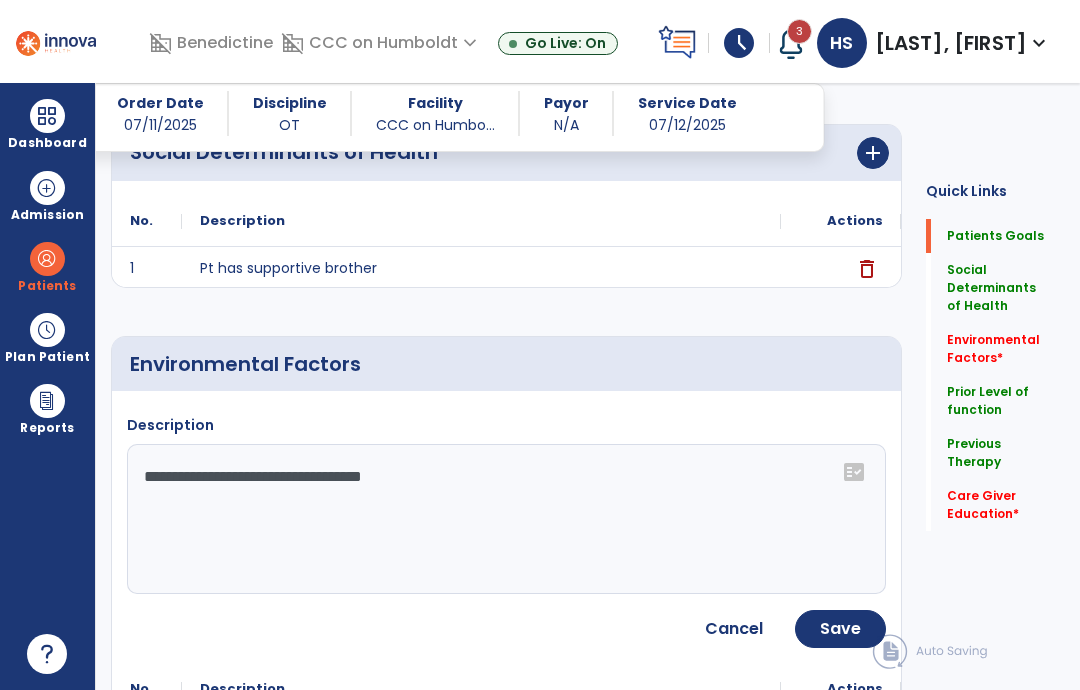 click on "Save" 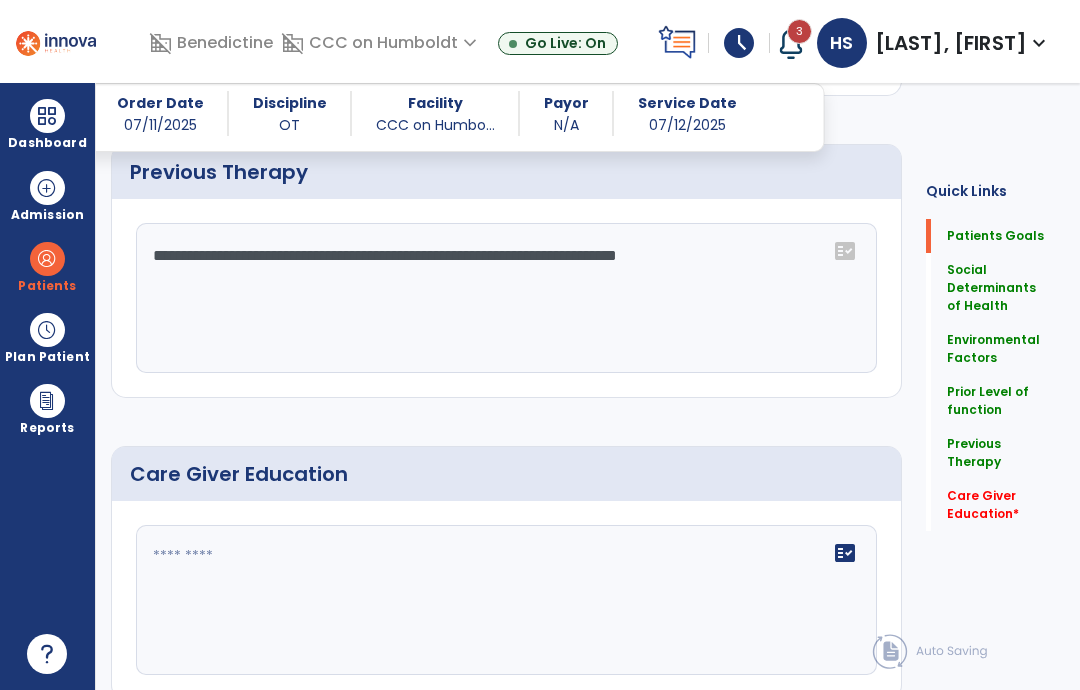 scroll, scrollTop: 1138, scrollLeft: 0, axis: vertical 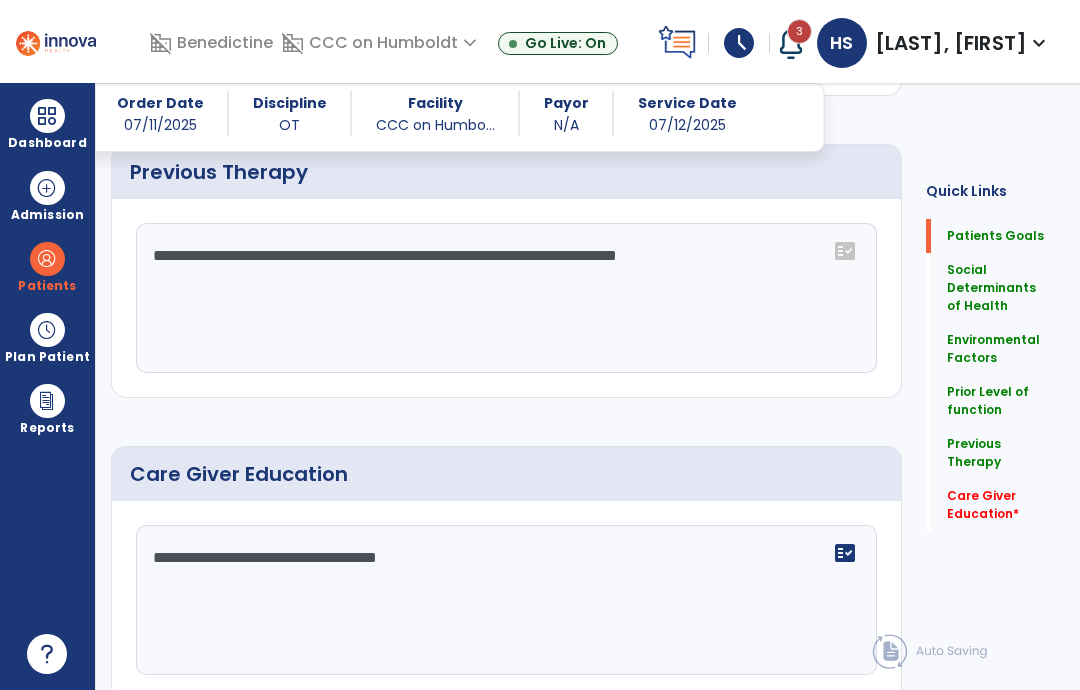 type on "**********" 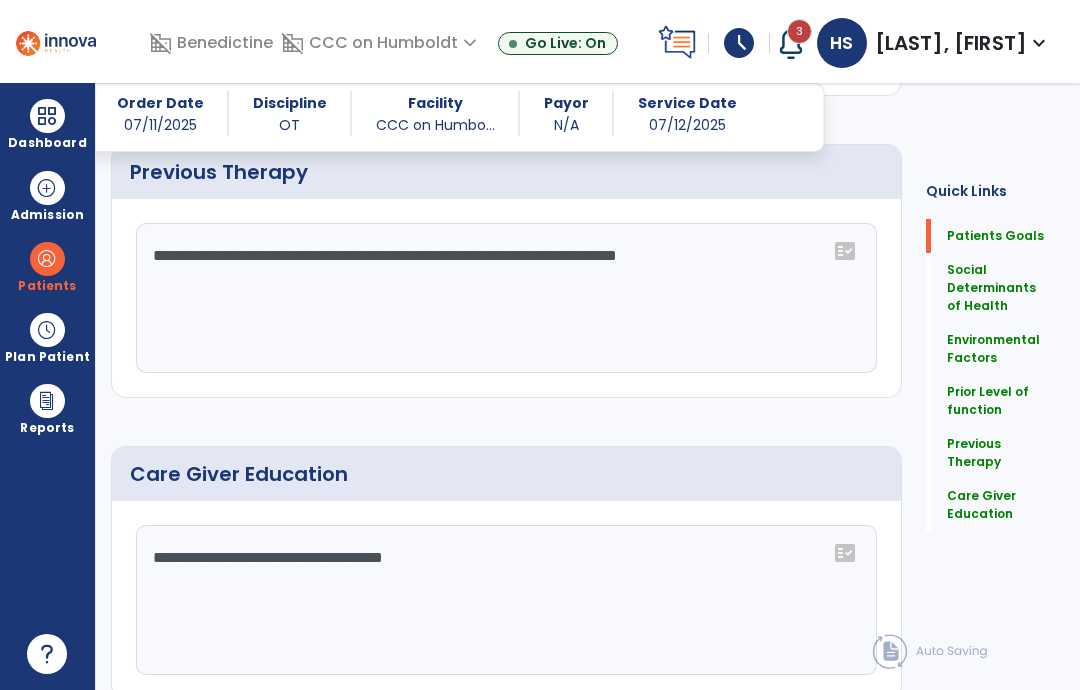 scroll, scrollTop: 1138, scrollLeft: 0, axis: vertical 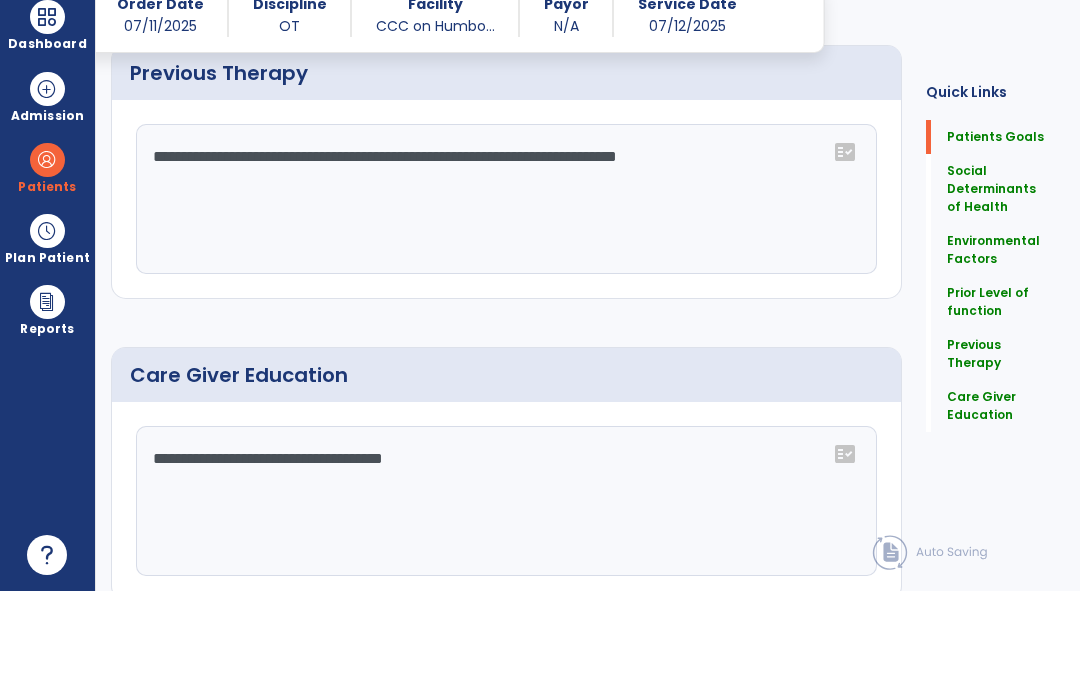 click on "Continue" 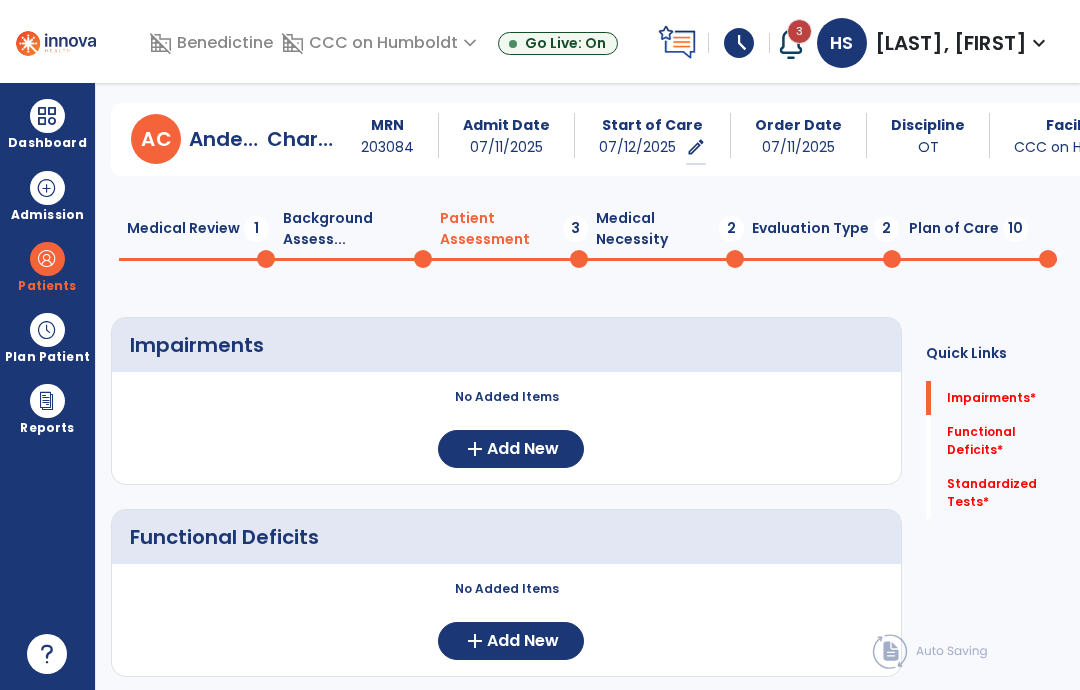 scroll, scrollTop: 48, scrollLeft: 0, axis: vertical 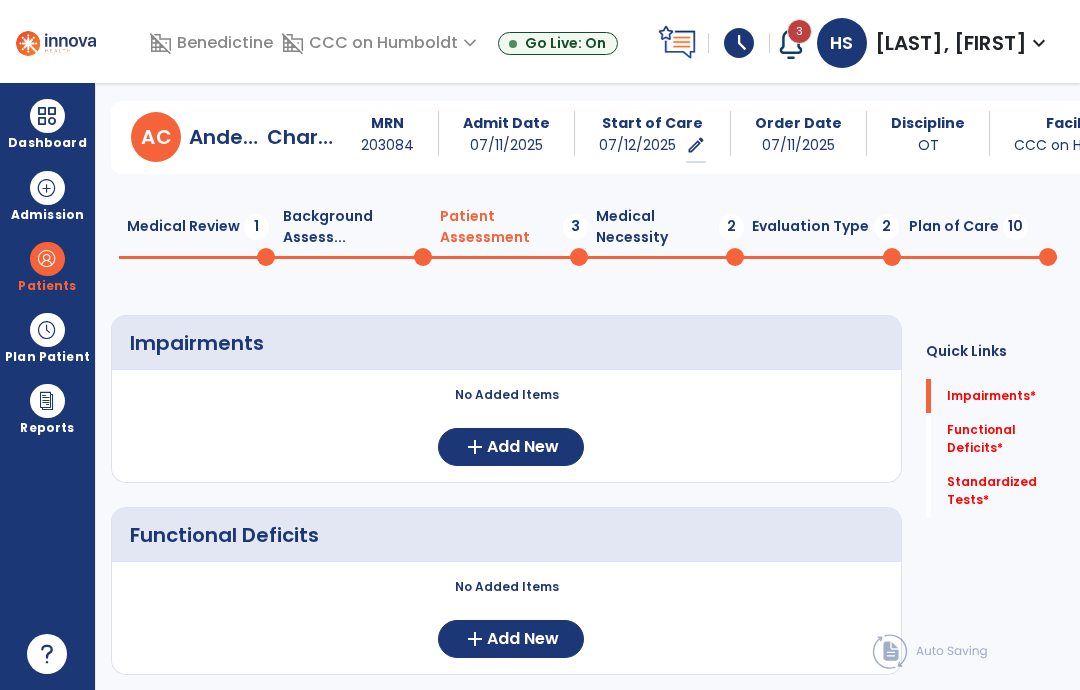 click on "Add New" 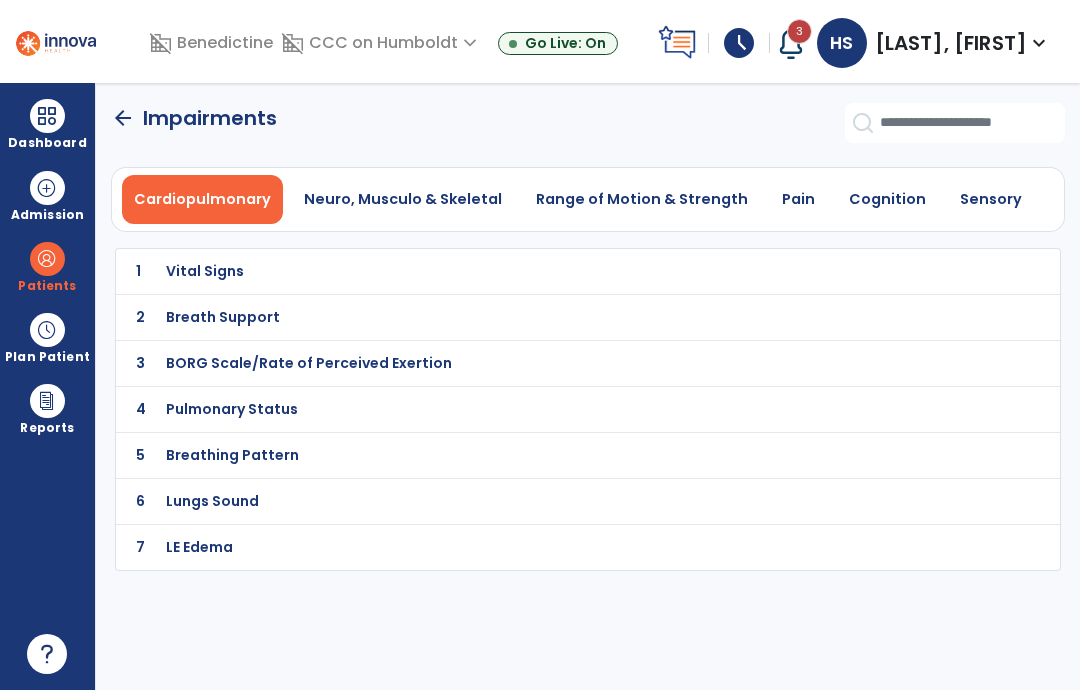 scroll, scrollTop: 0, scrollLeft: 0, axis: both 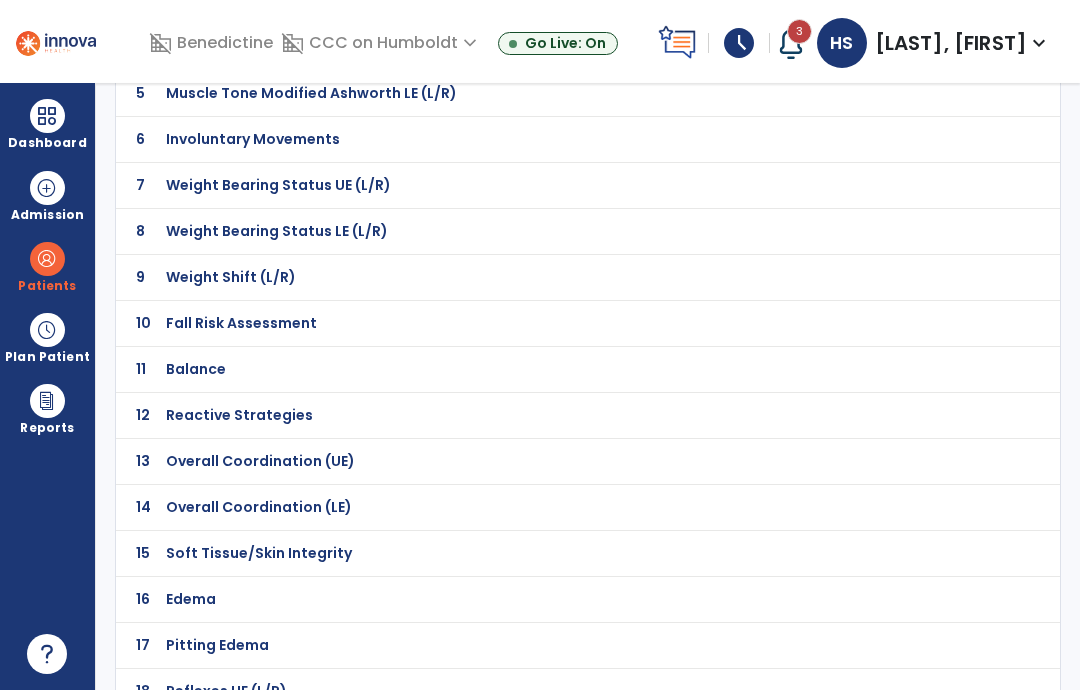 click on "Fall Risk Assessment" at bounding box center (237, -91) 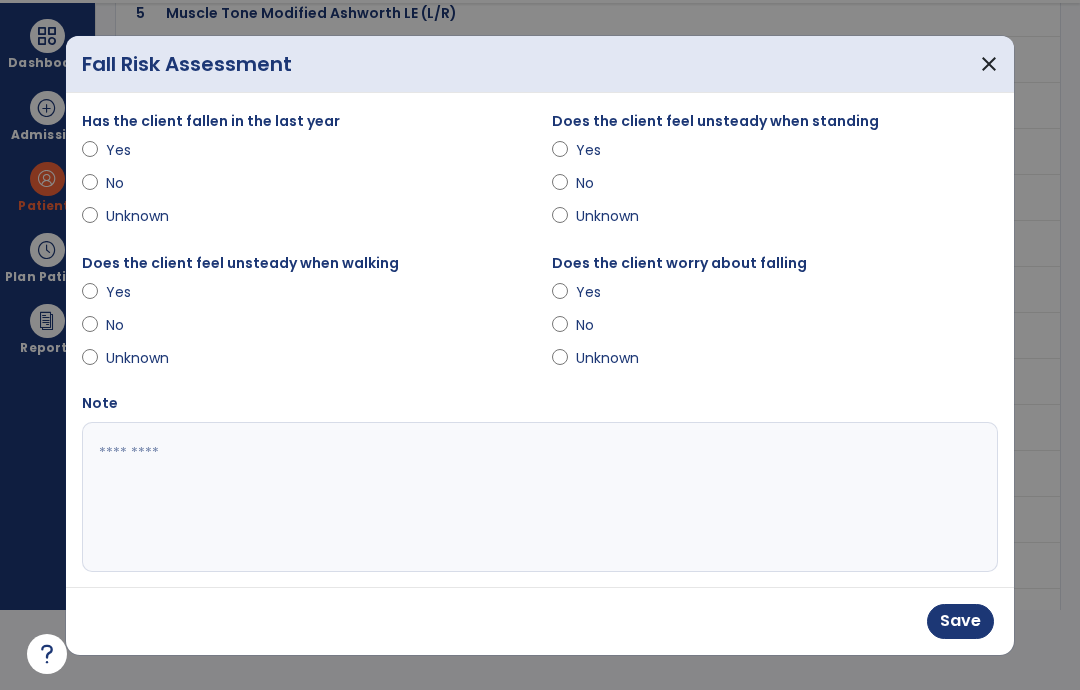 click on "No" at bounding box center (141, 325) 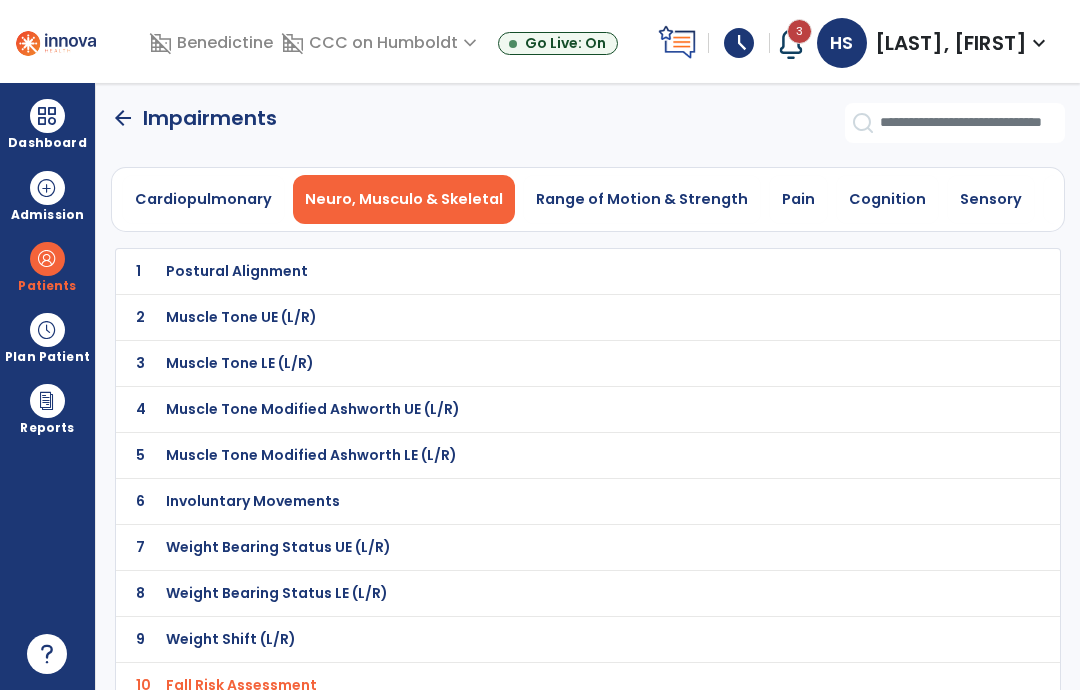 scroll, scrollTop: 0, scrollLeft: 0, axis: both 